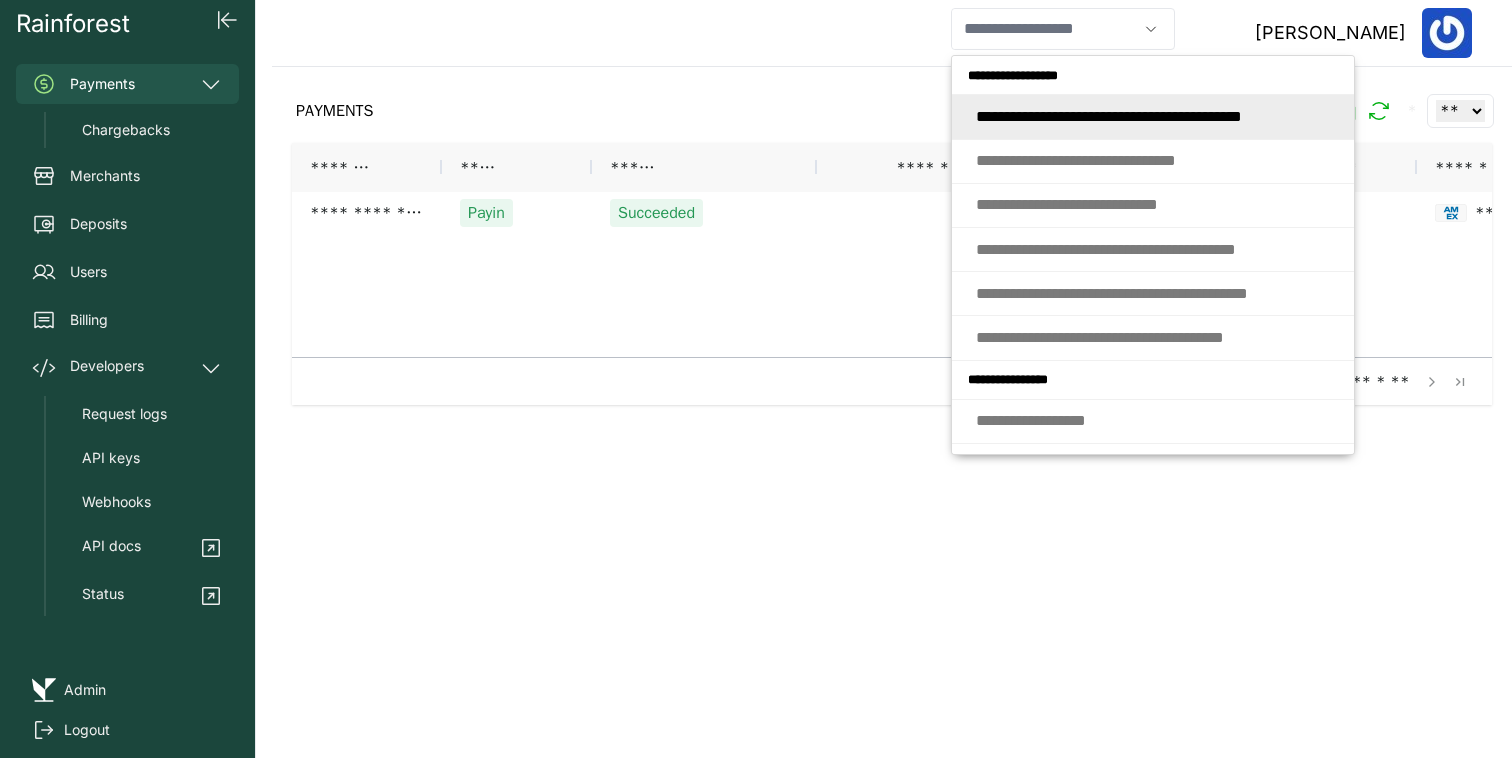 scroll, scrollTop: 0, scrollLeft: 0, axis: both 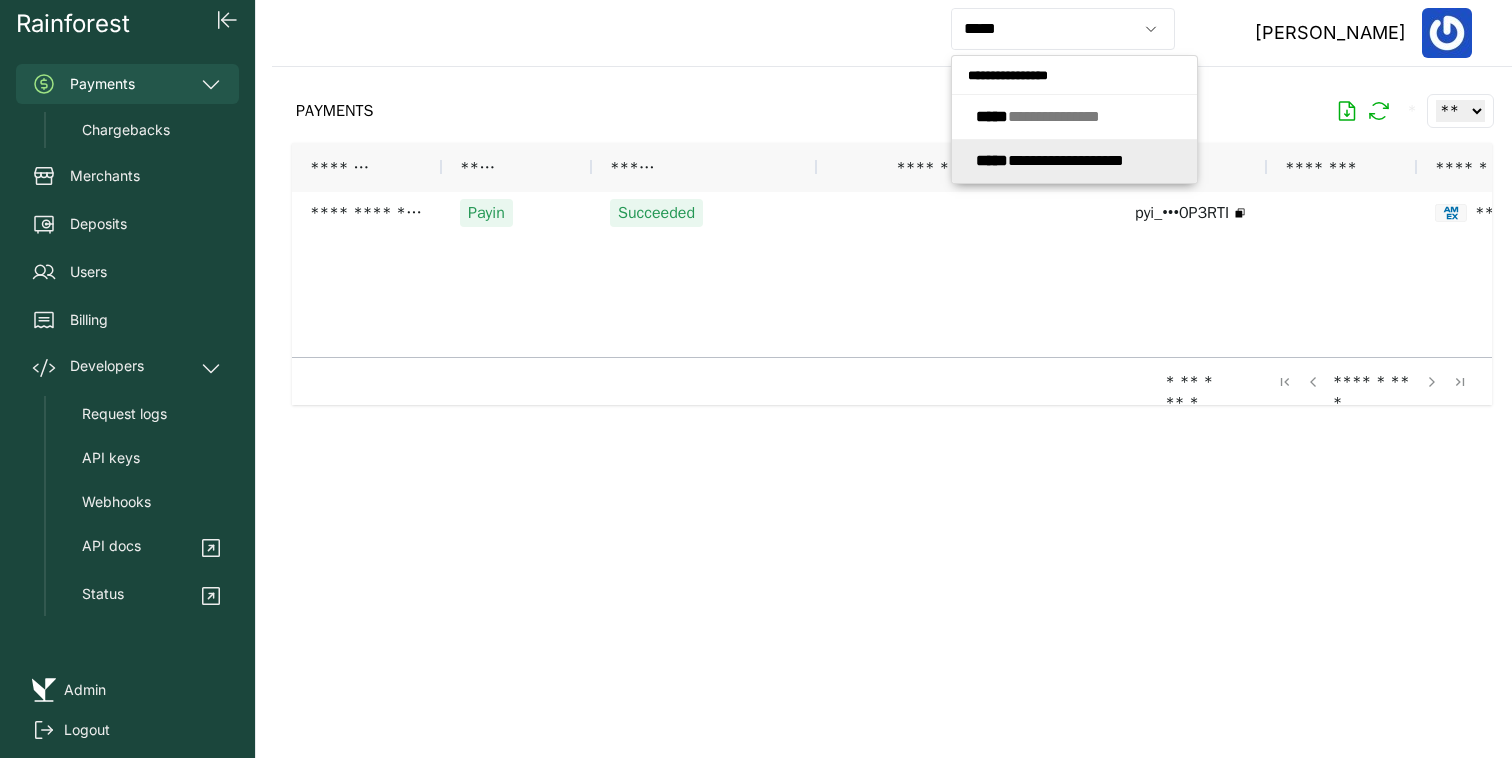 type on "**********" 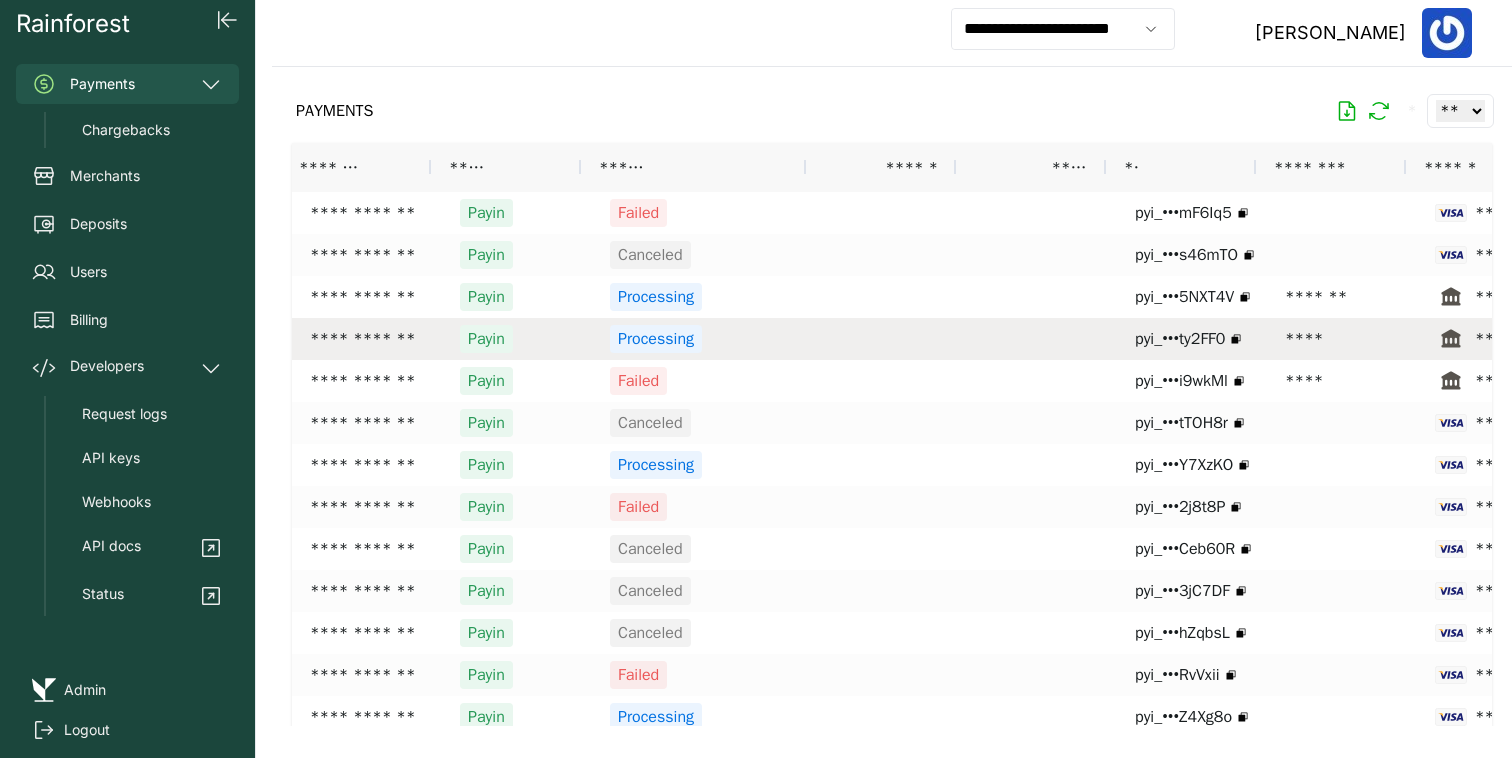scroll, scrollTop: 0, scrollLeft: 127, axis: horizontal 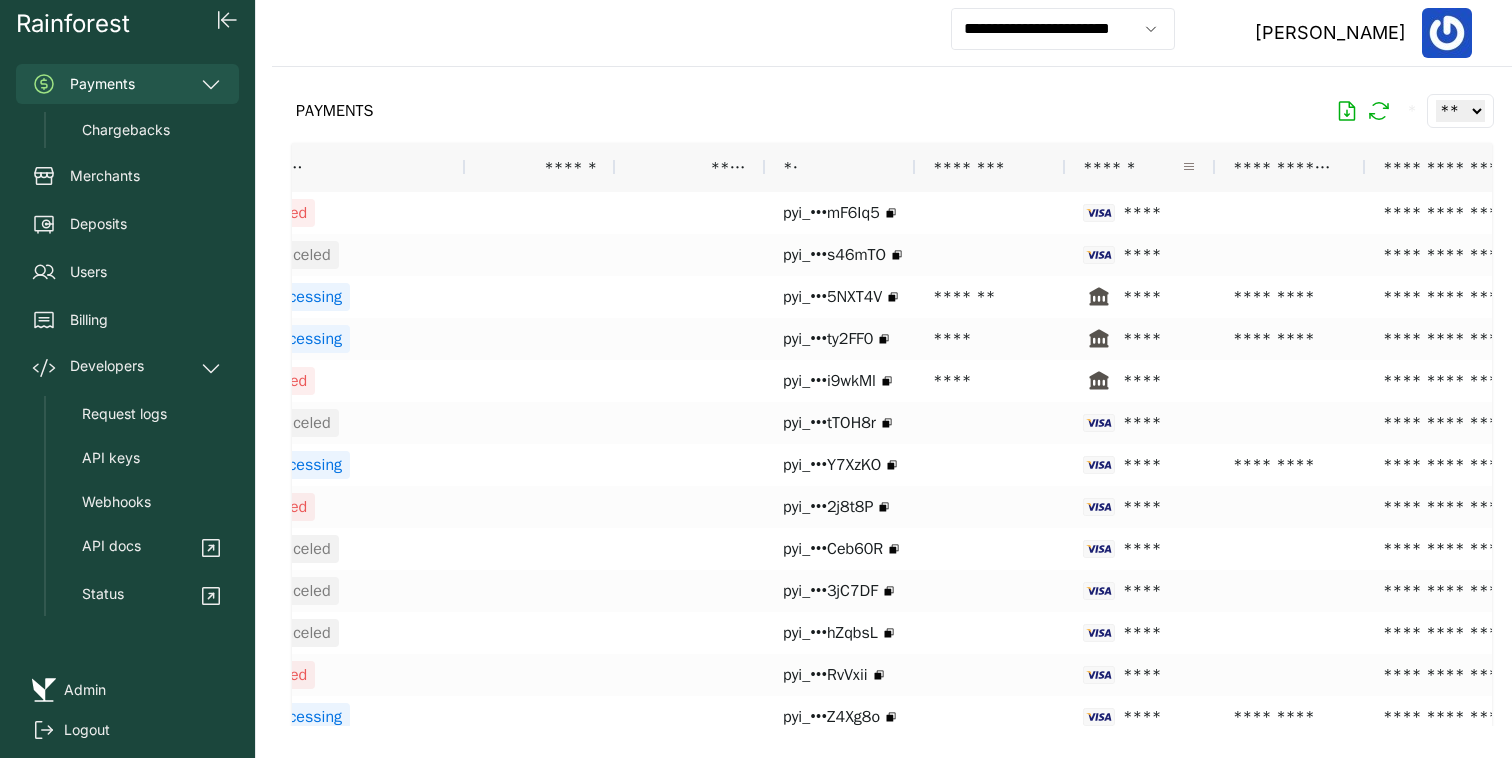 click at bounding box center (1189, 167) 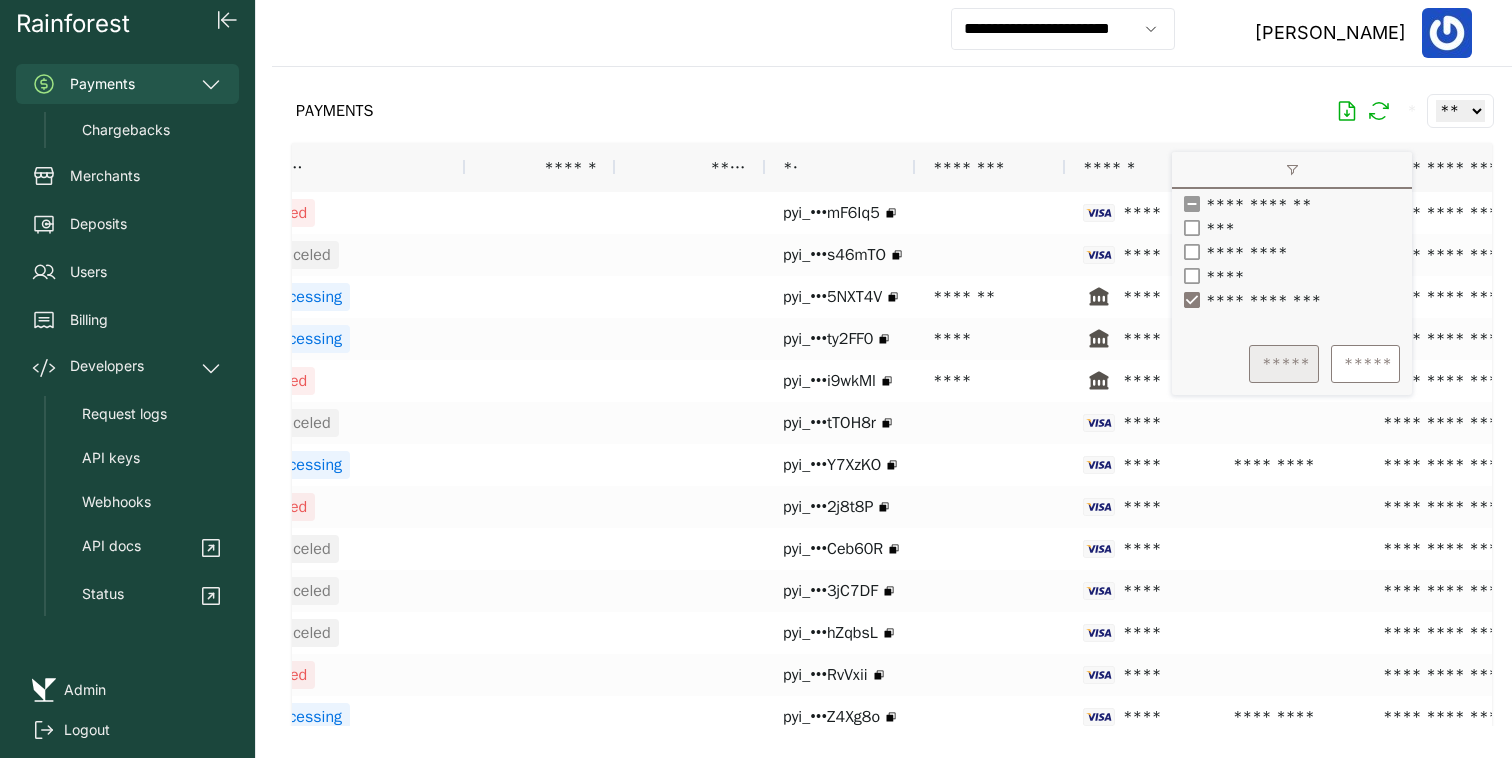 click on "*****" at bounding box center [1284, 364] 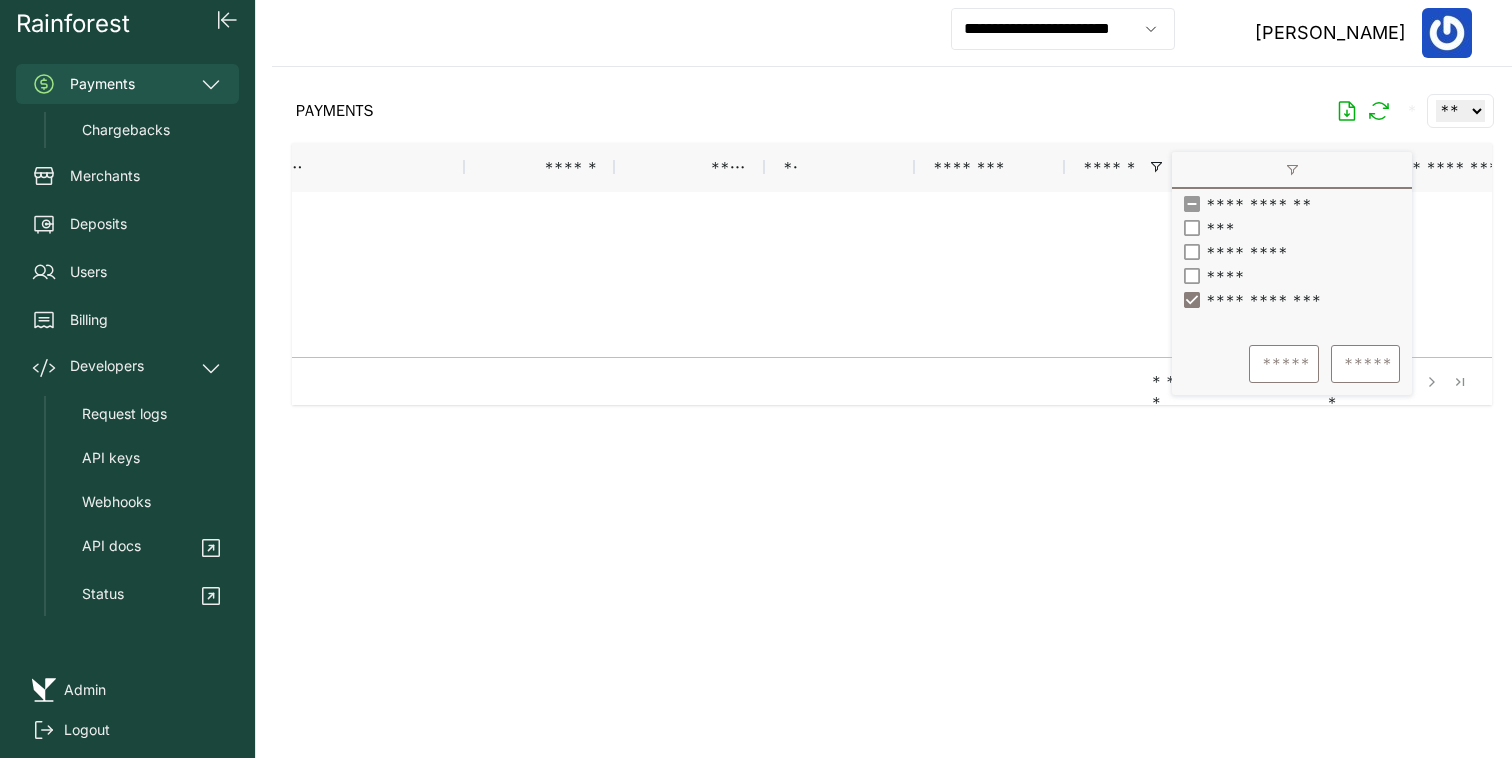 click at bounding box center (892, 396) 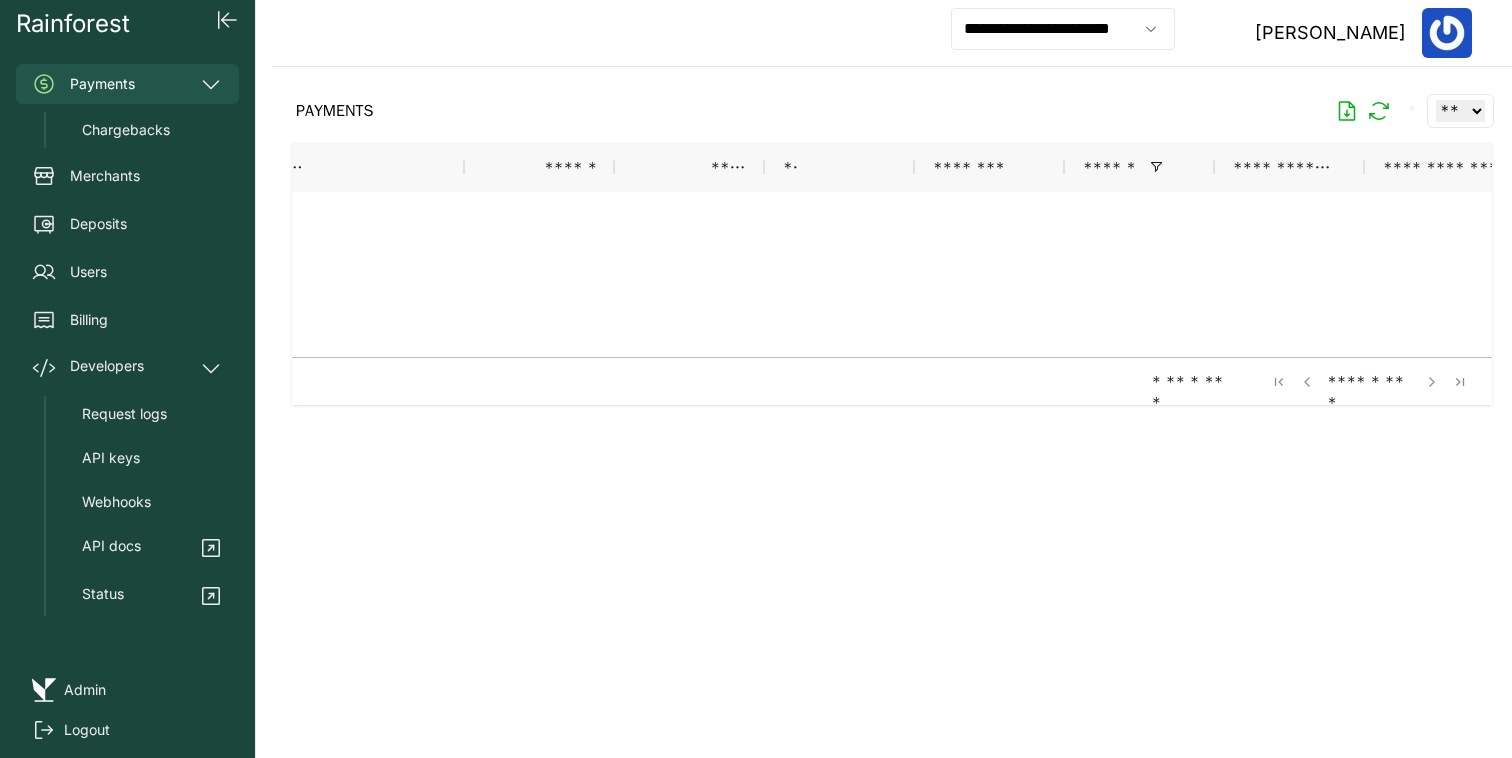 scroll, scrollTop: 0, scrollLeft: 111, axis: horizontal 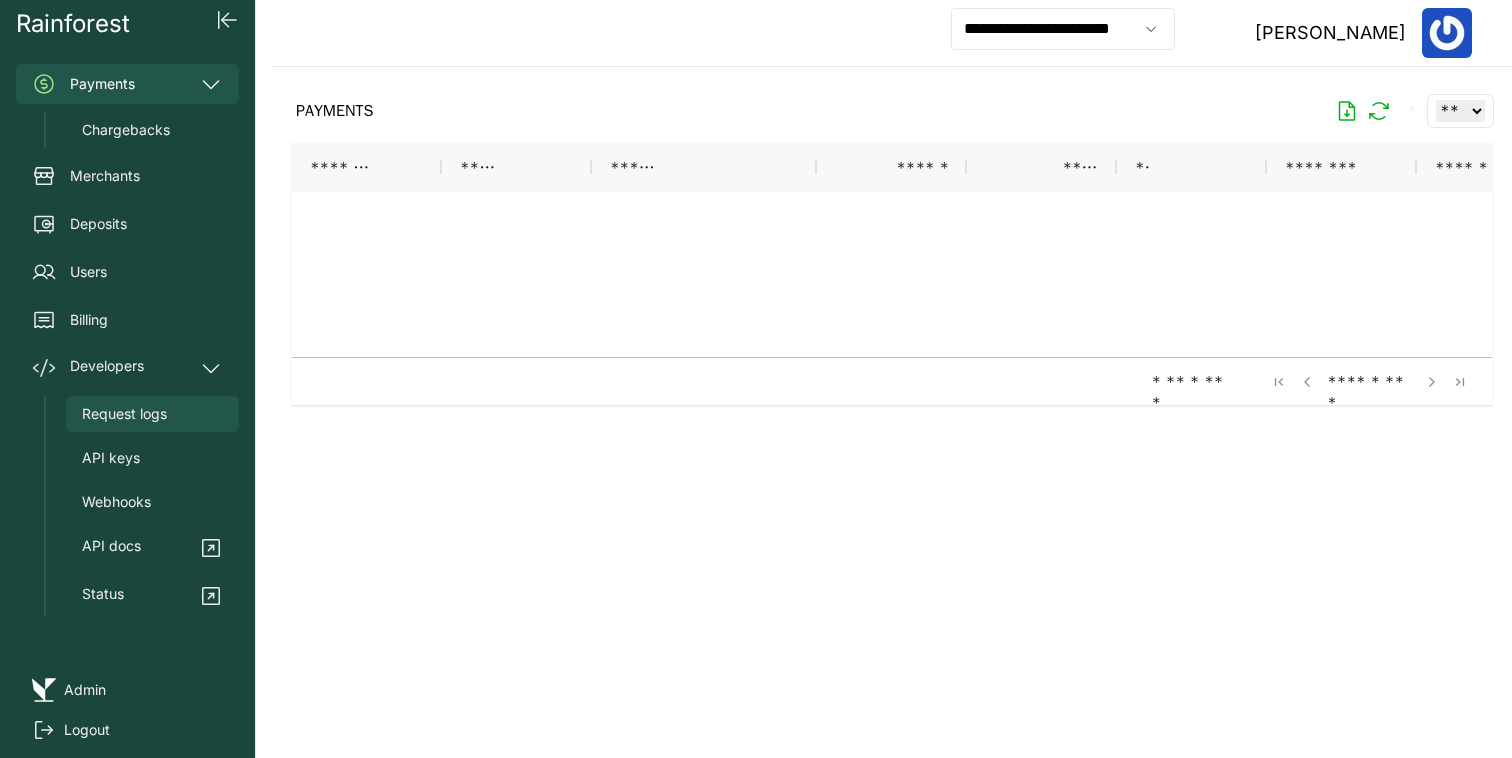 click on "Request logs" at bounding box center [152, 414] 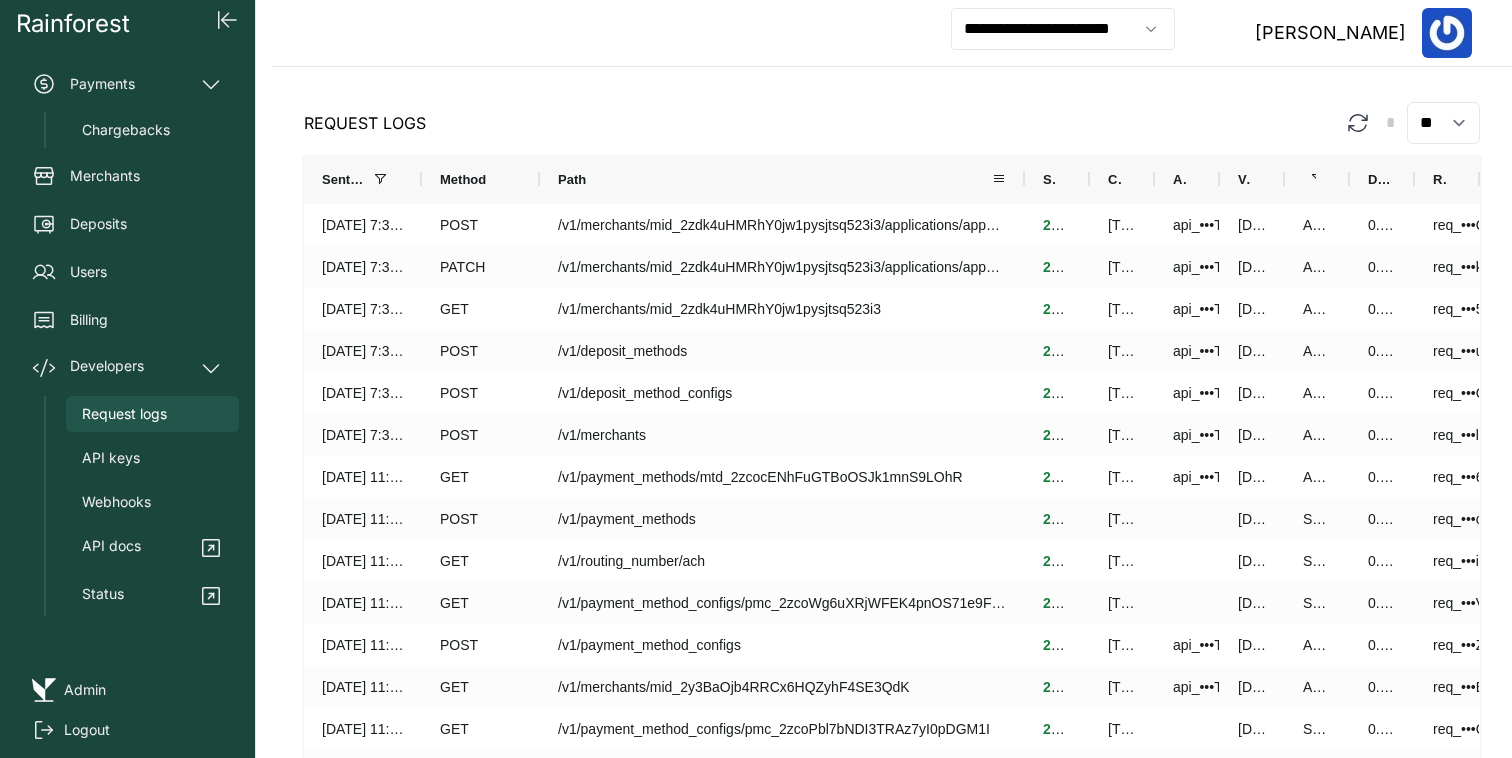 drag, startPoint x: 655, startPoint y: 176, endPoint x: 1022, endPoint y: 177, distance: 367.00137 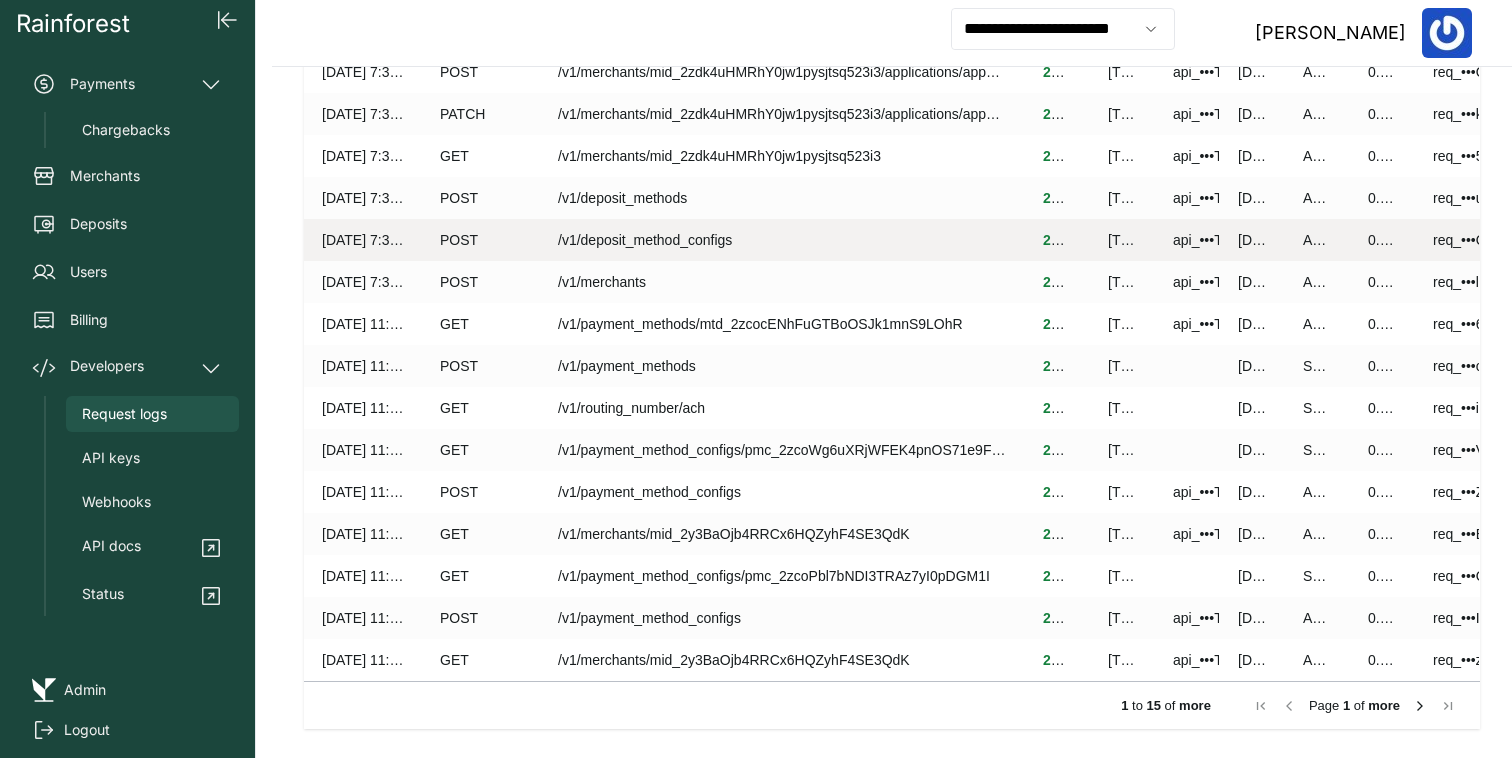 scroll, scrollTop: 156, scrollLeft: 0, axis: vertical 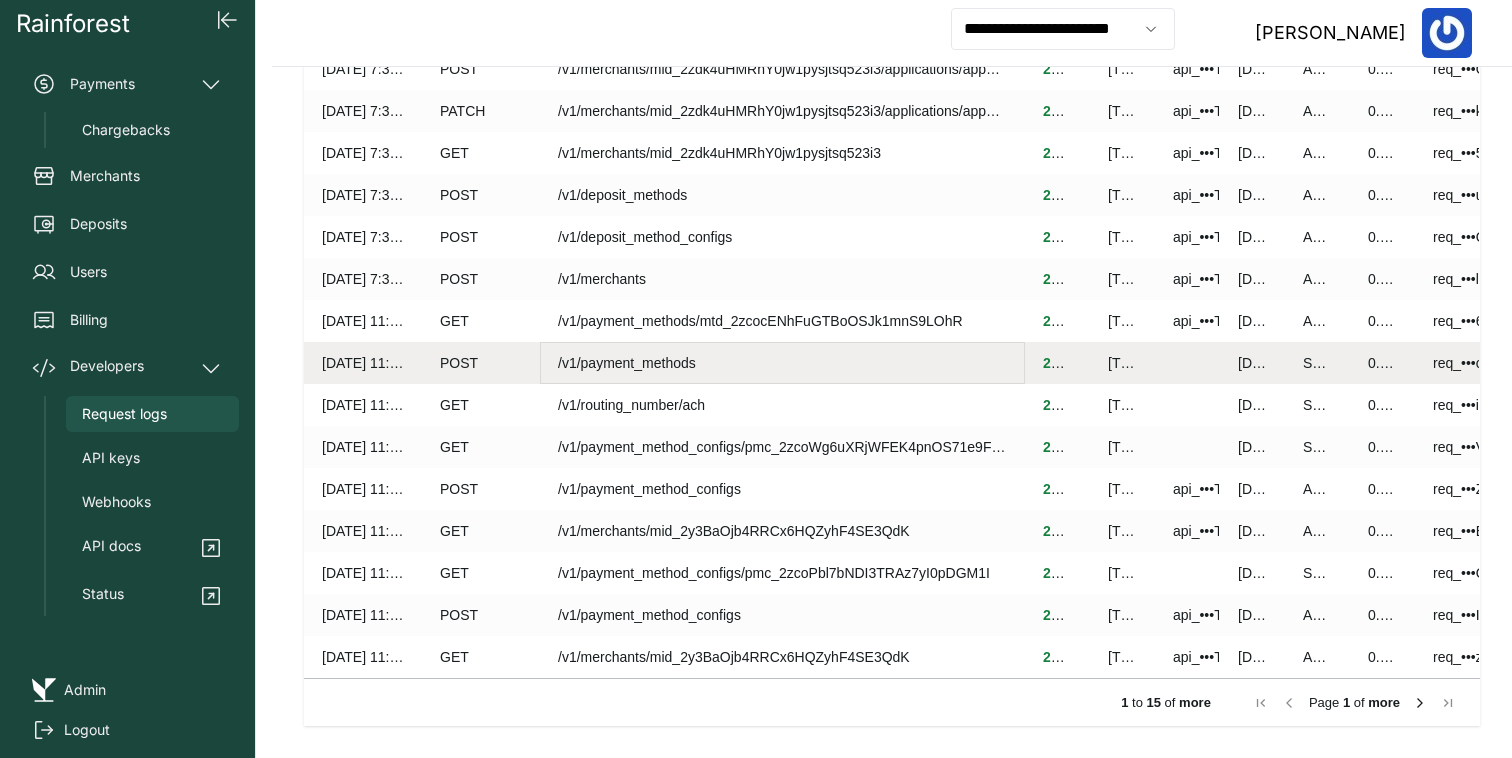 click on "/v1/payment_methods" at bounding box center [782, 363] 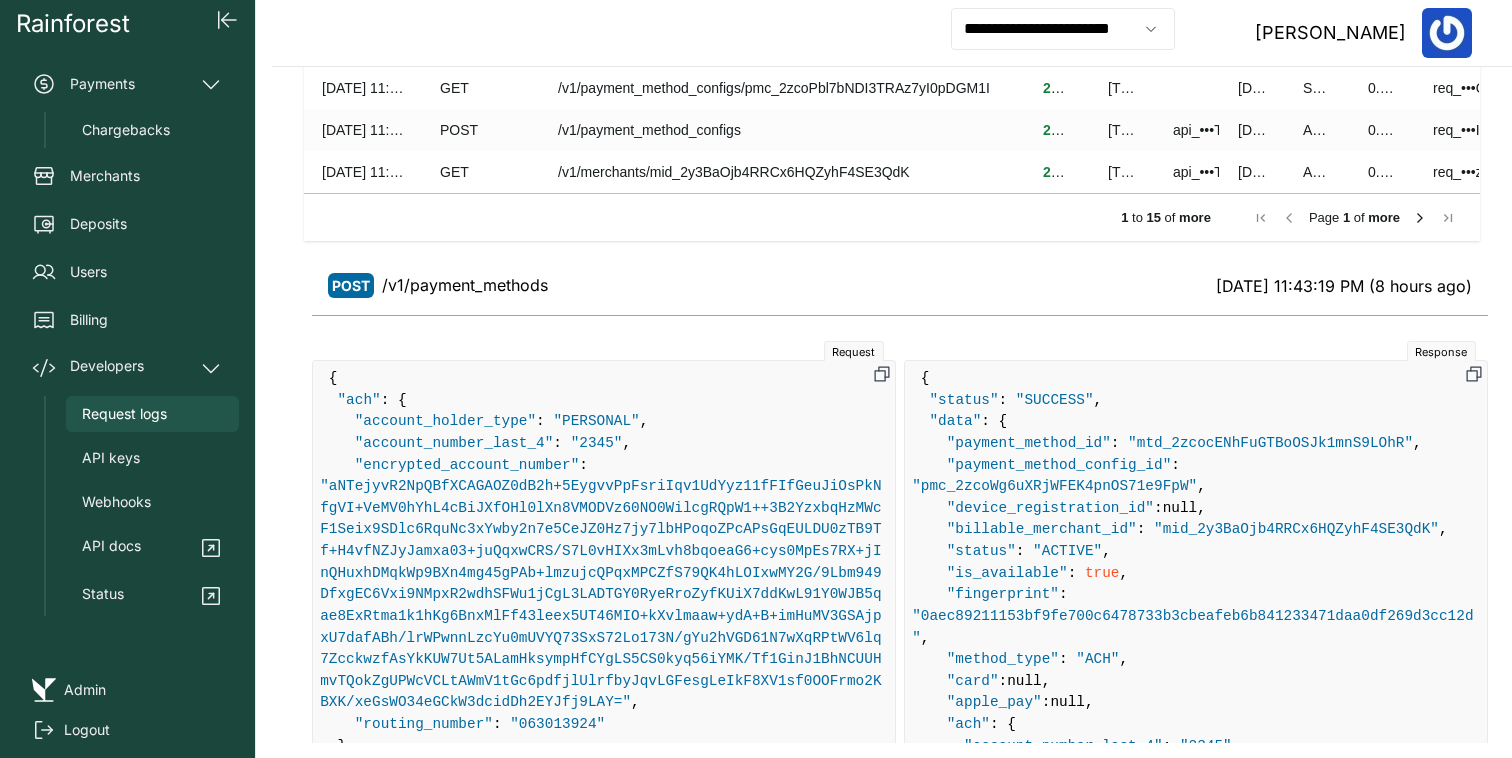 scroll, scrollTop: 641, scrollLeft: 0, axis: vertical 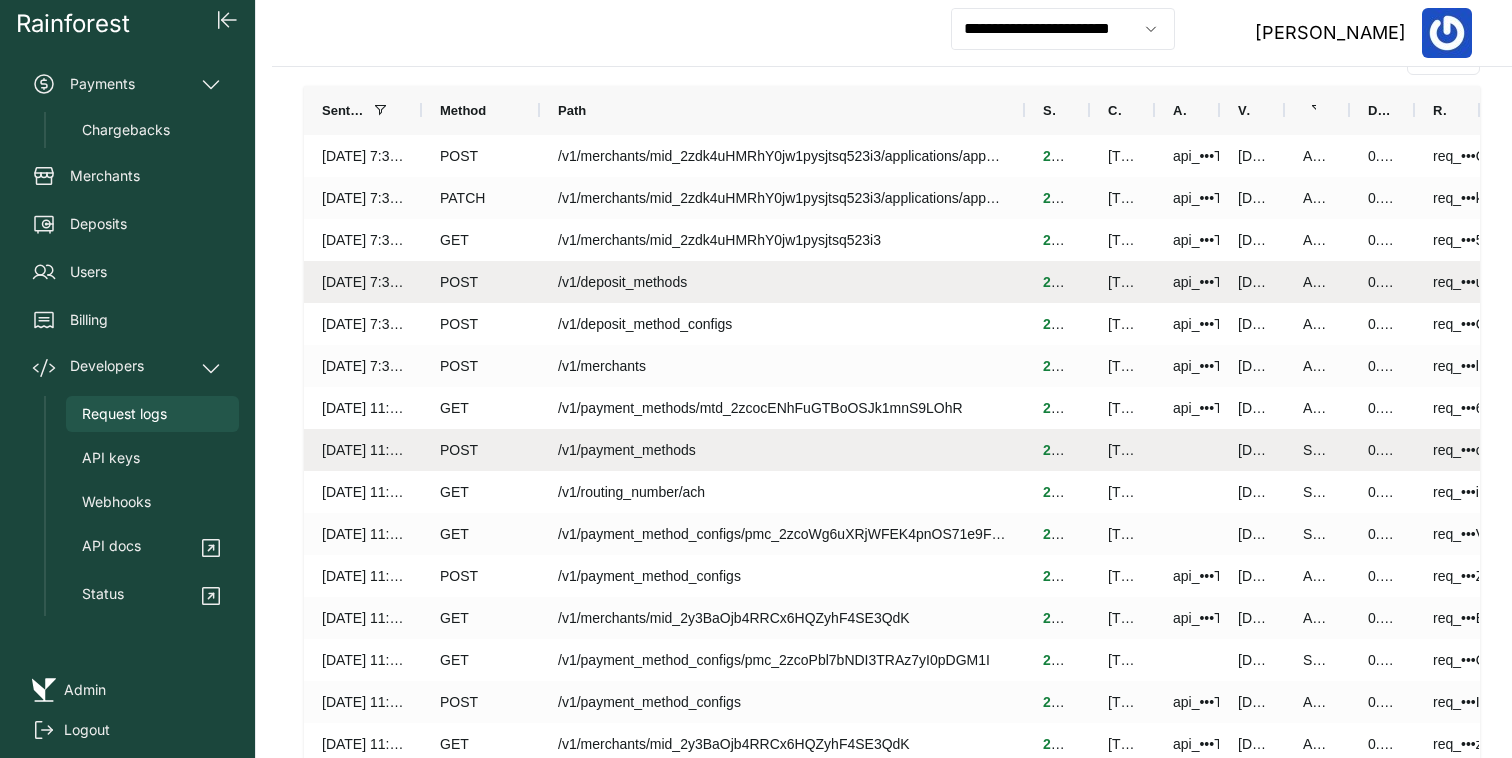 click on "/v1/deposit_methods" at bounding box center [782, 282] 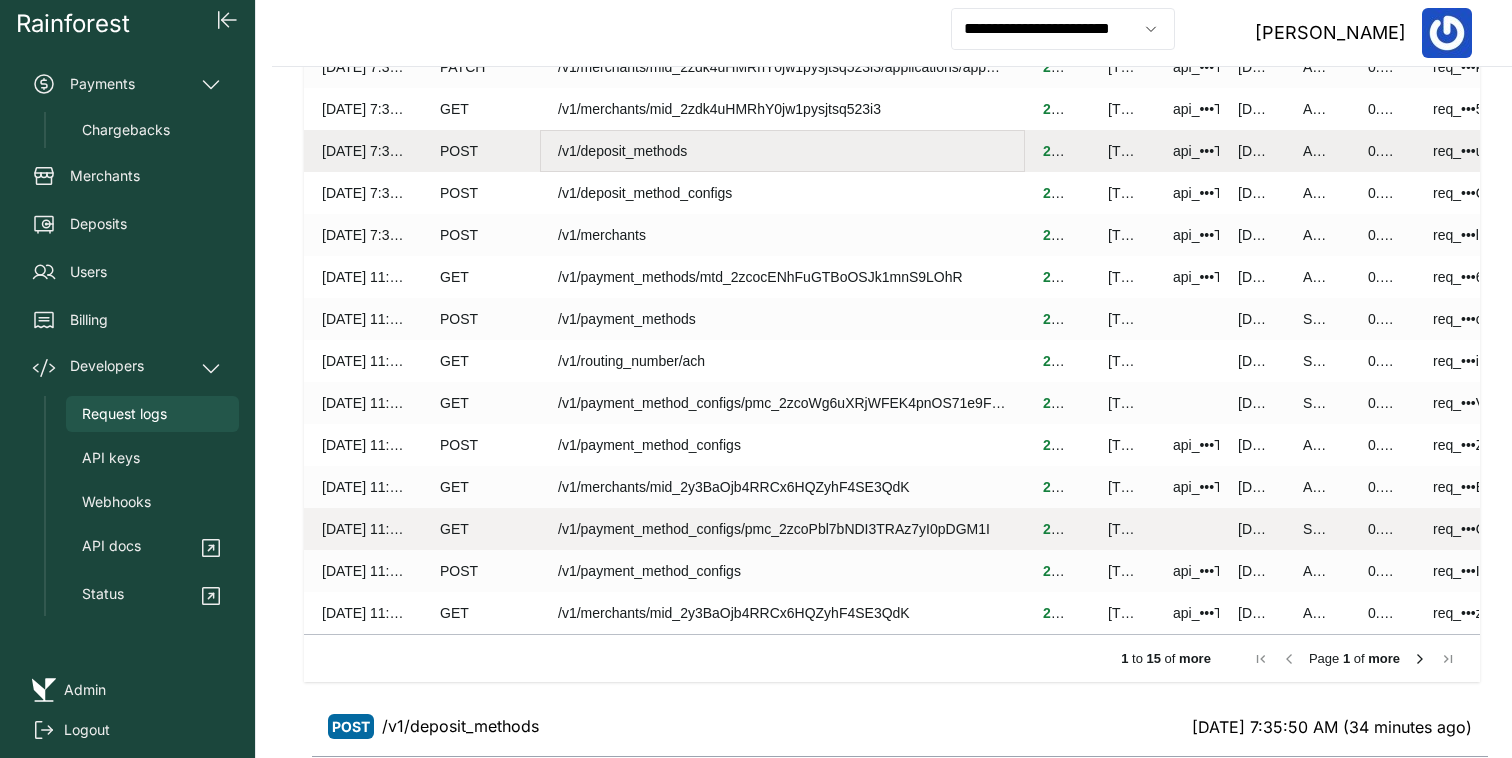 scroll, scrollTop: 173, scrollLeft: 0, axis: vertical 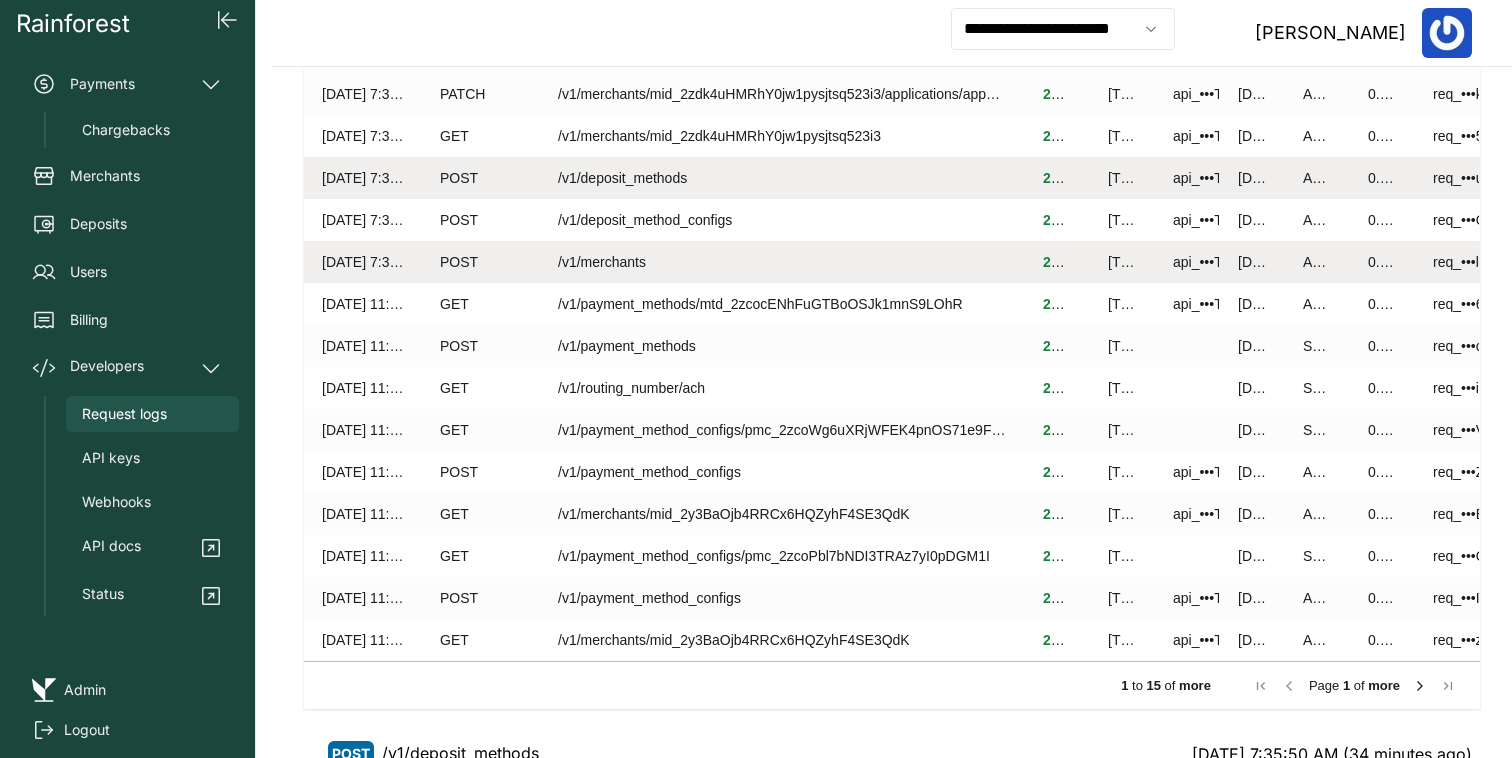 click on "/v1/merchants" at bounding box center (782, 262) 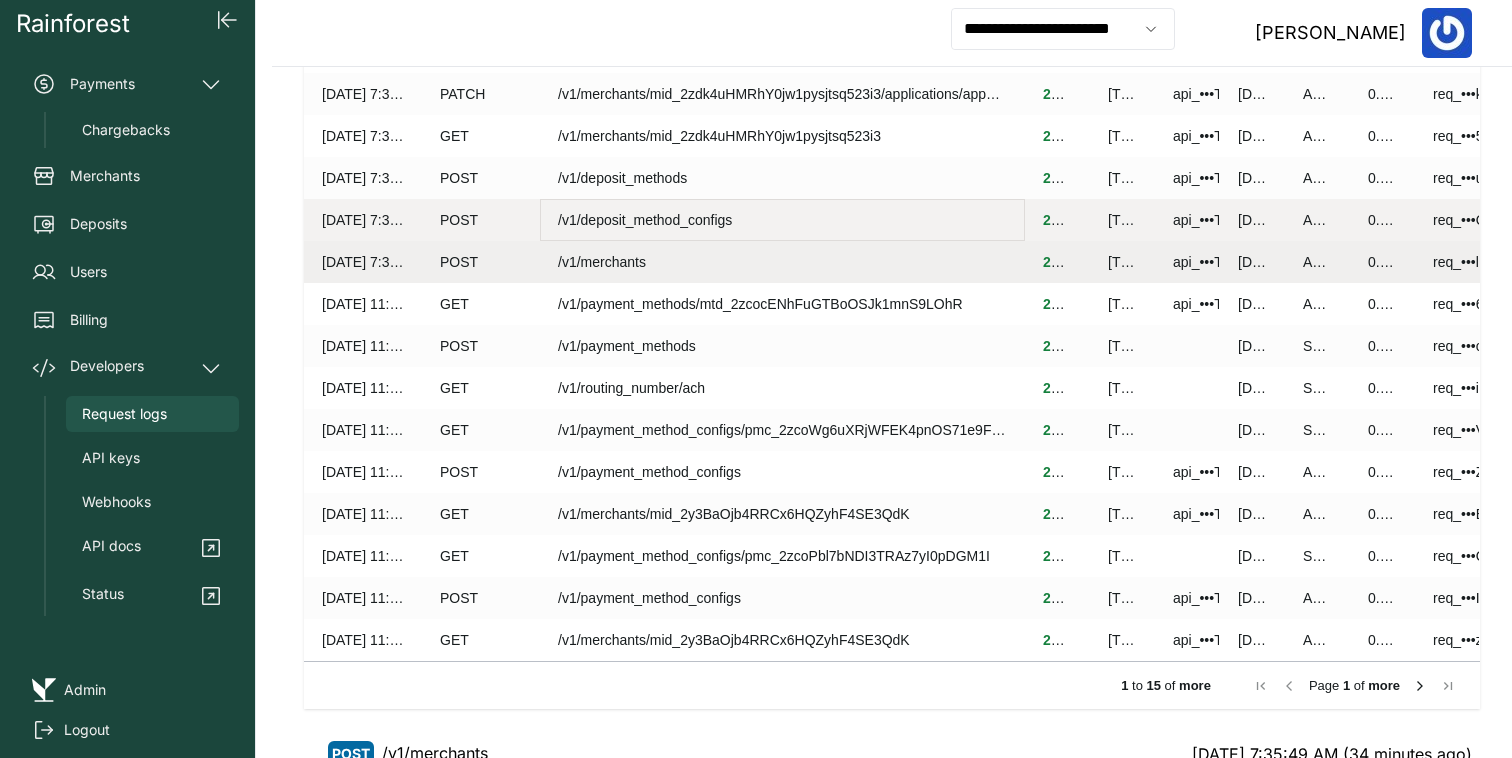 click on "/v1/deposit_method_configs" at bounding box center [782, 220] 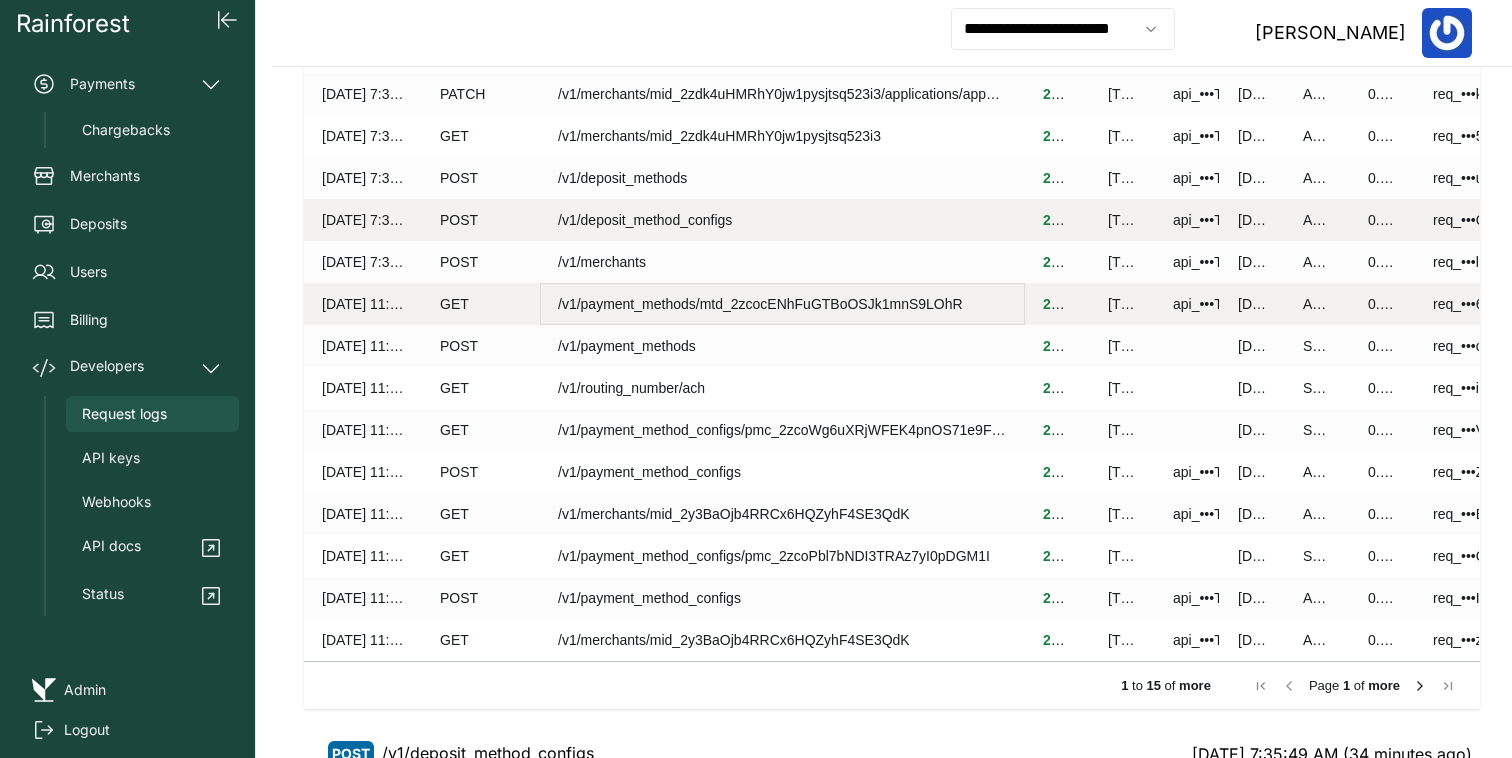 click on "/v1/payment_methods/mtd_2zcocENhFuGTBoOSJk1mnS9LOhR" at bounding box center [782, 304] 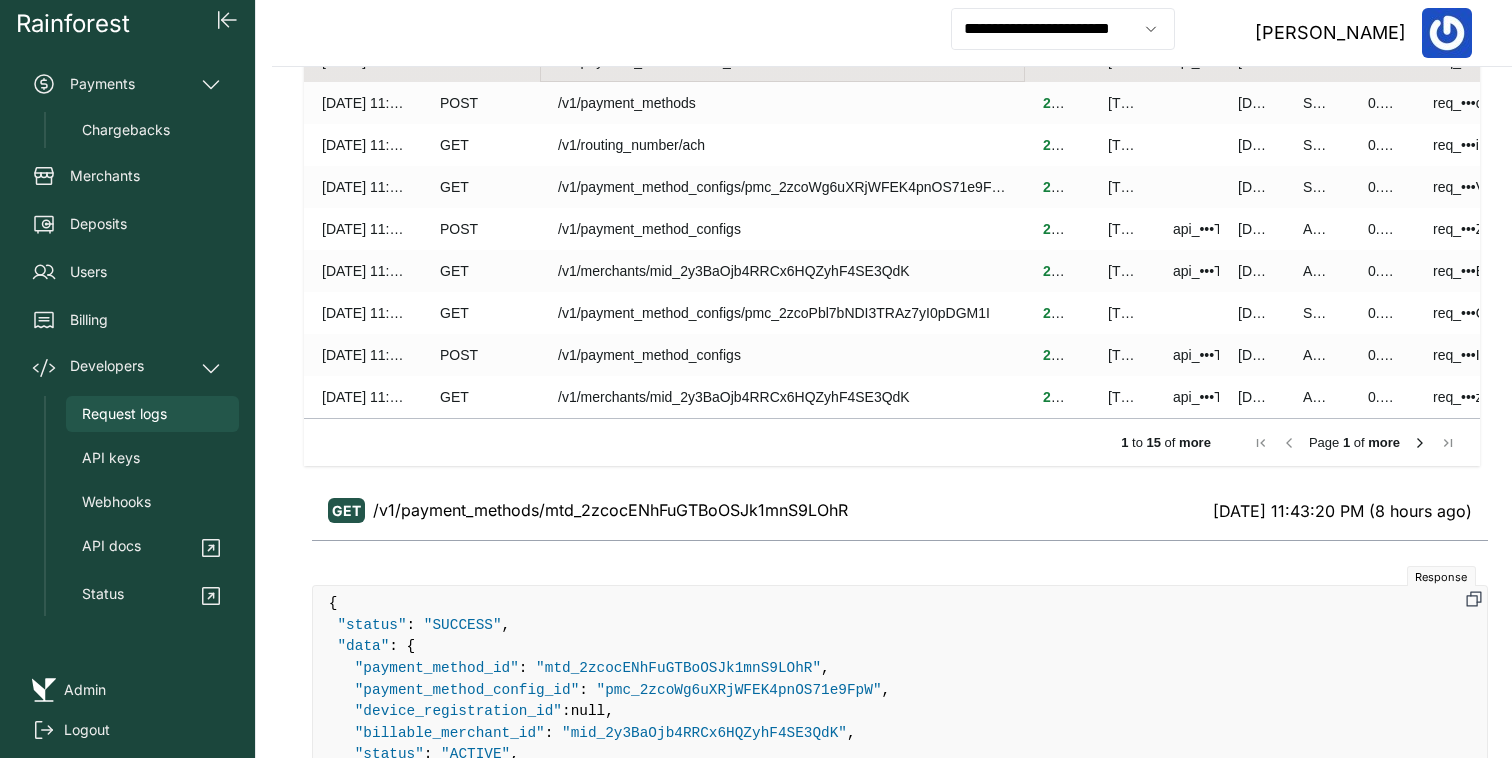 scroll, scrollTop: 641, scrollLeft: 0, axis: vertical 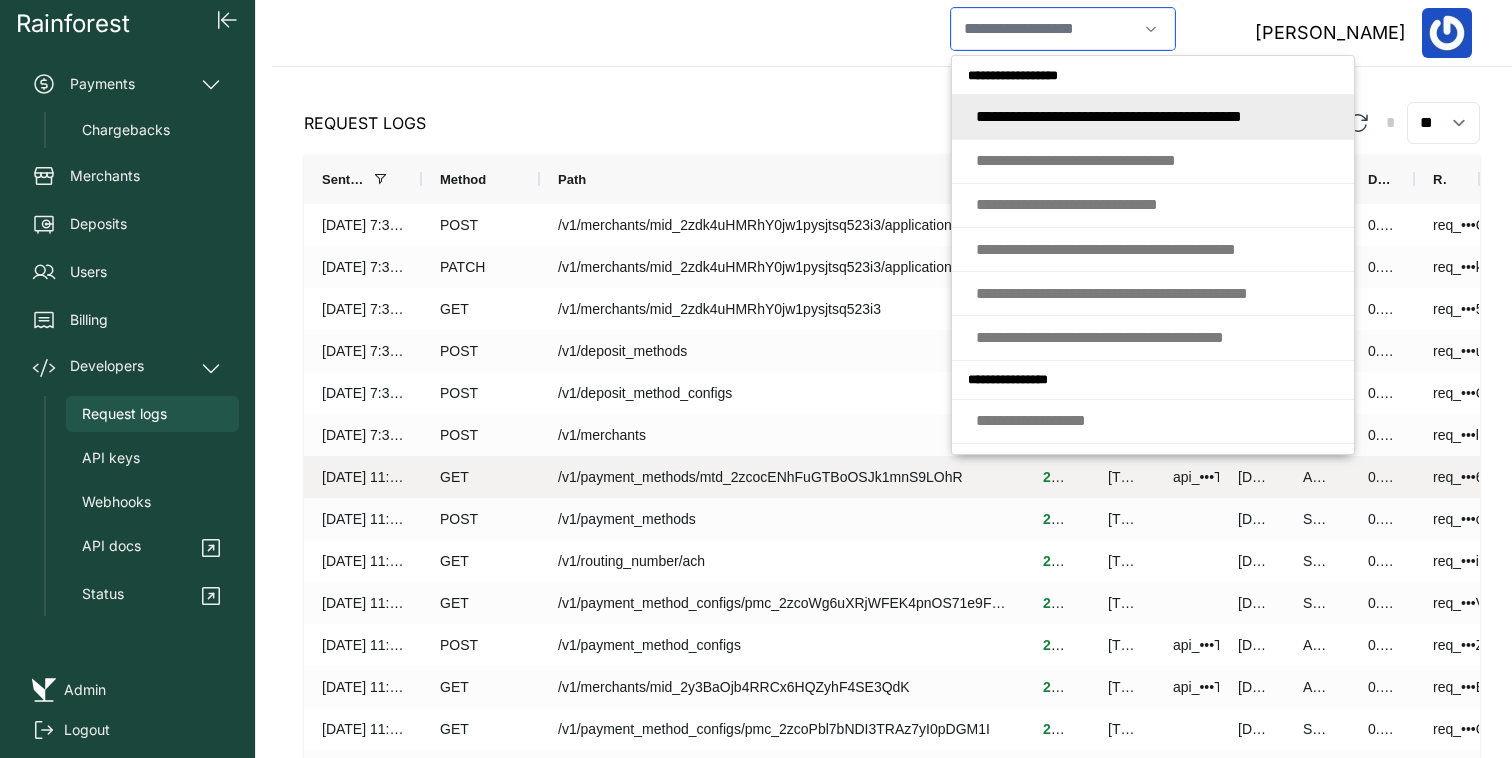 click at bounding box center (1044, 29) 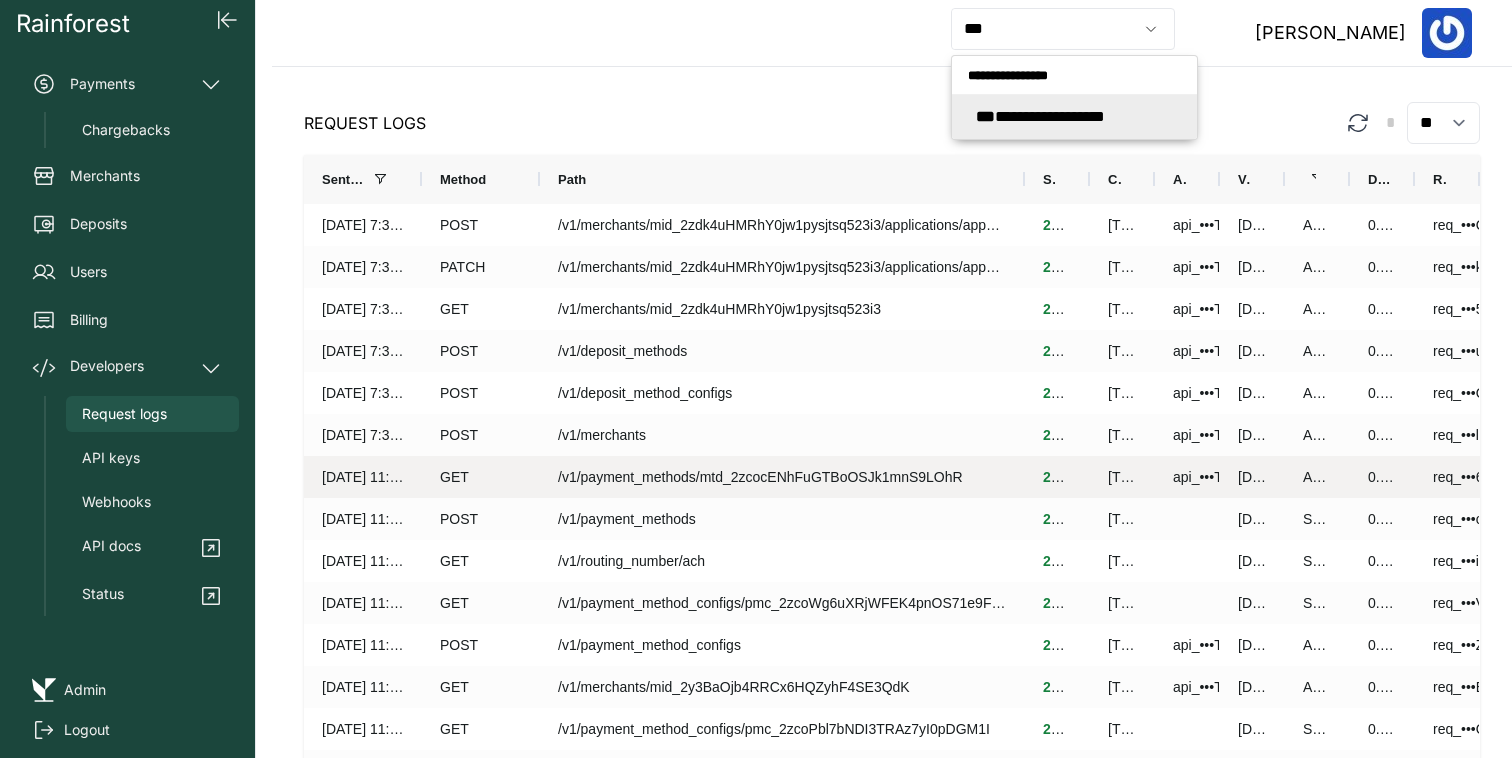 type on "**********" 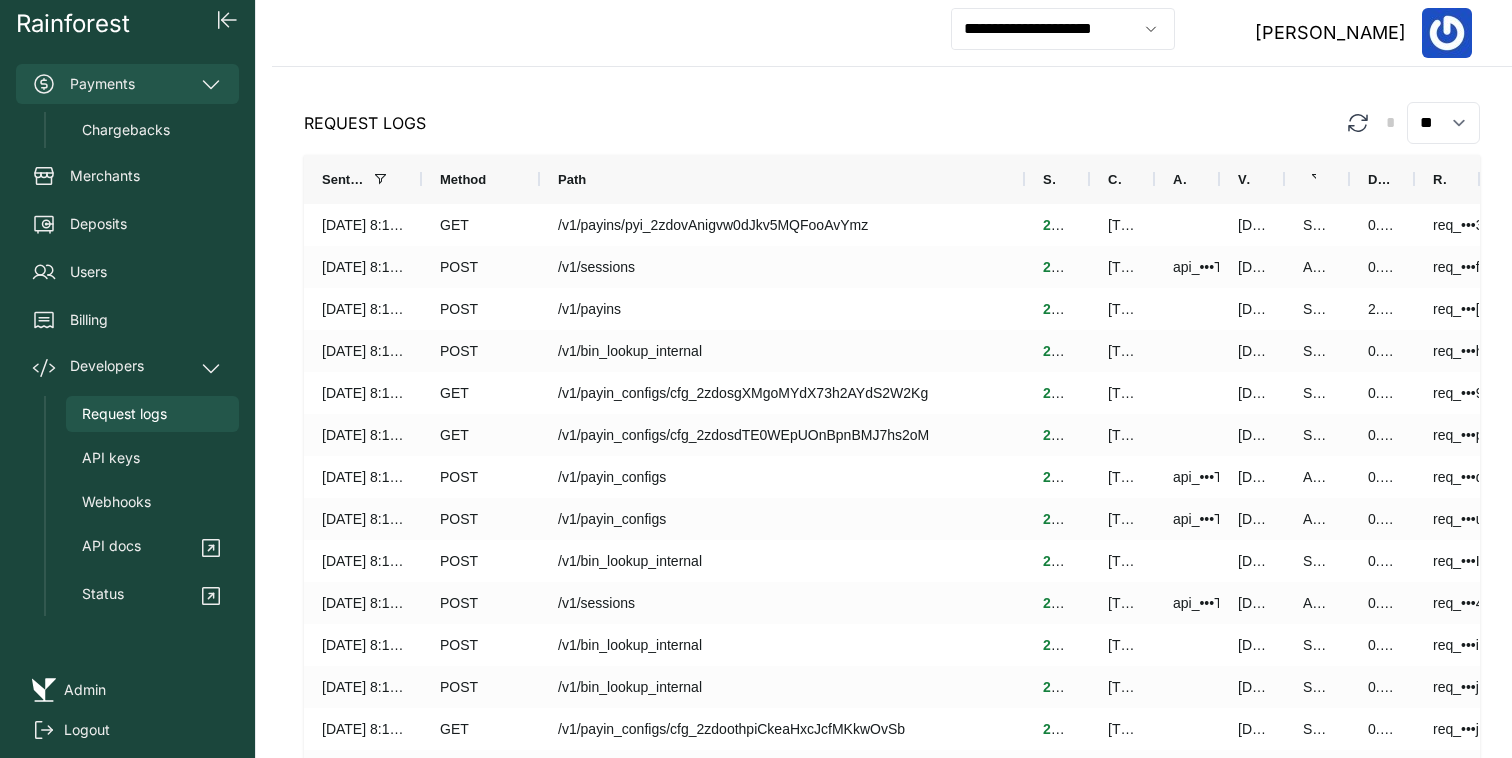 click on "Payments" at bounding box center [127, 84] 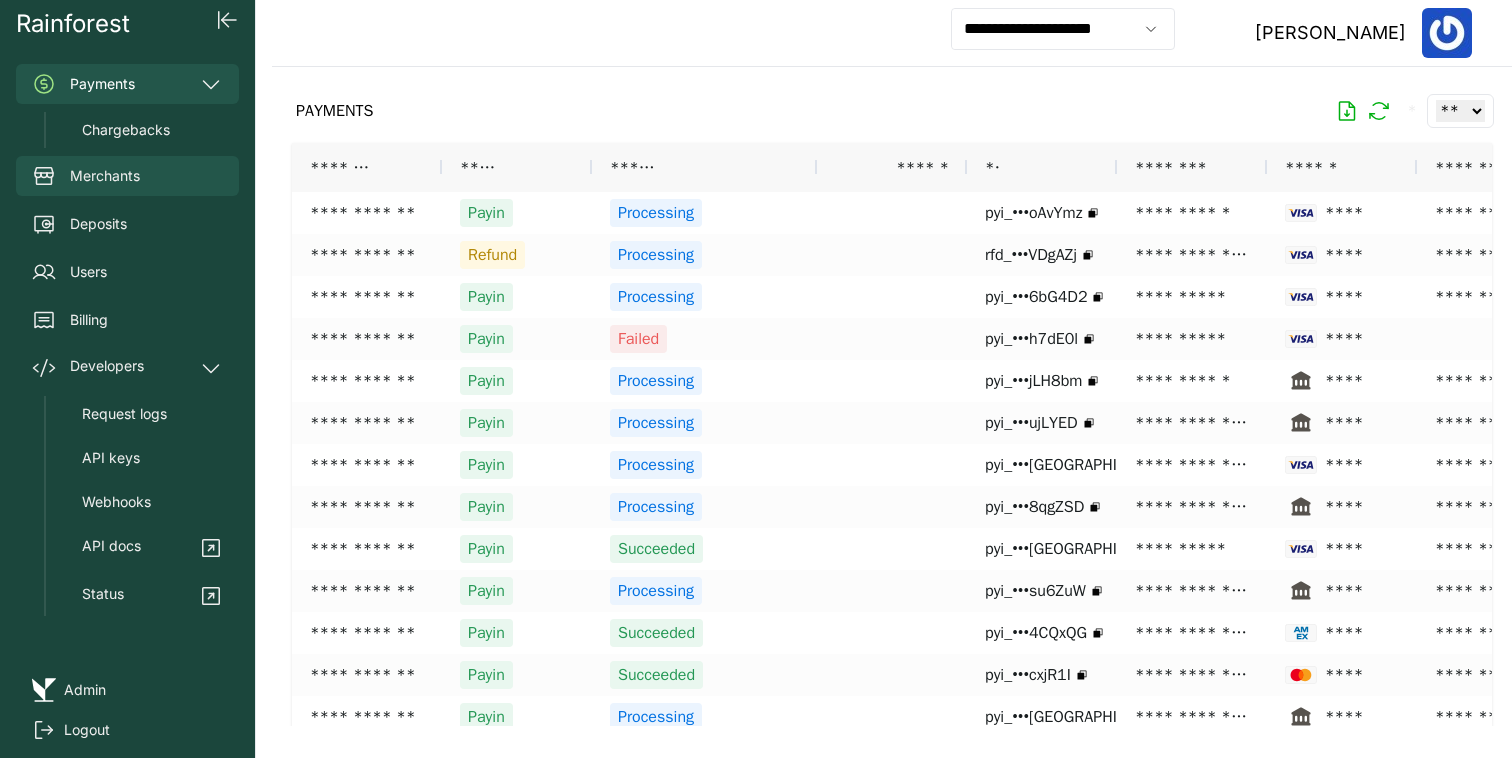 click on "Merchants" at bounding box center [127, 176] 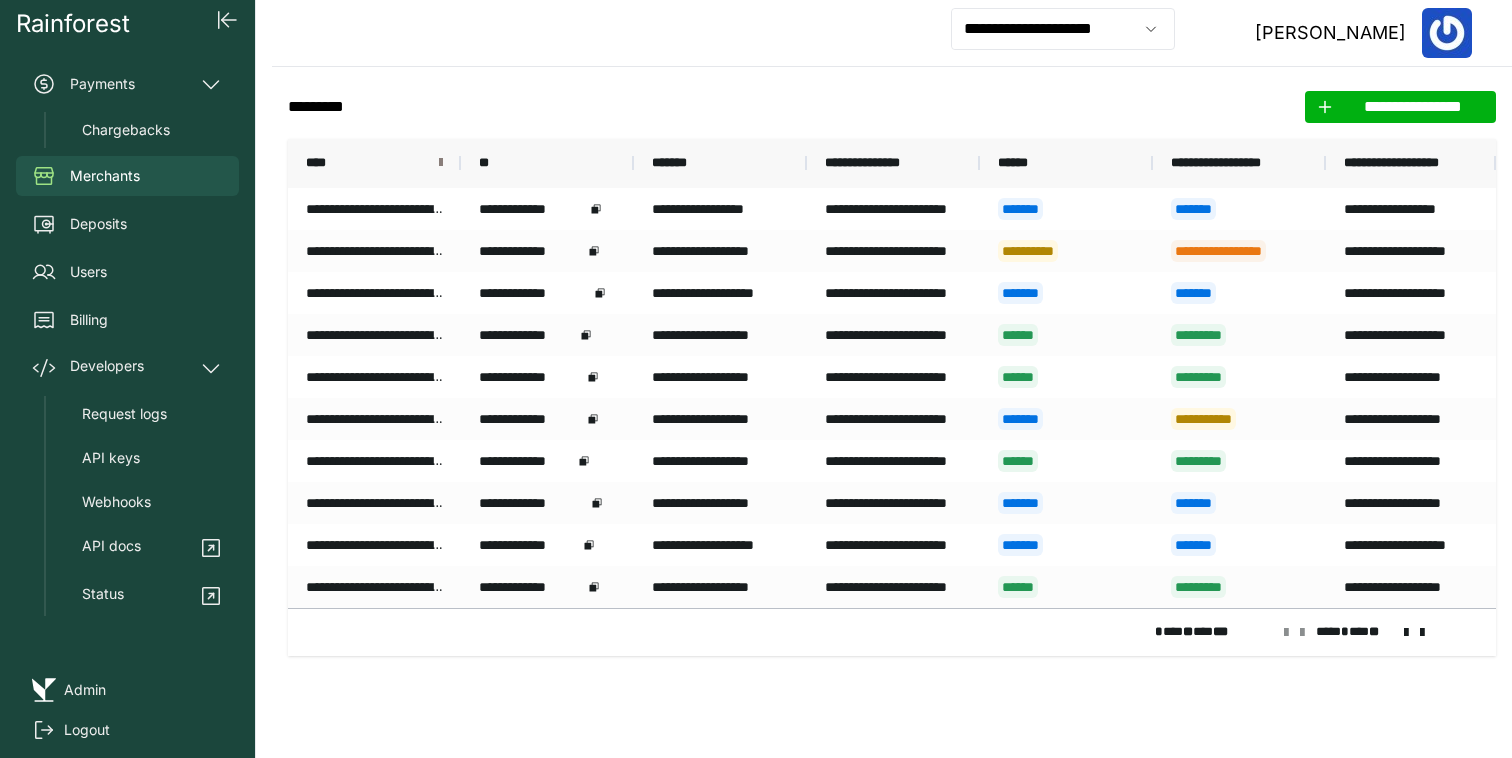 click at bounding box center [441, 163] 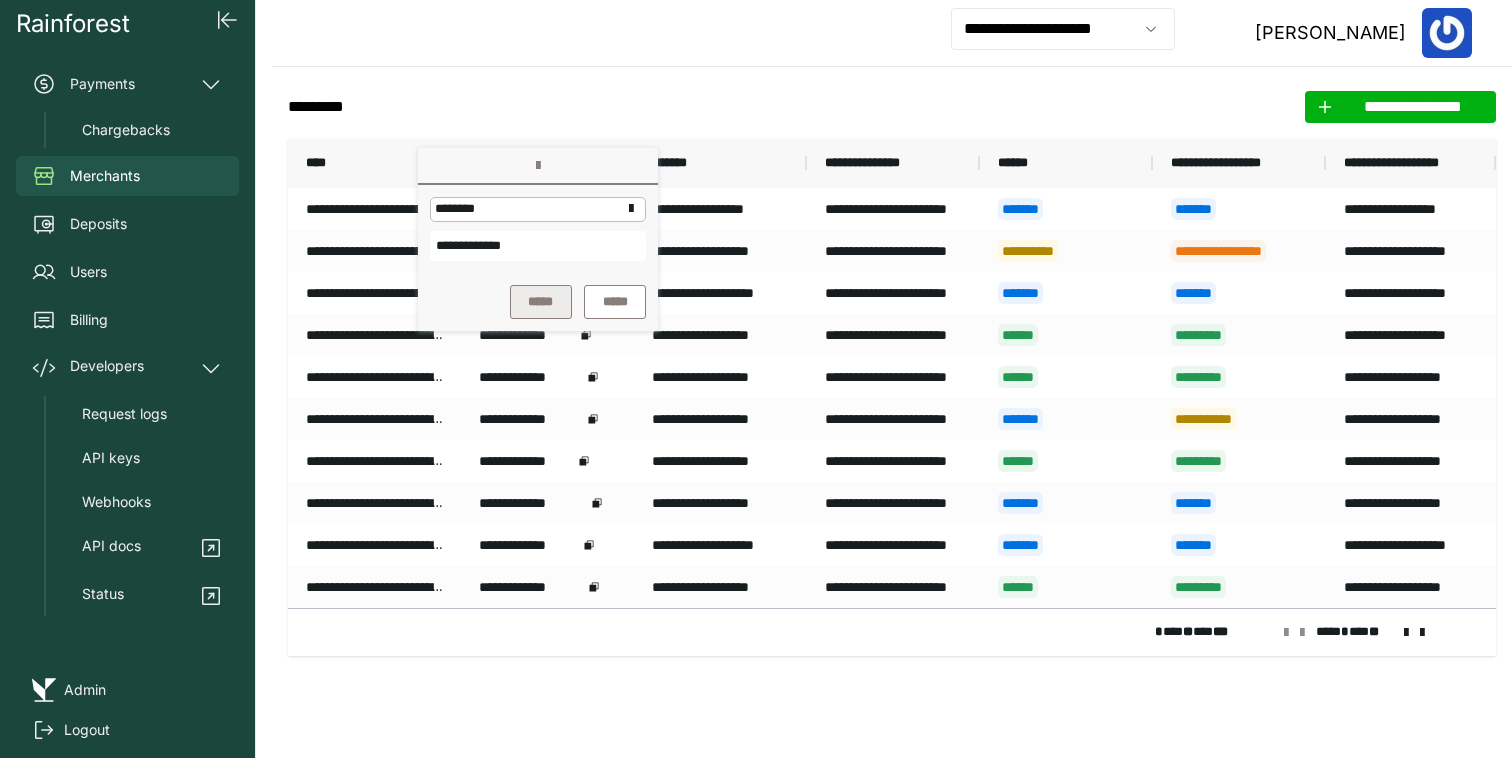 type on "**********" 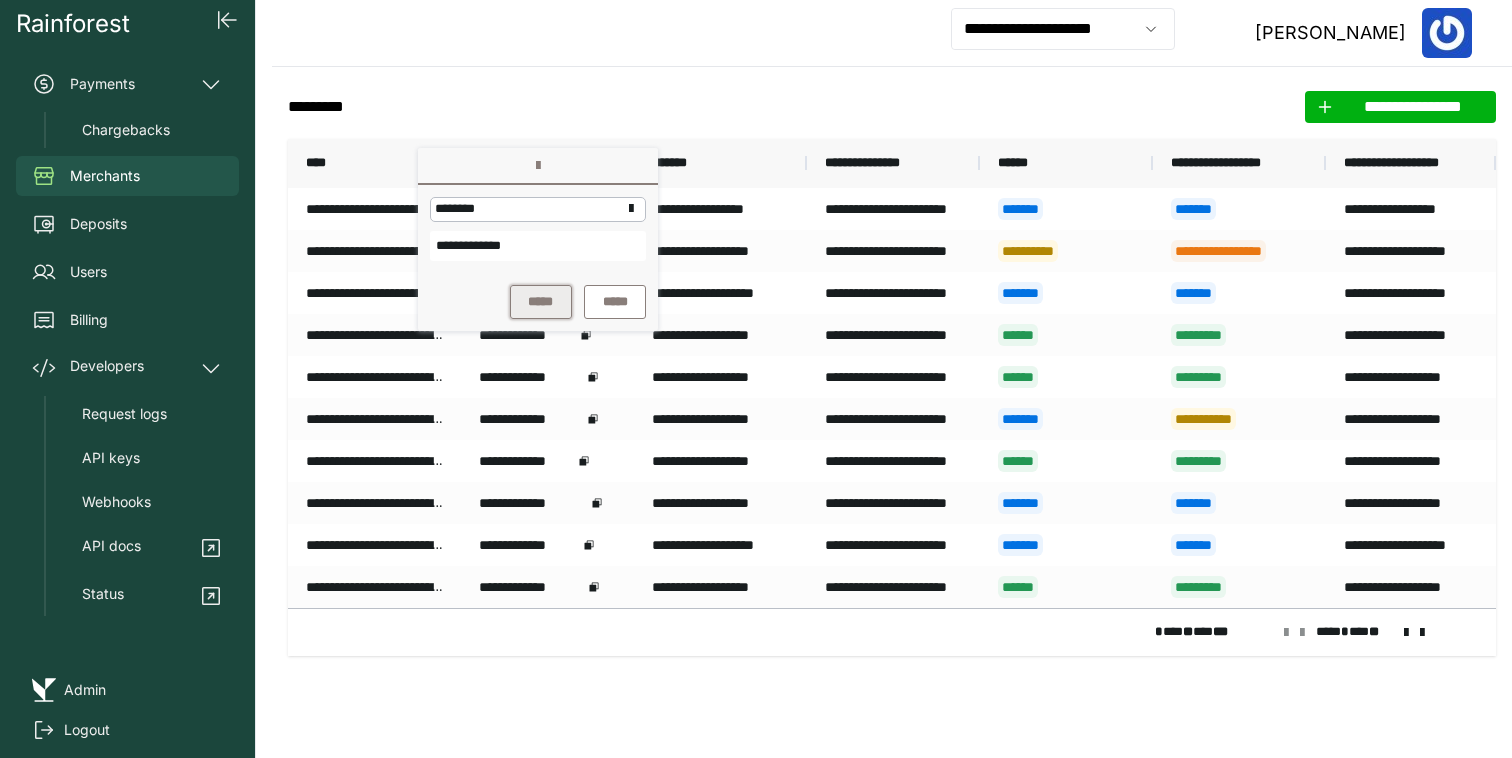 click on "*****" at bounding box center (541, 302) 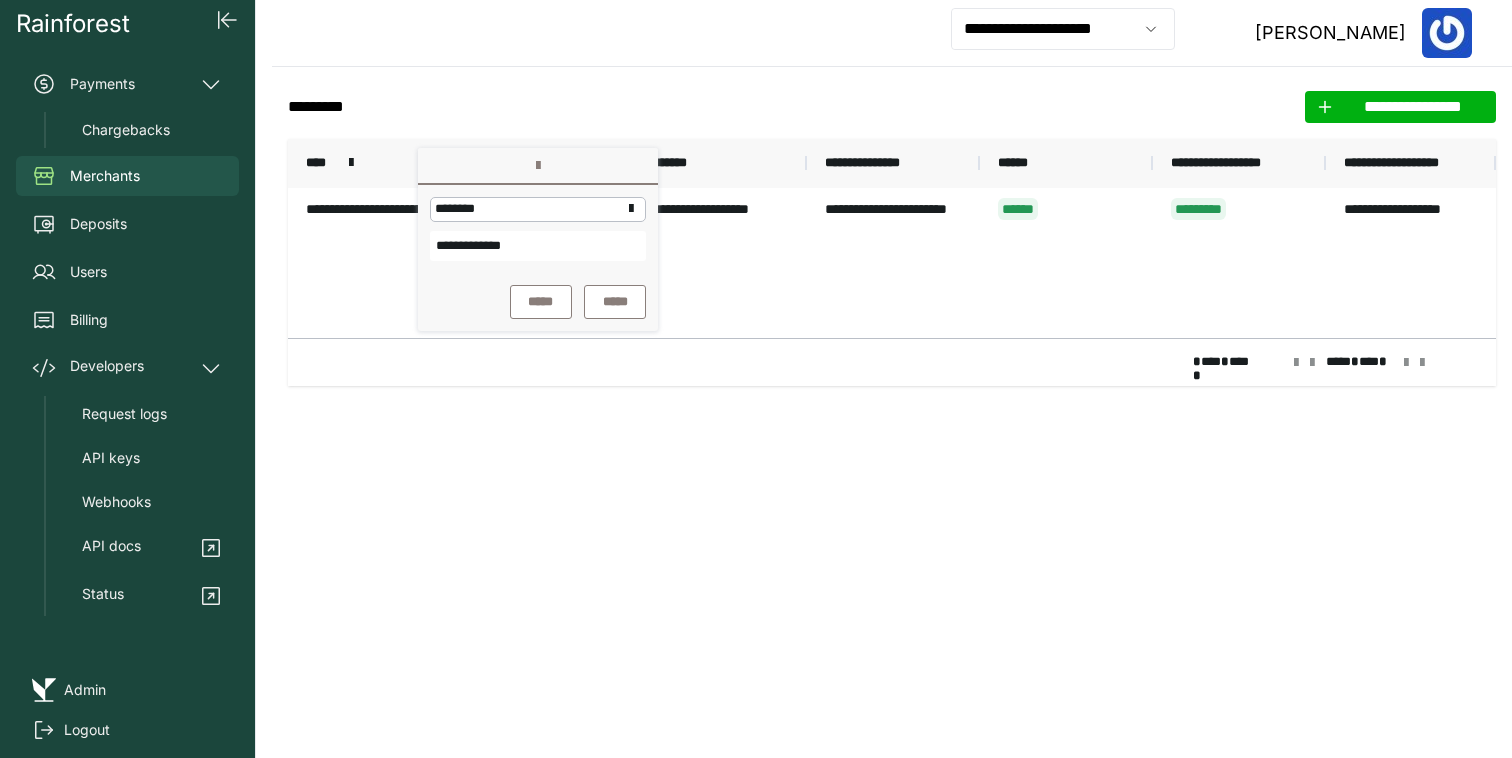 click on "**********" 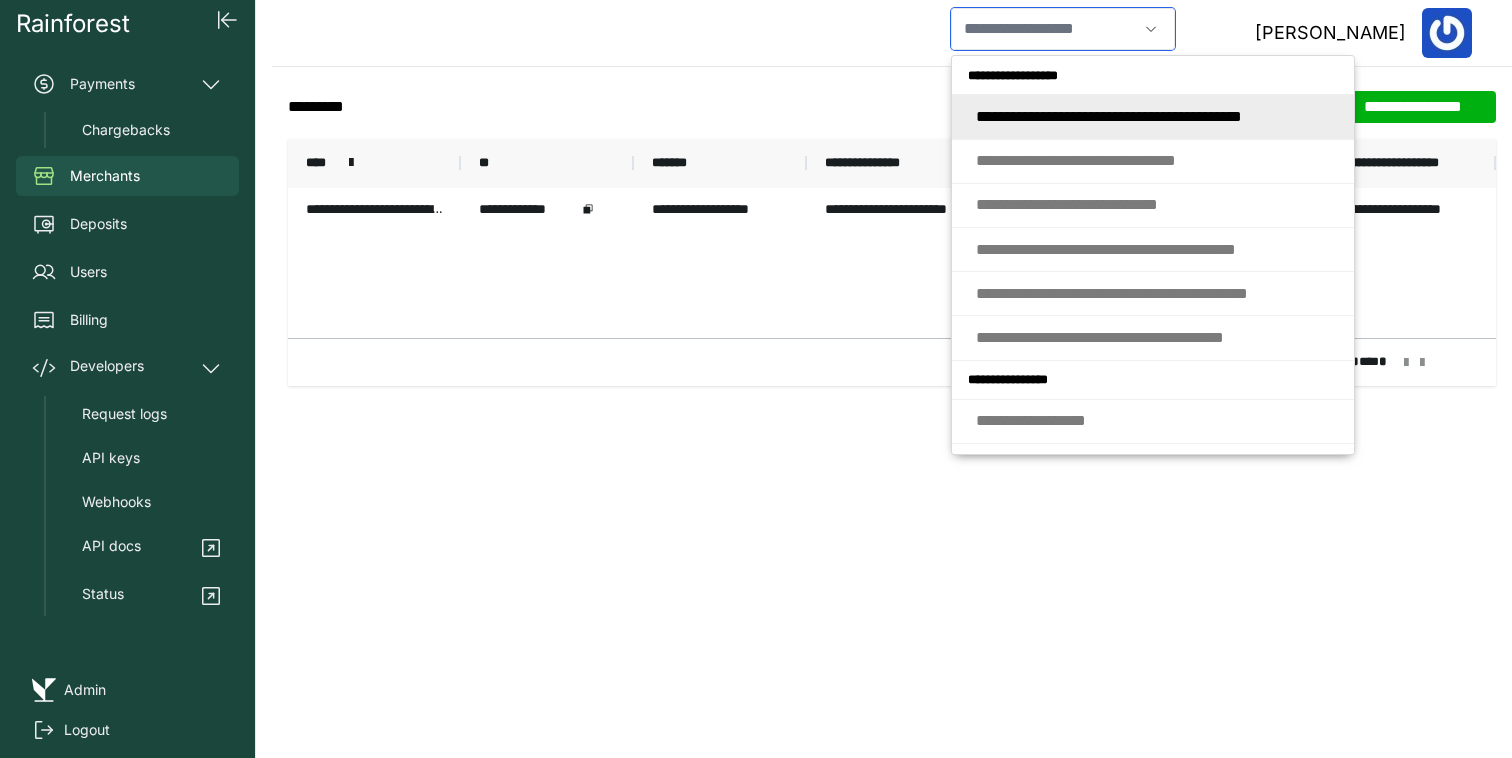 click at bounding box center [1044, 29] 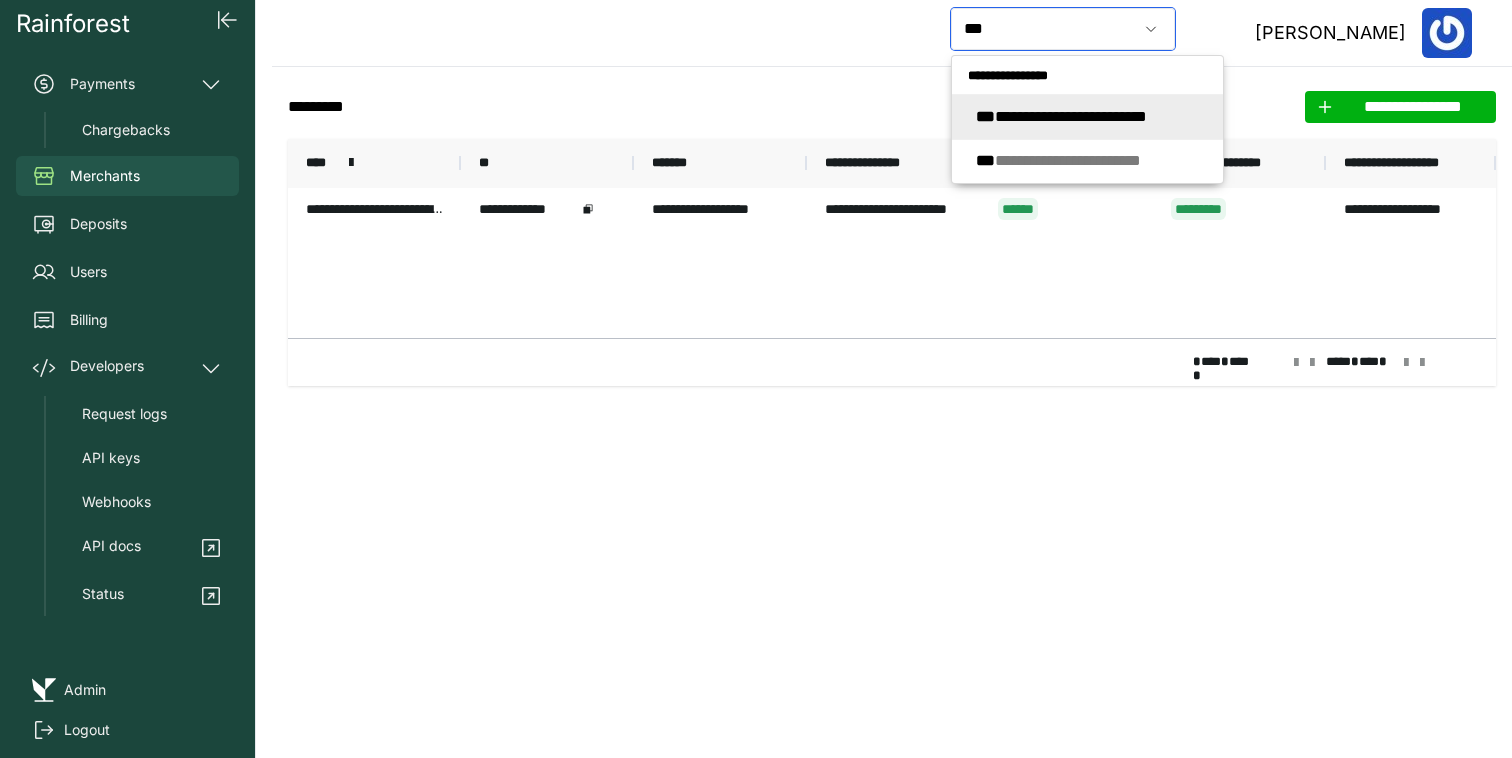 click on "**********" at bounding box center (1061, 116) 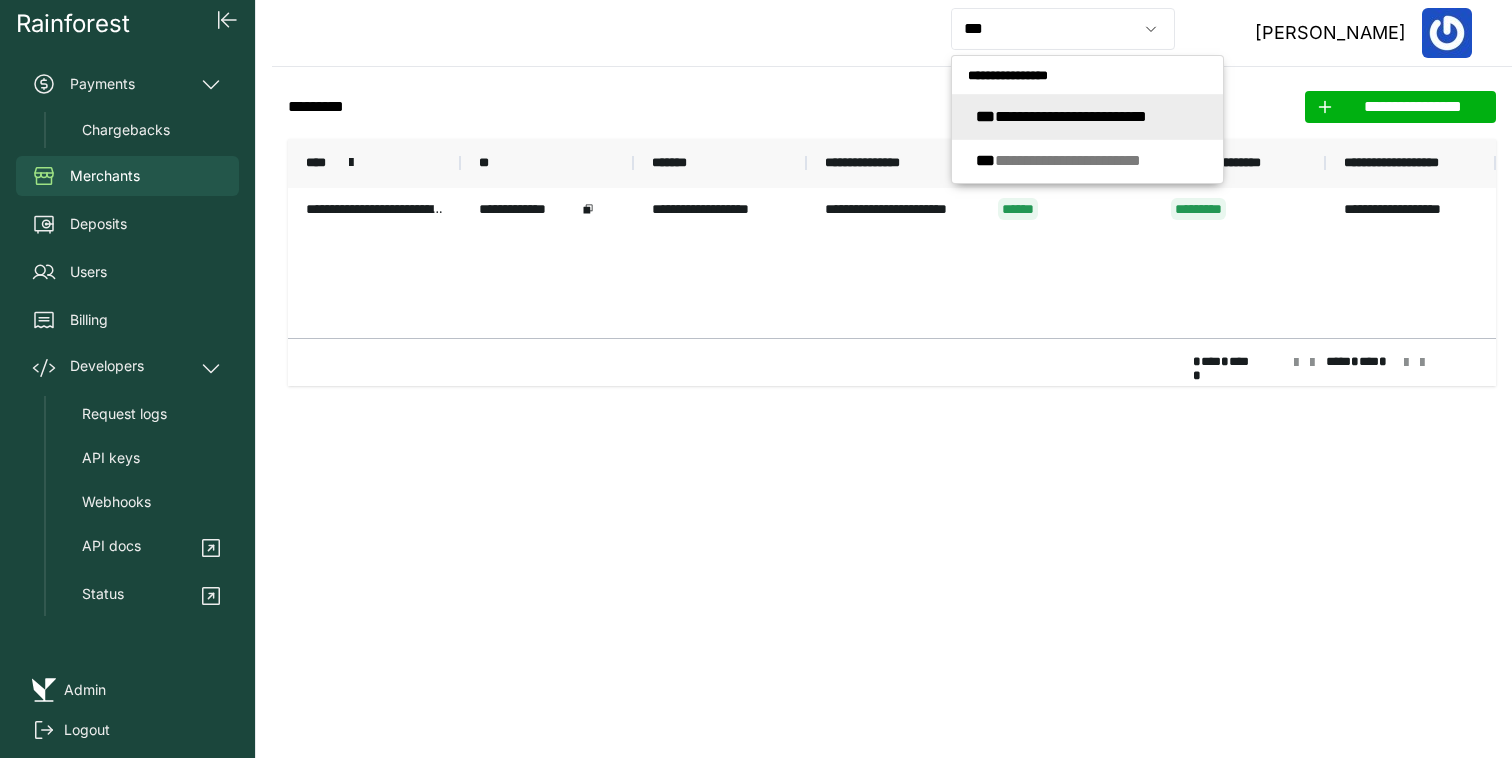 type on "**********" 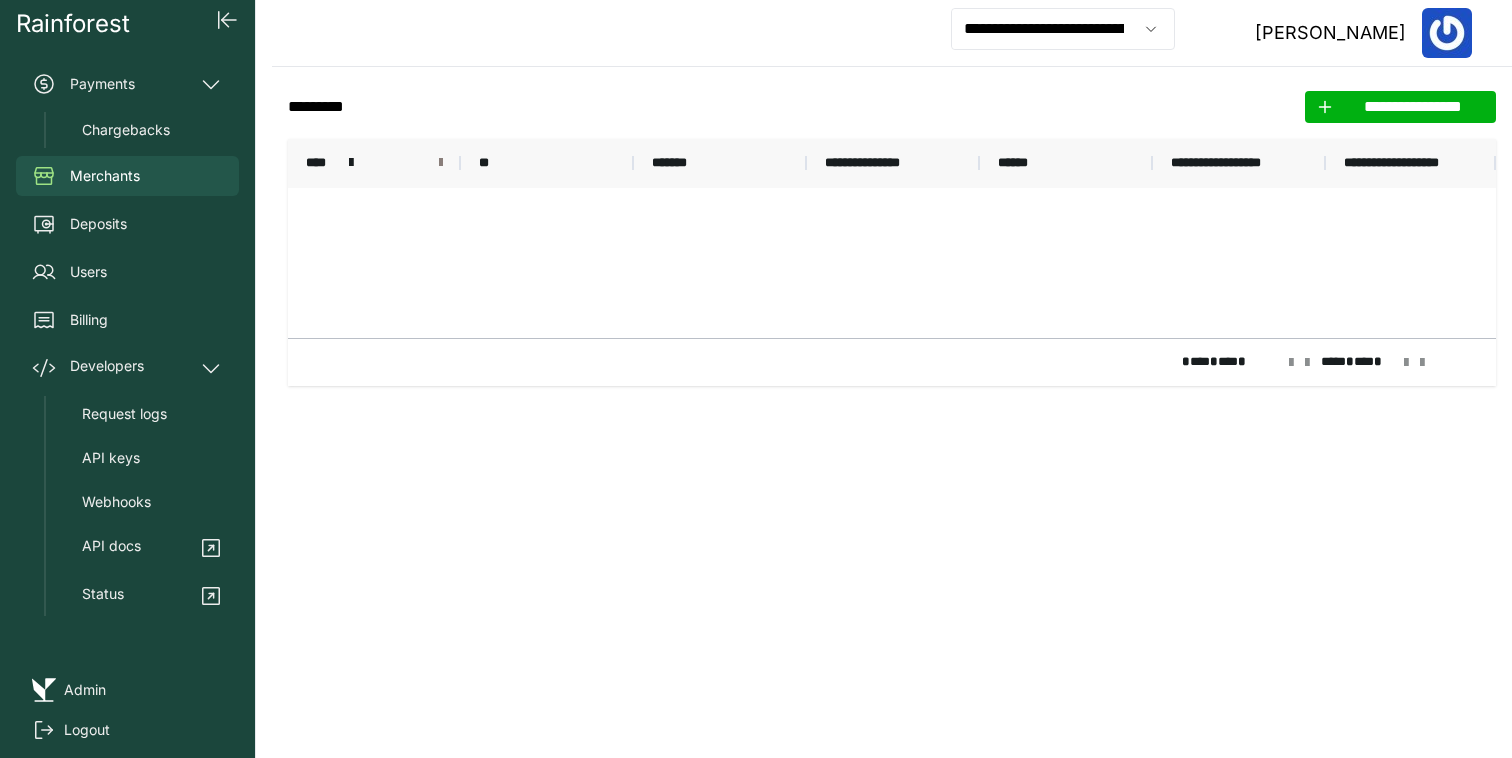 click at bounding box center [441, 163] 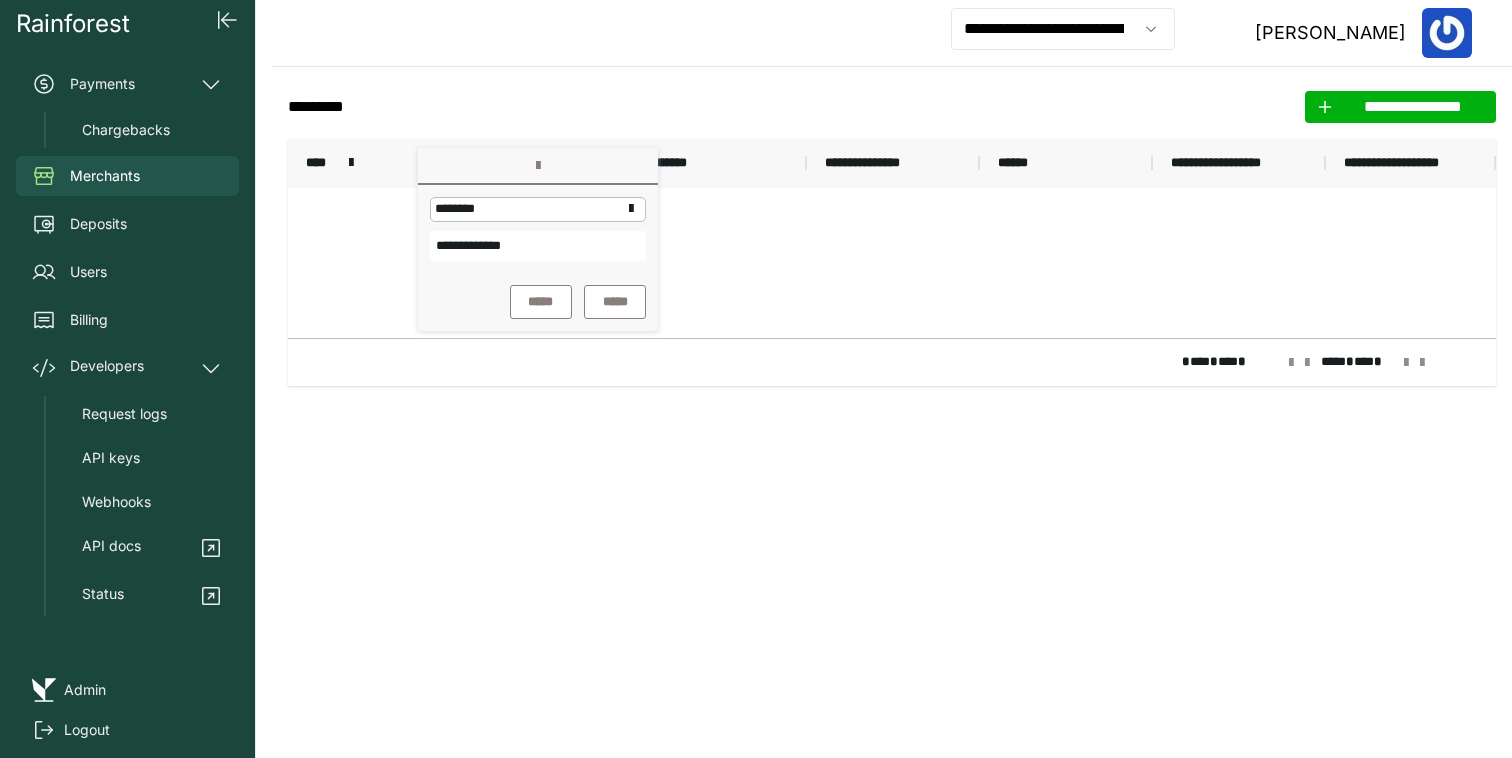click on "**********" at bounding box center (538, 246) 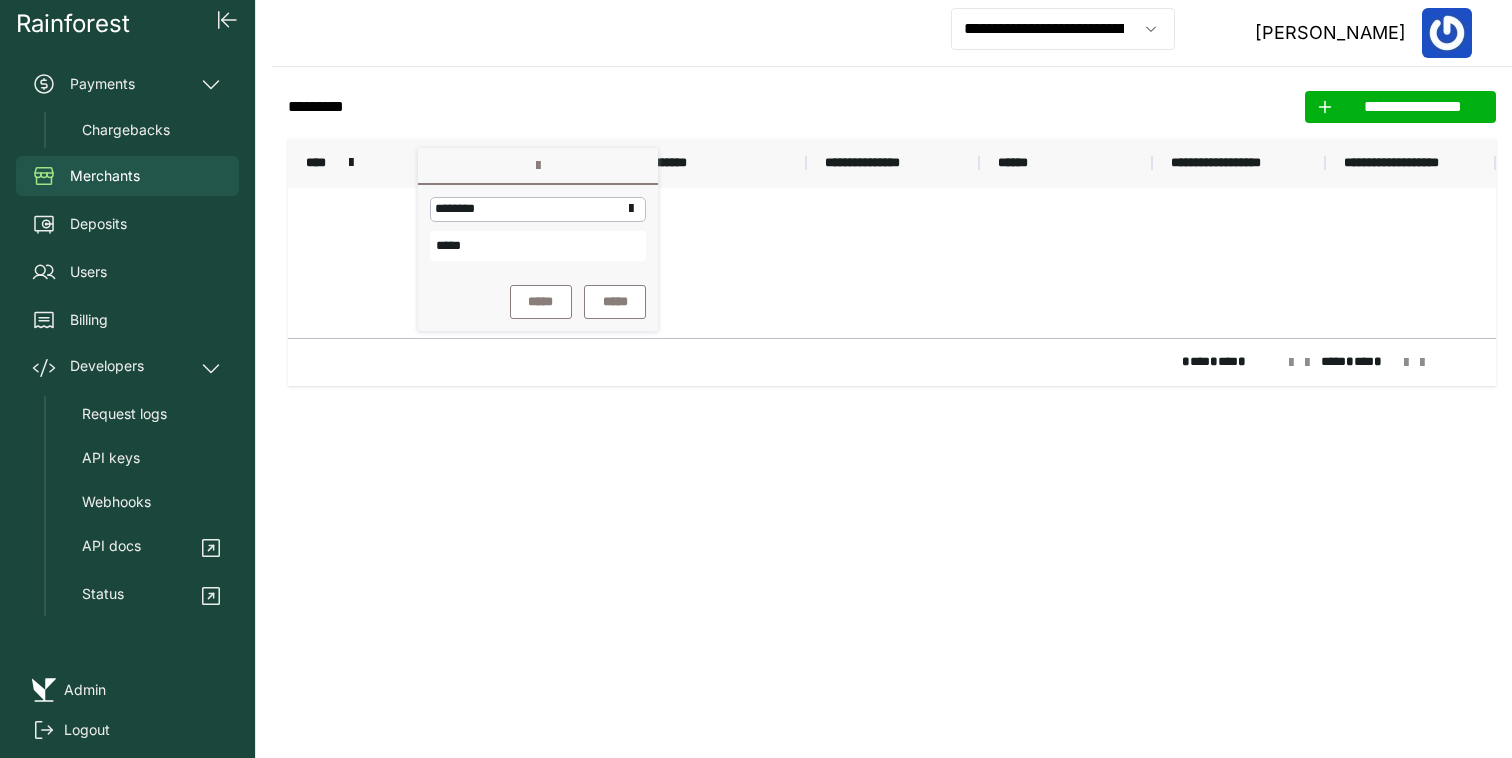 type on "*****" 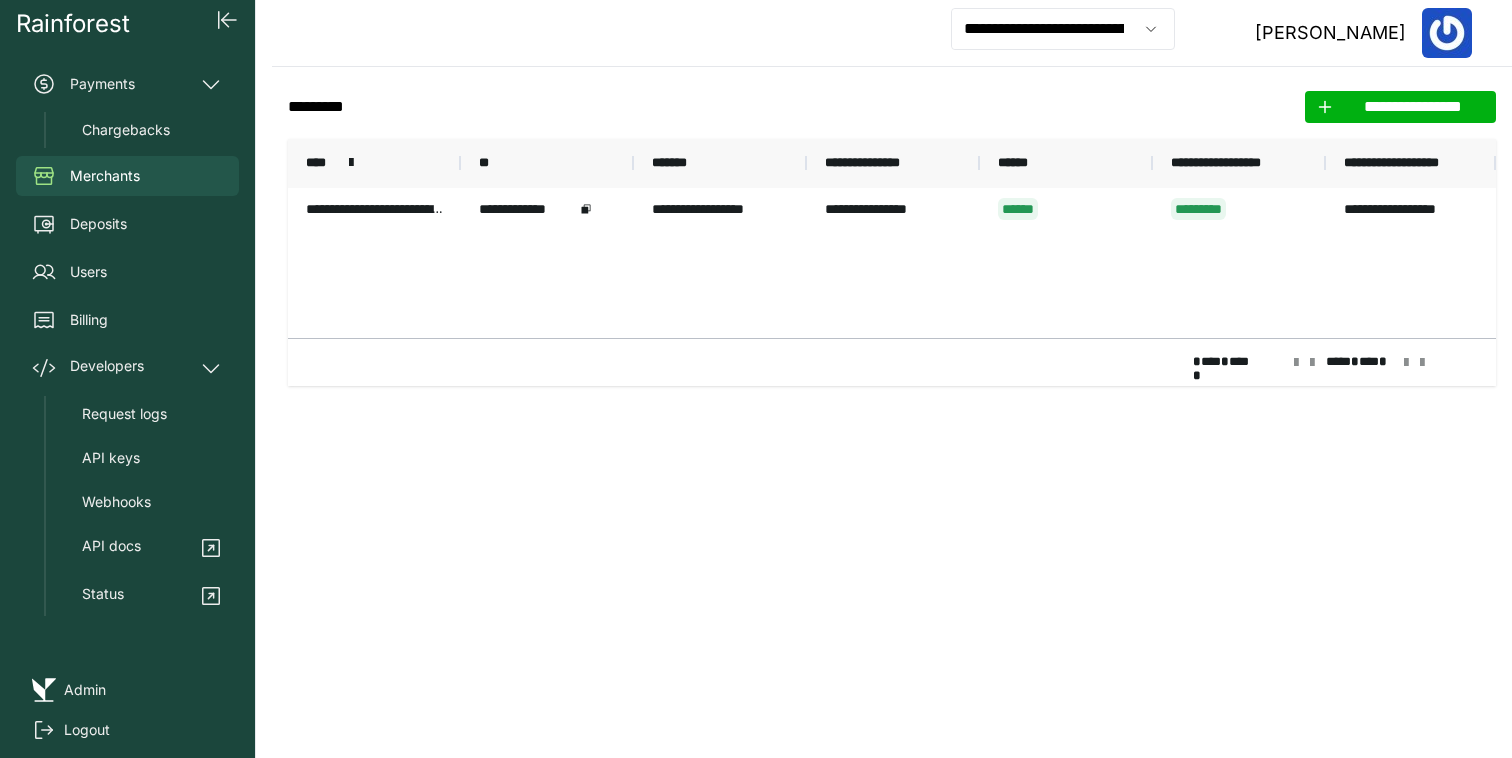 click on "**********" 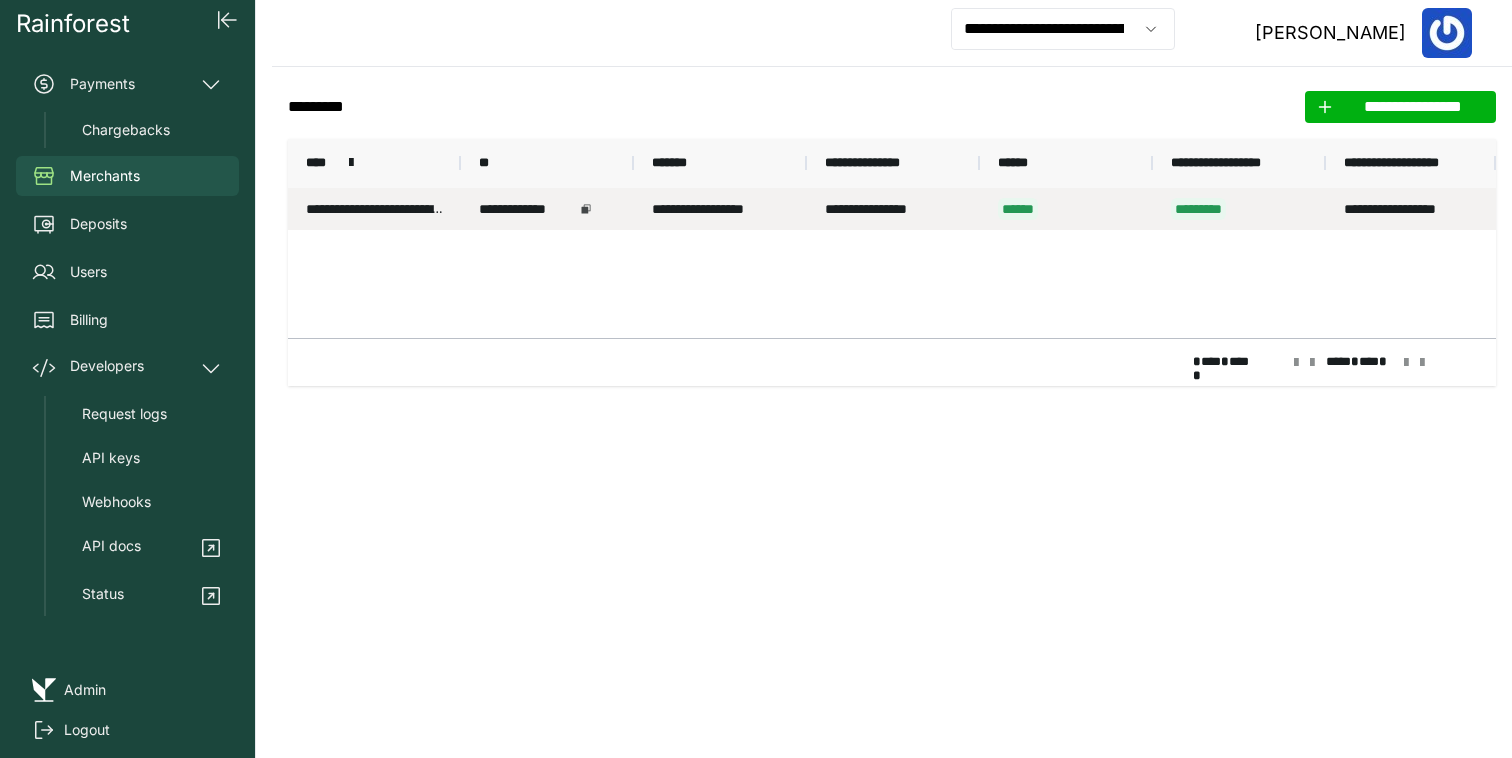 click 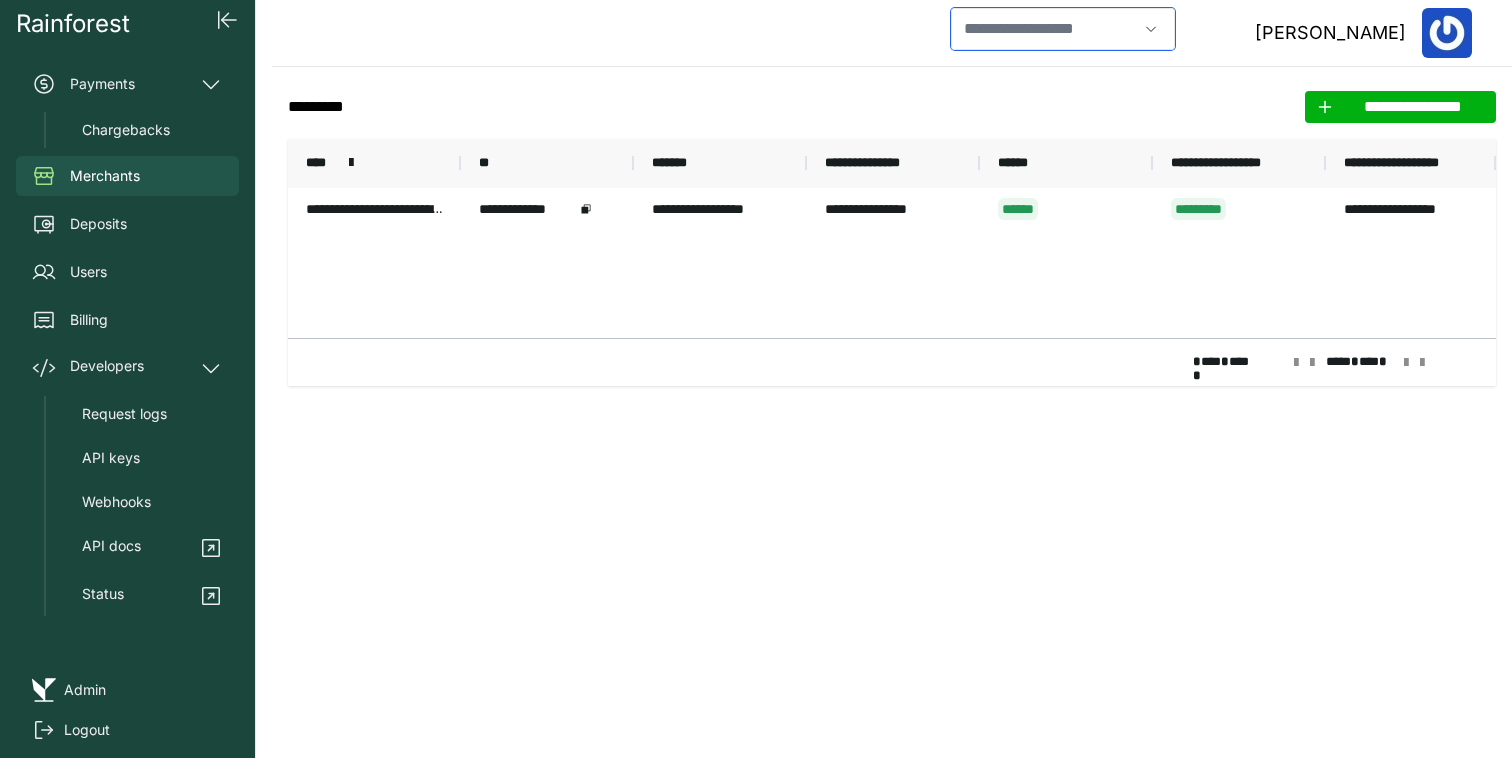 click at bounding box center (1044, 29) 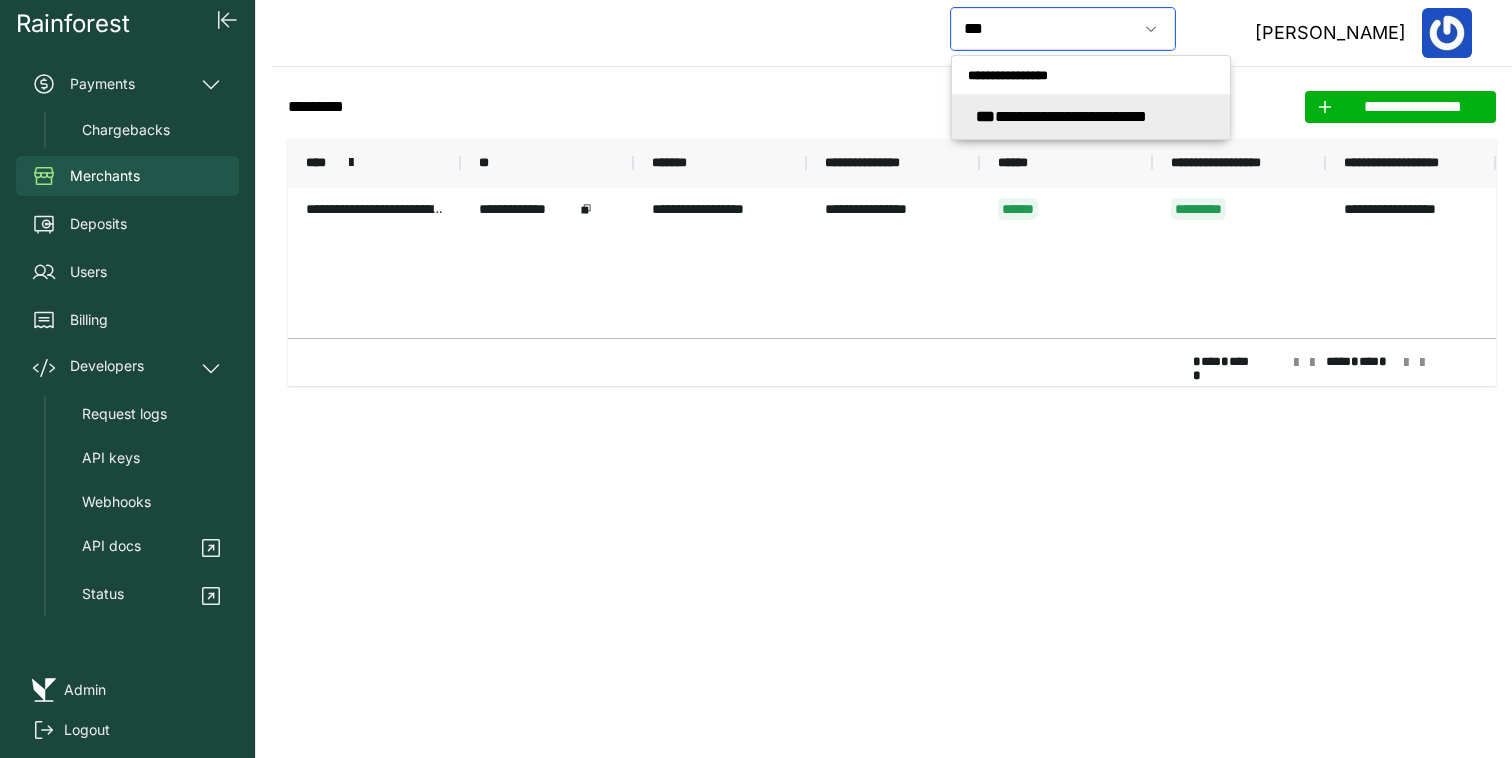 click on "**********" 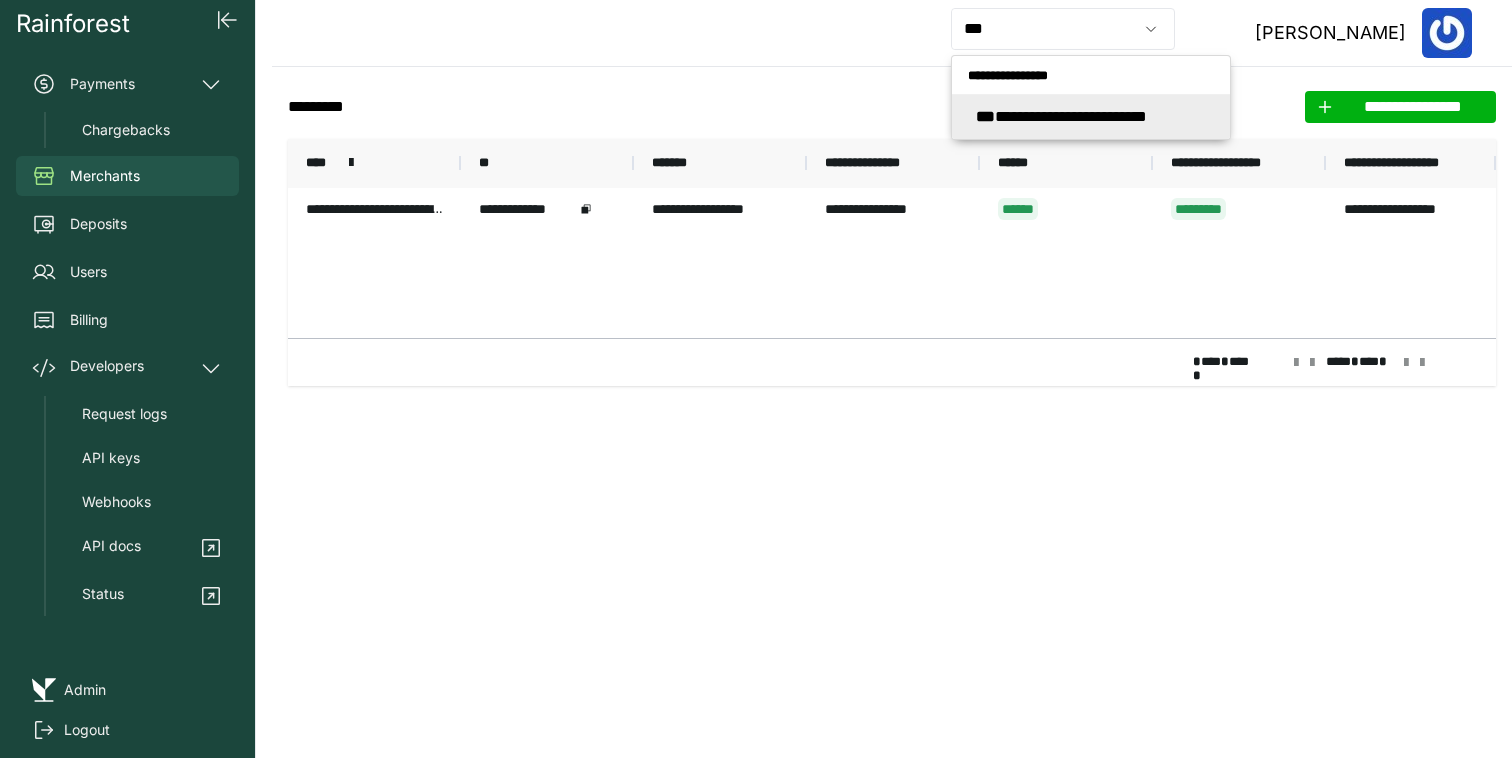type on "**********" 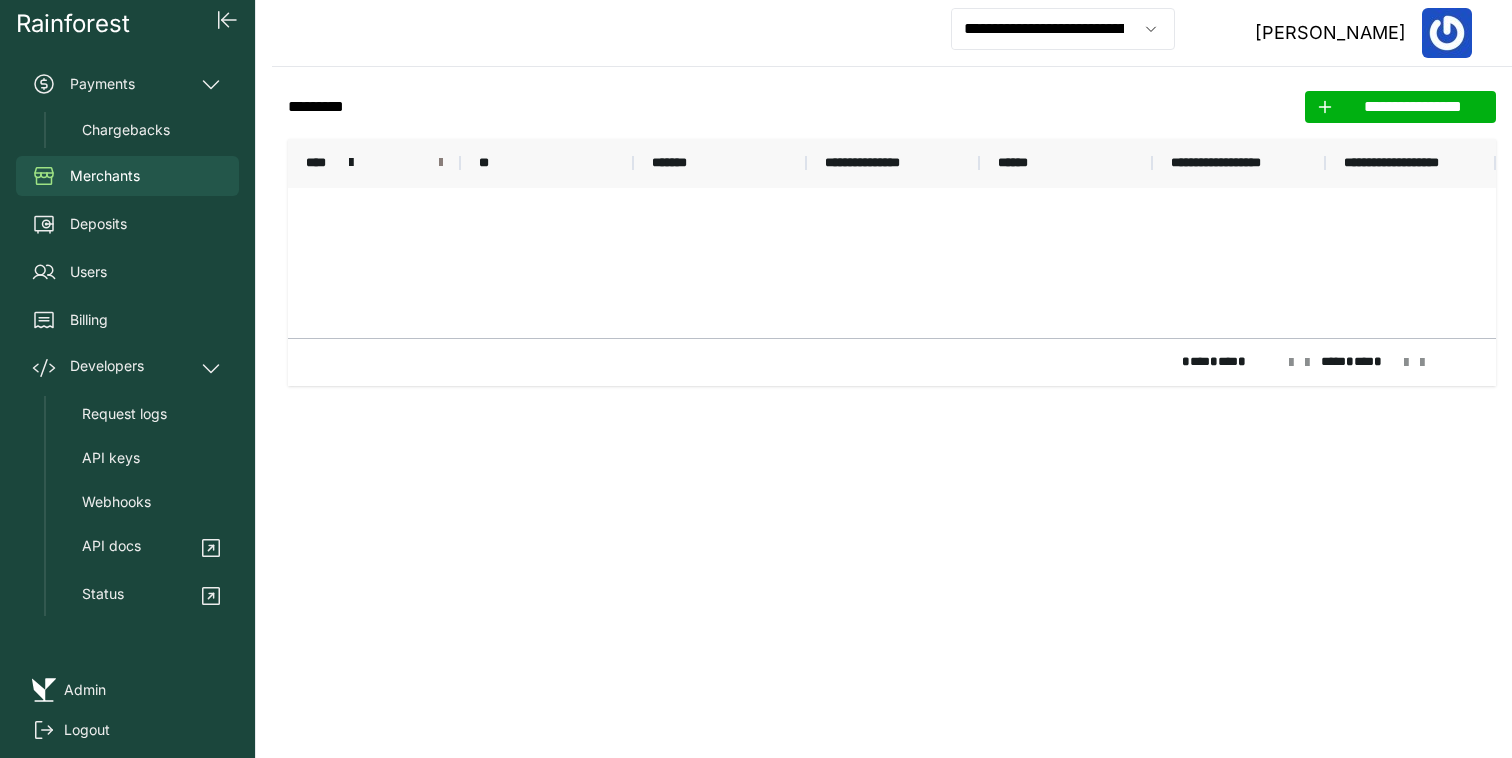 click at bounding box center (441, 163) 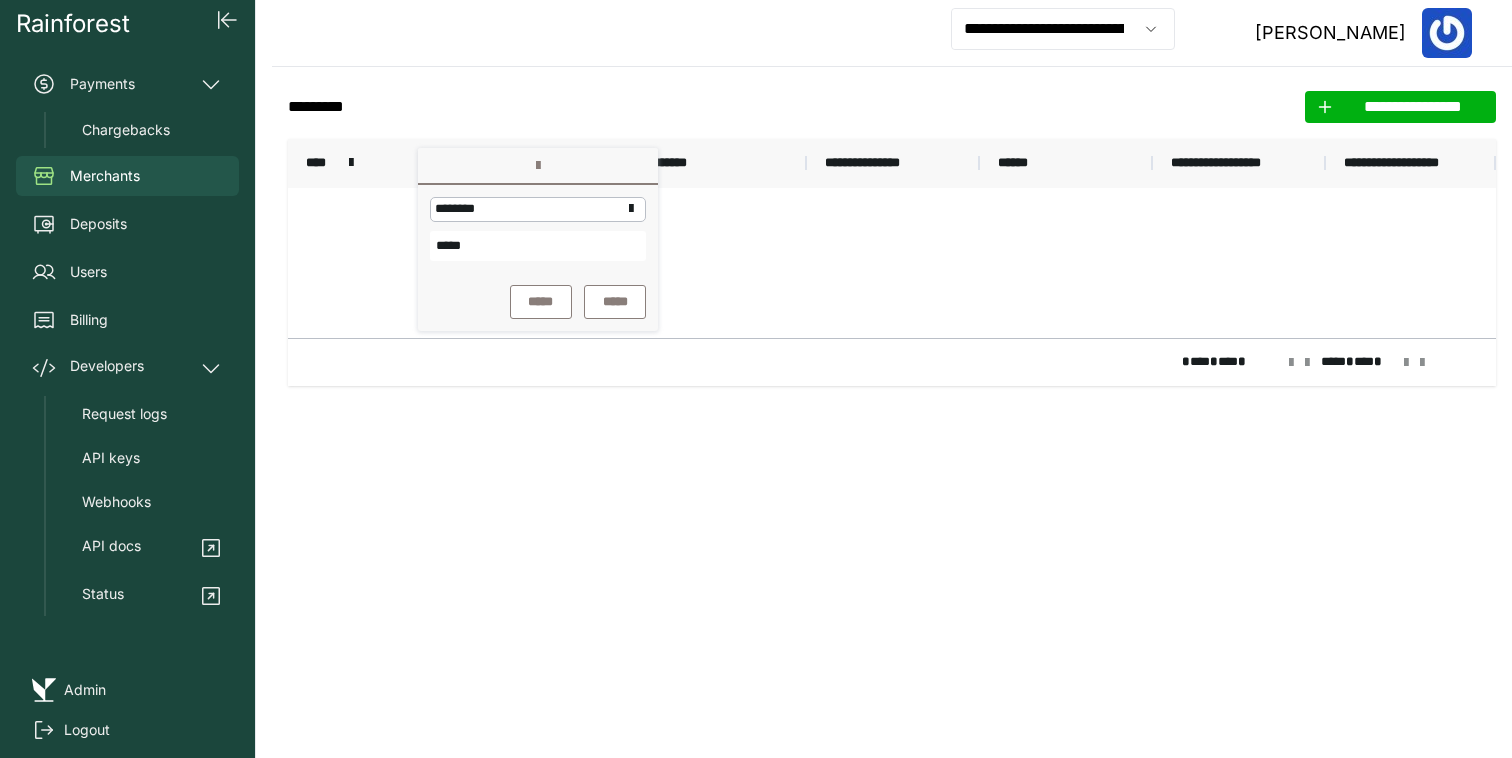click on "*****" at bounding box center [538, 246] 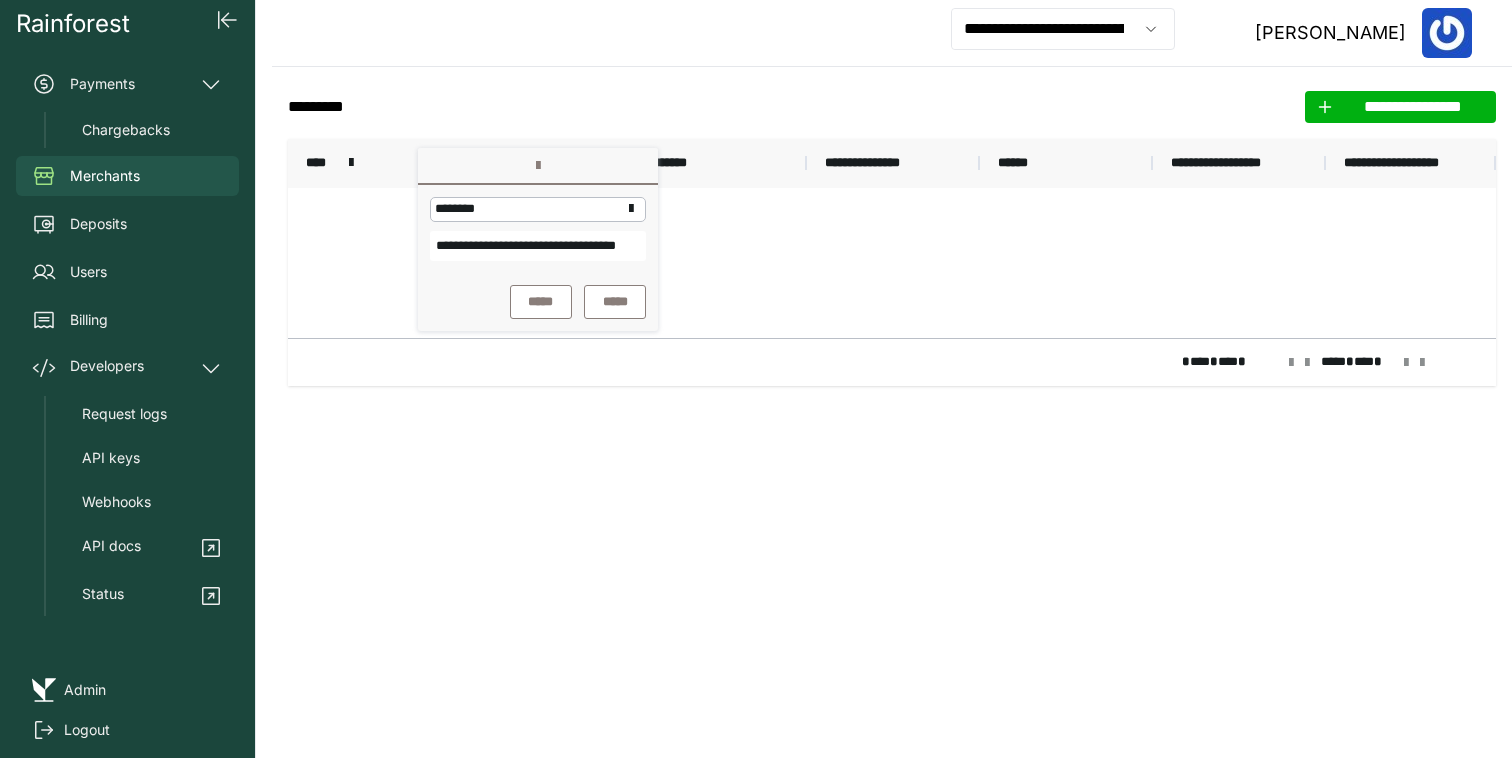 scroll, scrollTop: 0, scrollLeft: 68, axis: horizontal 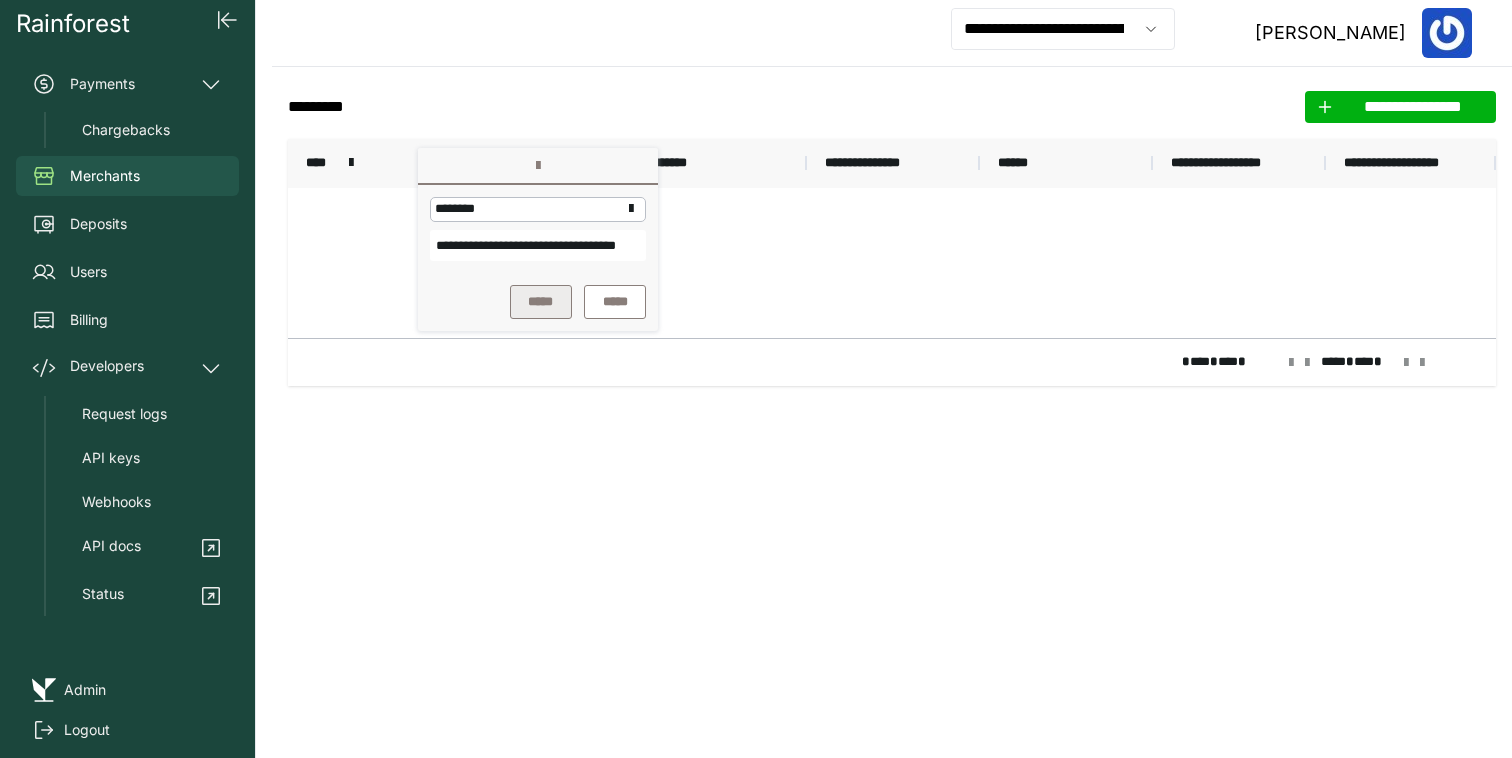type on "**********" 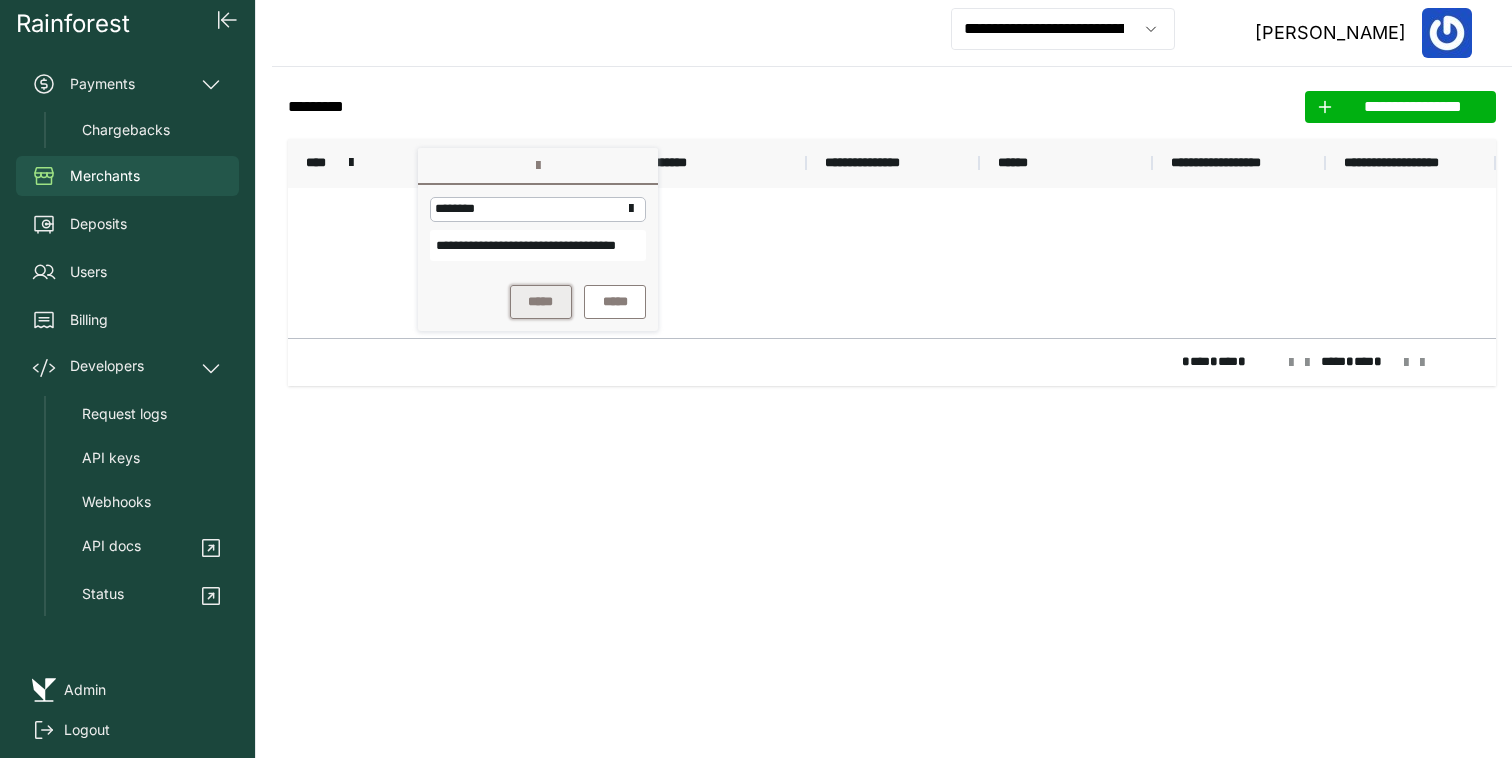scroll, scrollTop: 0, scrollLeft: 0, axis: both 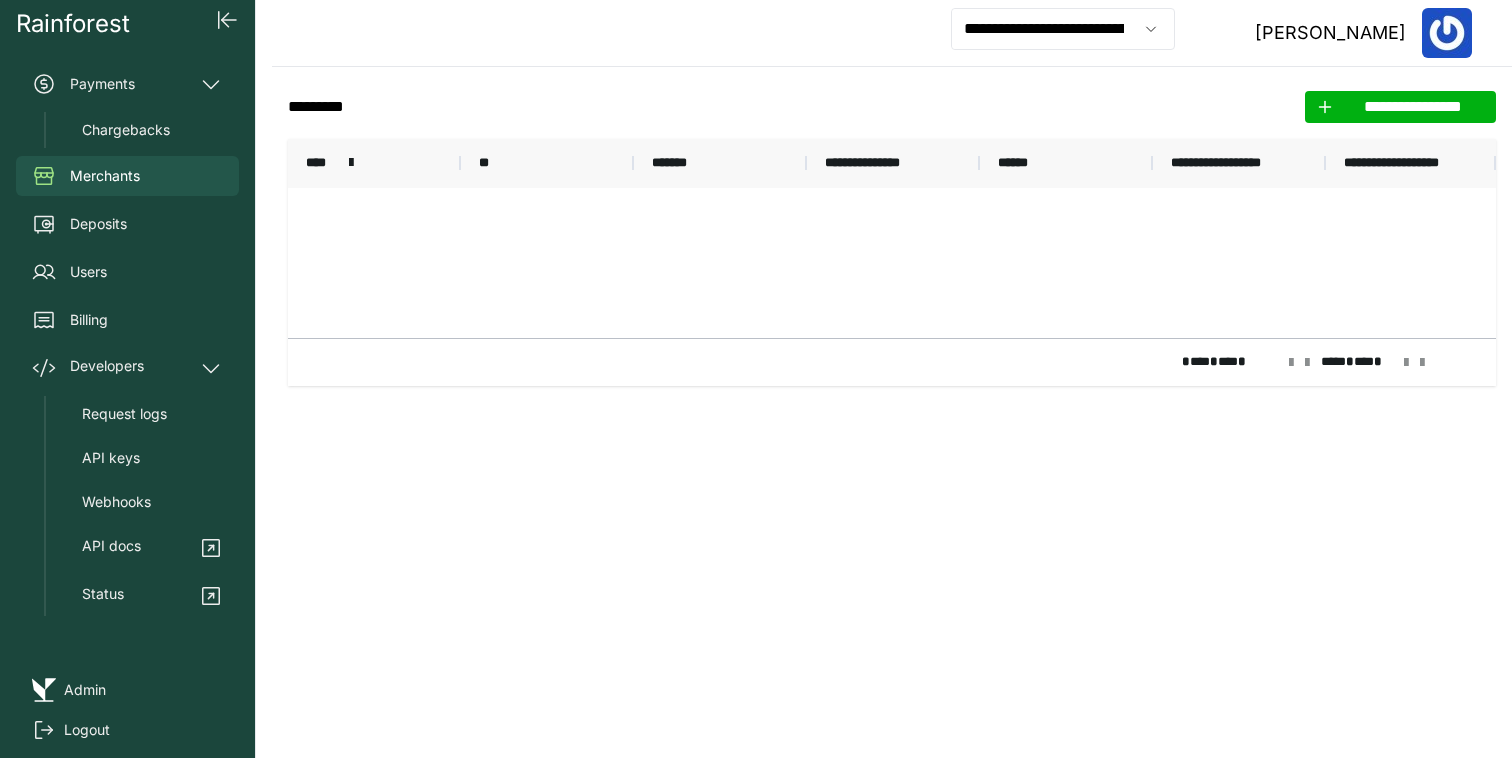 click on "**********" 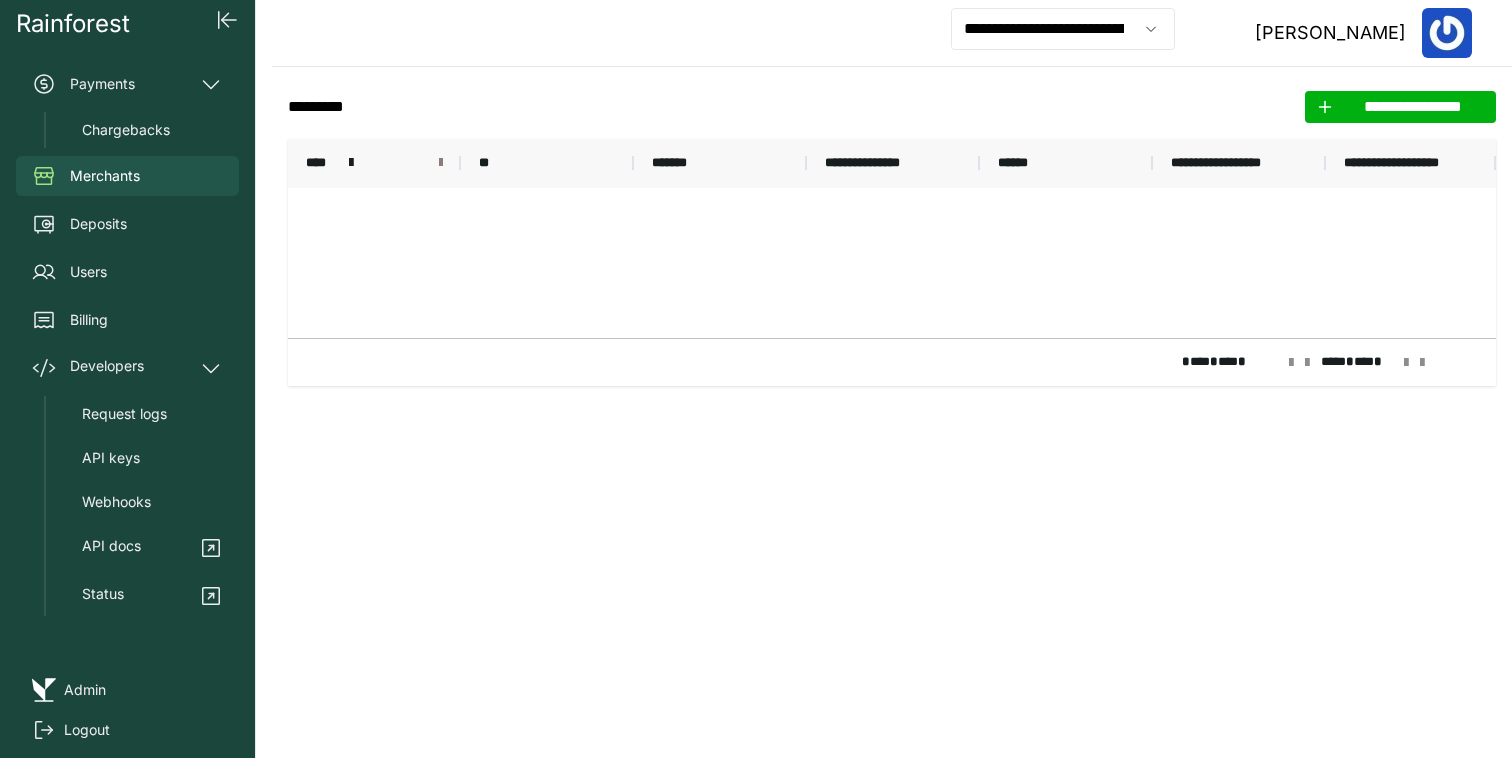 click at bounding box center [441, 163] 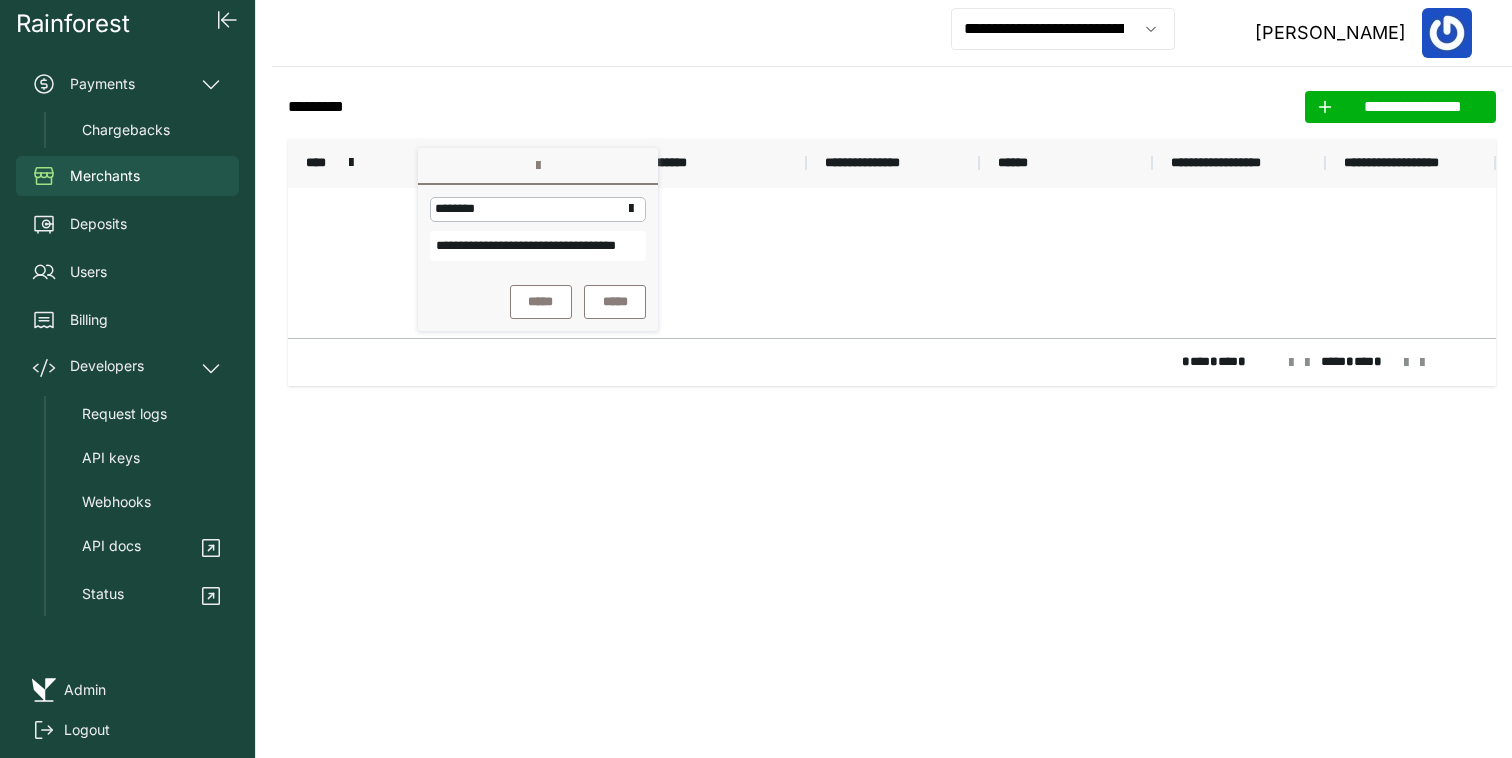 scroll, scrollTop: 0, scrollLeft: 68, axis: horizontal 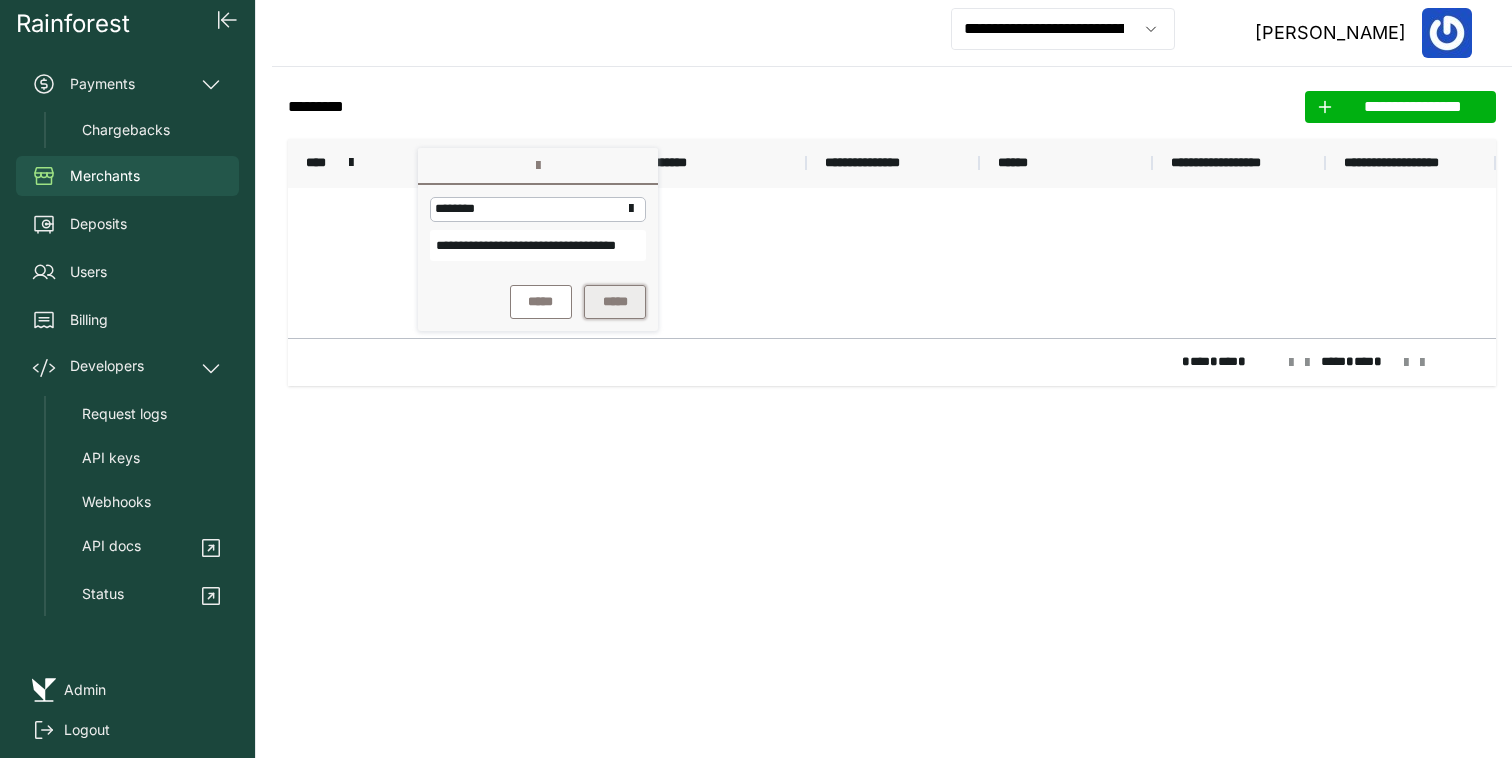 click on "*****" at bounding box center [615, 302] 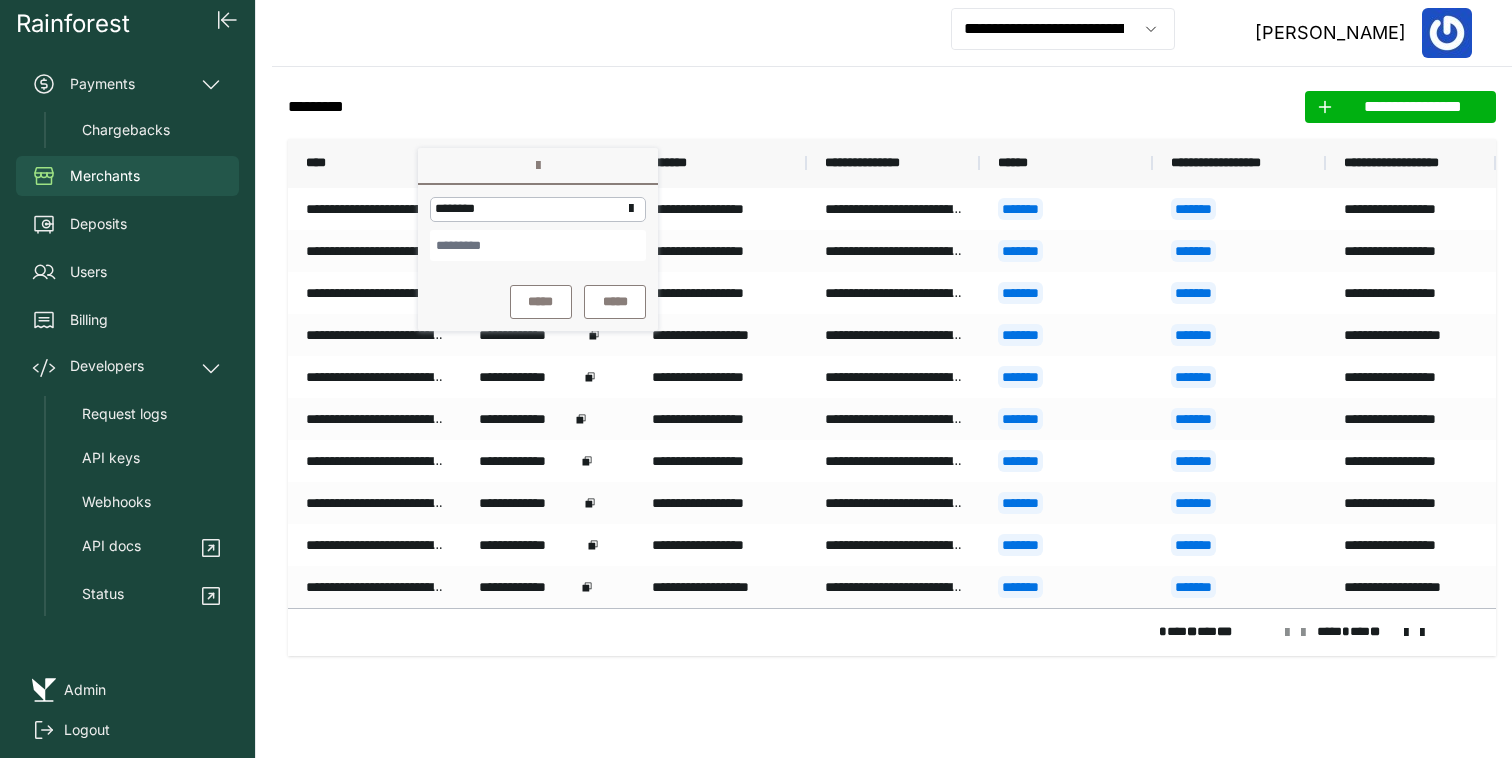 click on "**********" at bounding box center [892, 33] 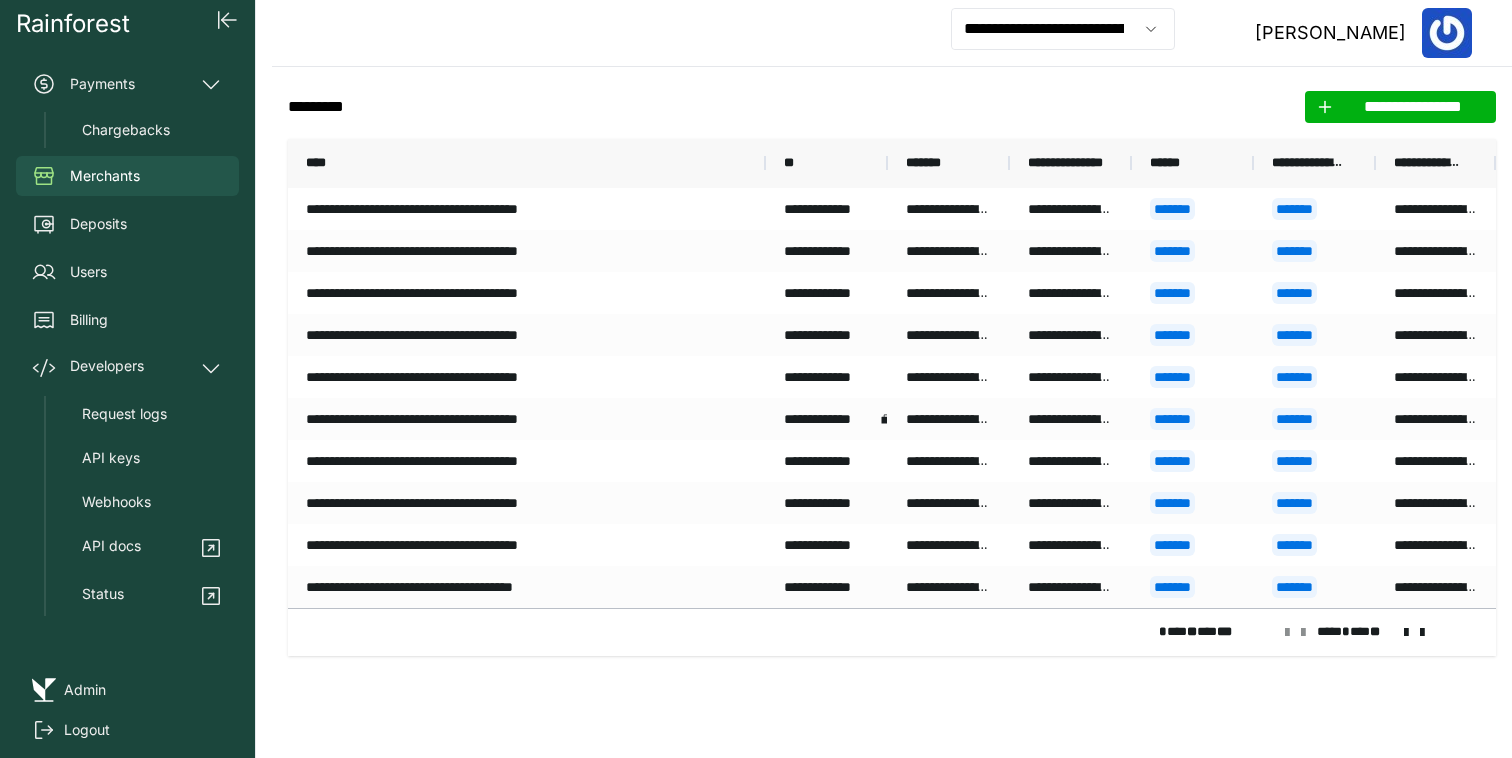 drag, startPoint x: 458, startPoint y: 158, endPoint x: 757, endPoint y: 137, distance: 299.73654 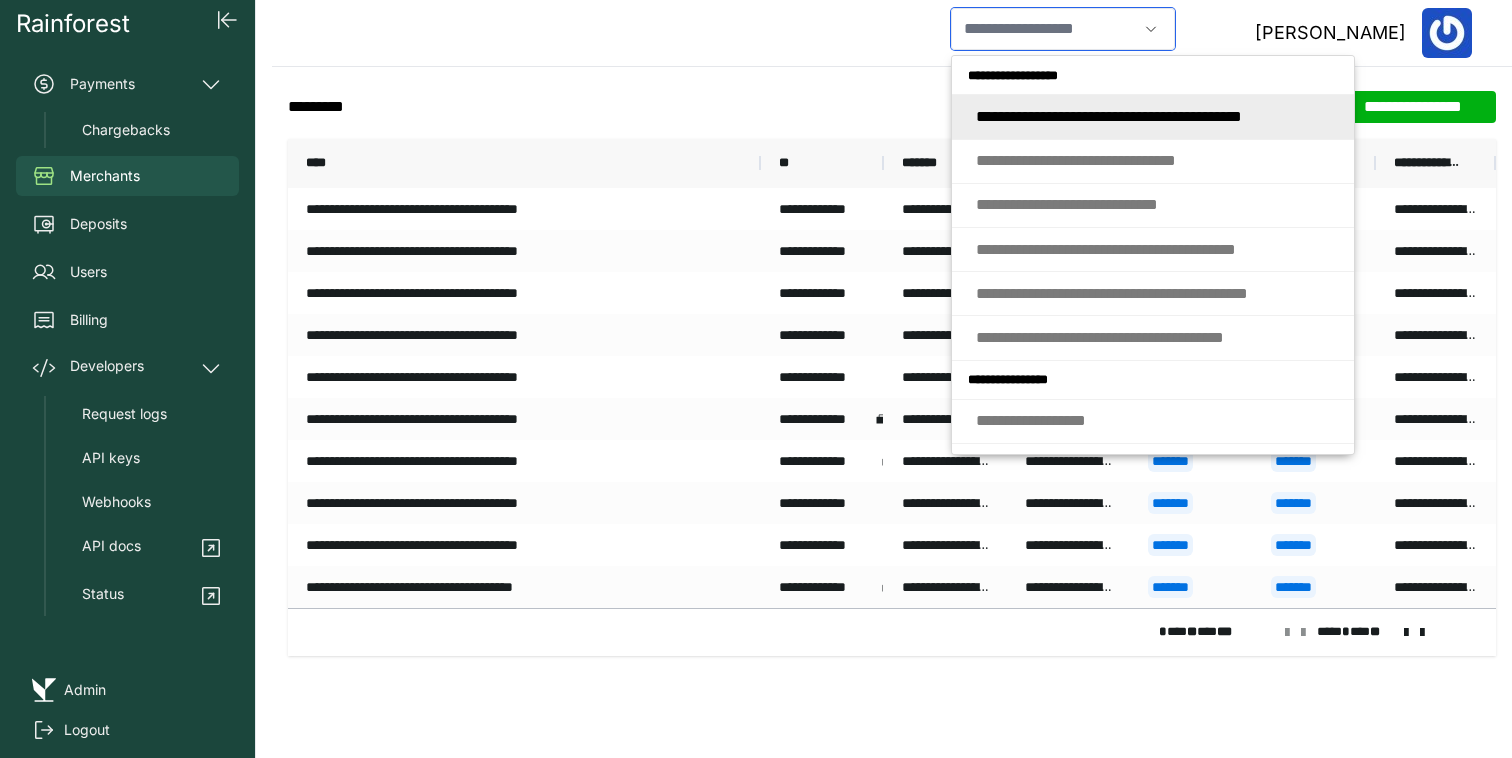 click at bounding box center (1044, 29) 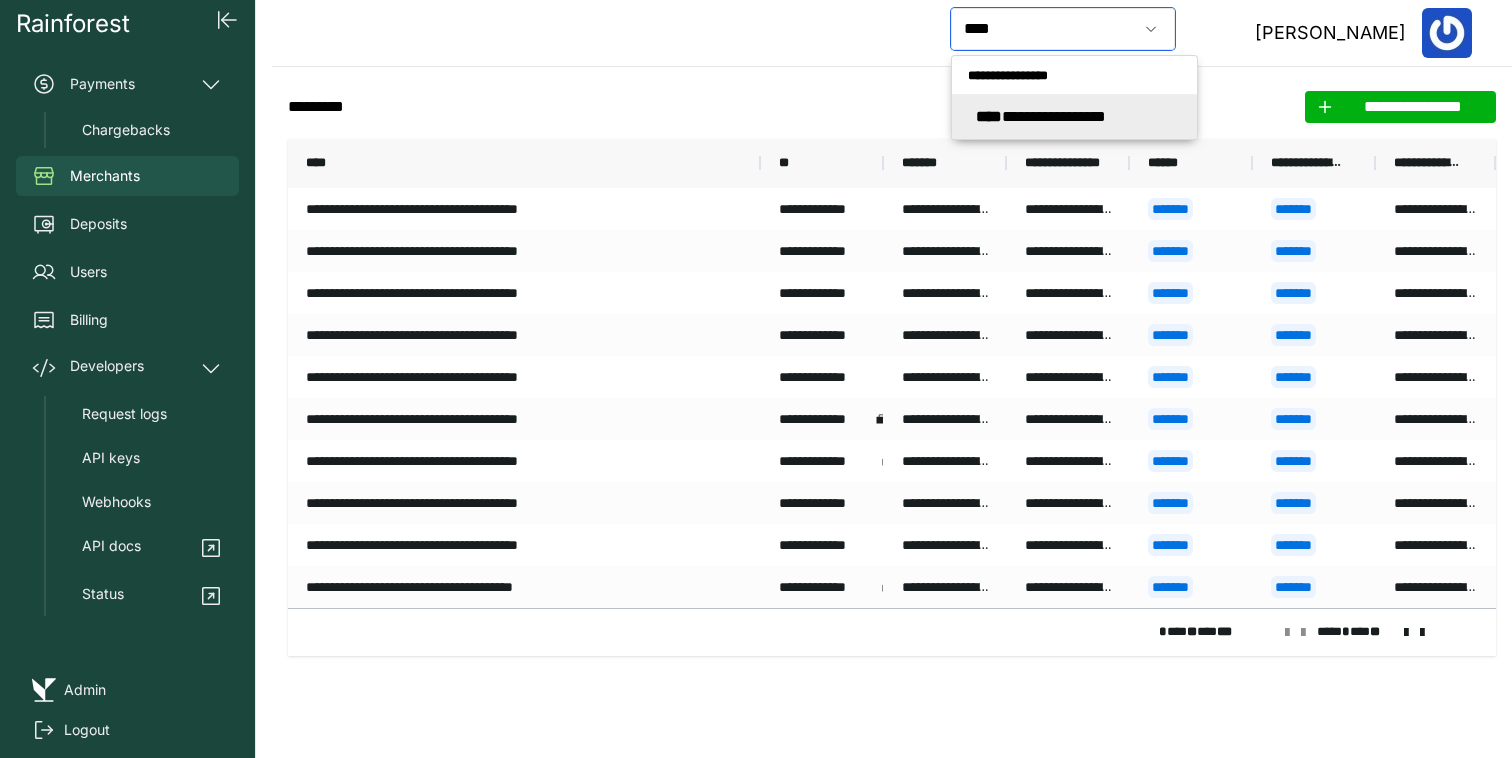 click on "**********" at bounding box center [1041, 116] 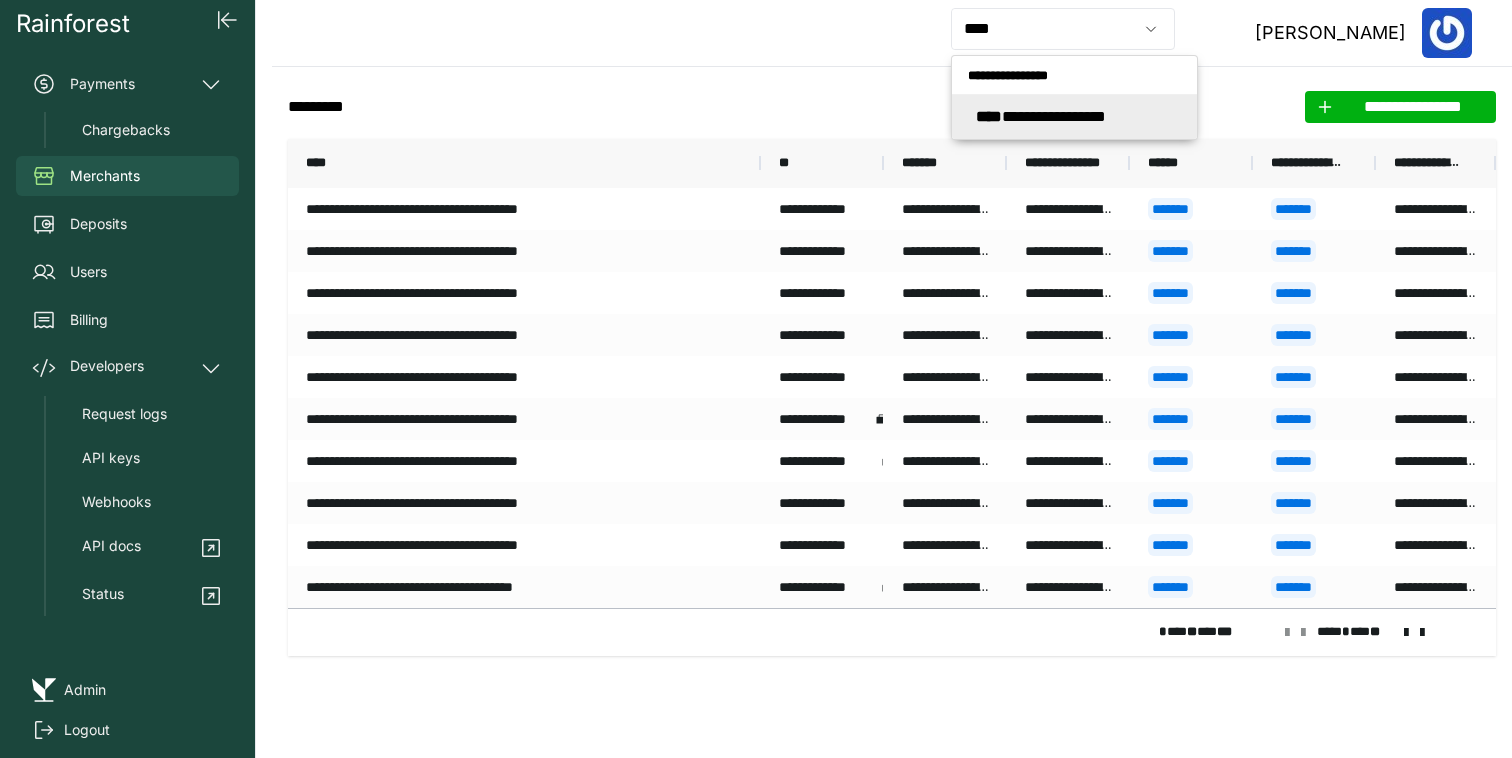 type on "**********" 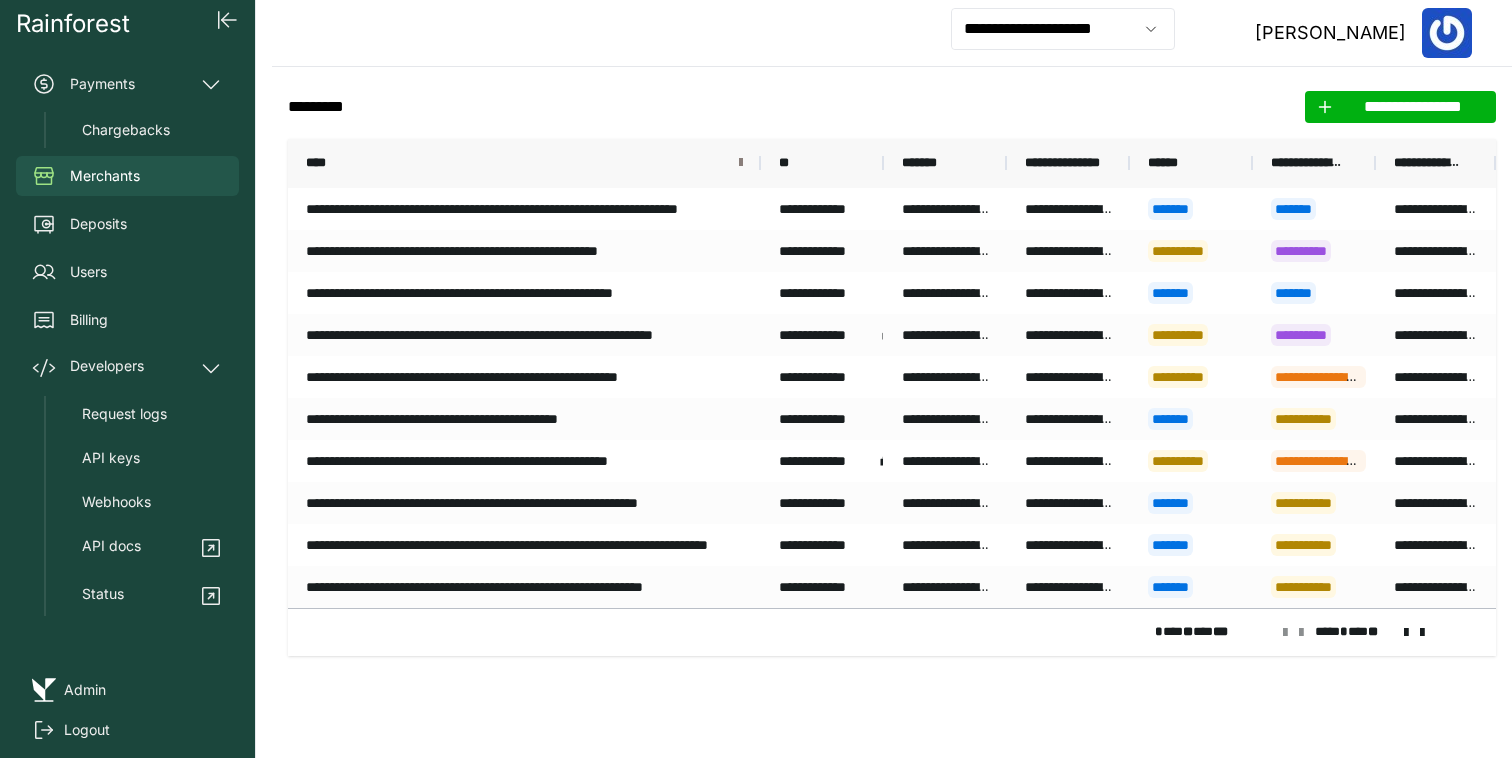 click at bounding box center [741, 163] 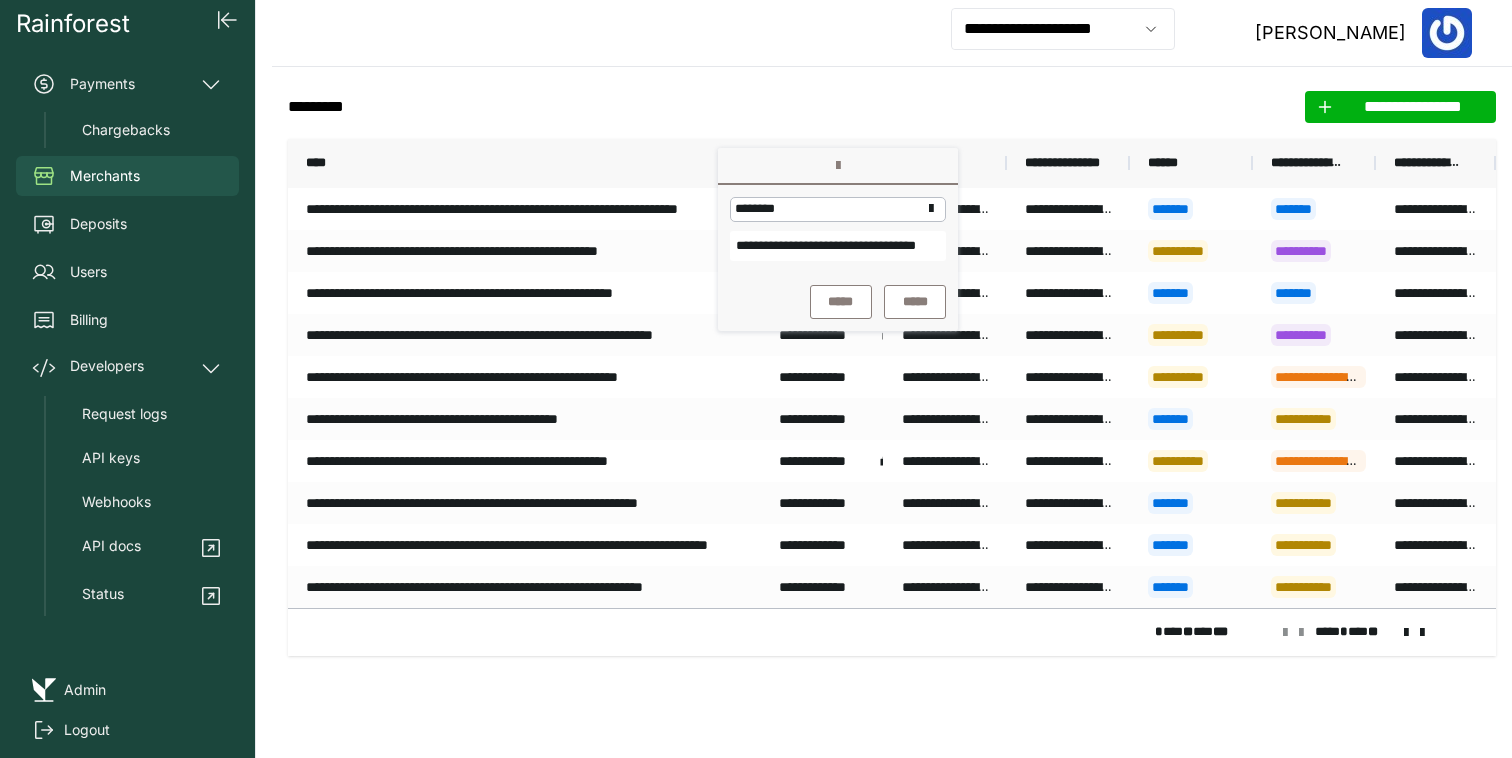 scroll, scrollTop: 0, scrollLeft: 68, axis: horizontal 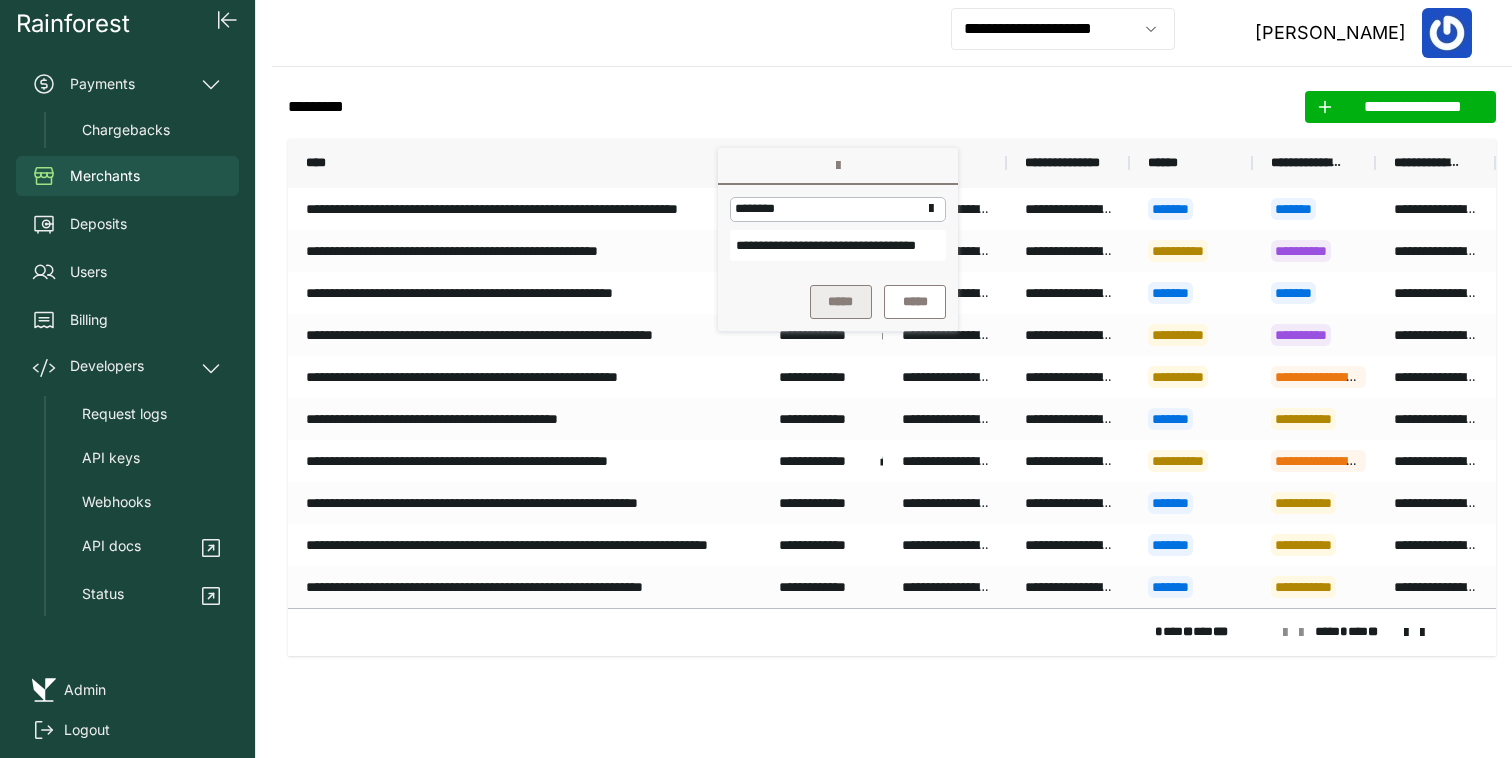 type on "**********" 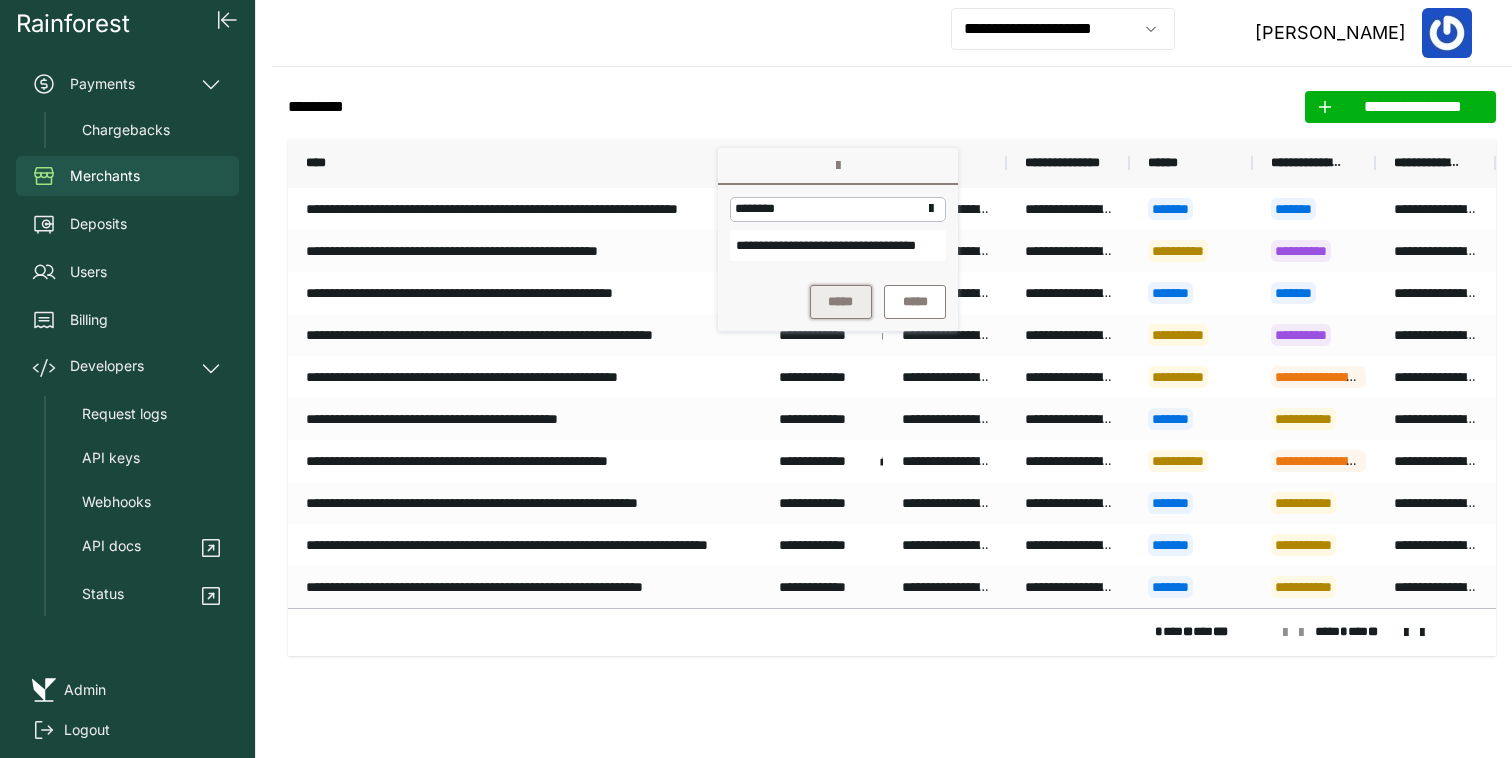 scroll, scrollTop: 0, scrollLeft: 0, axis: both 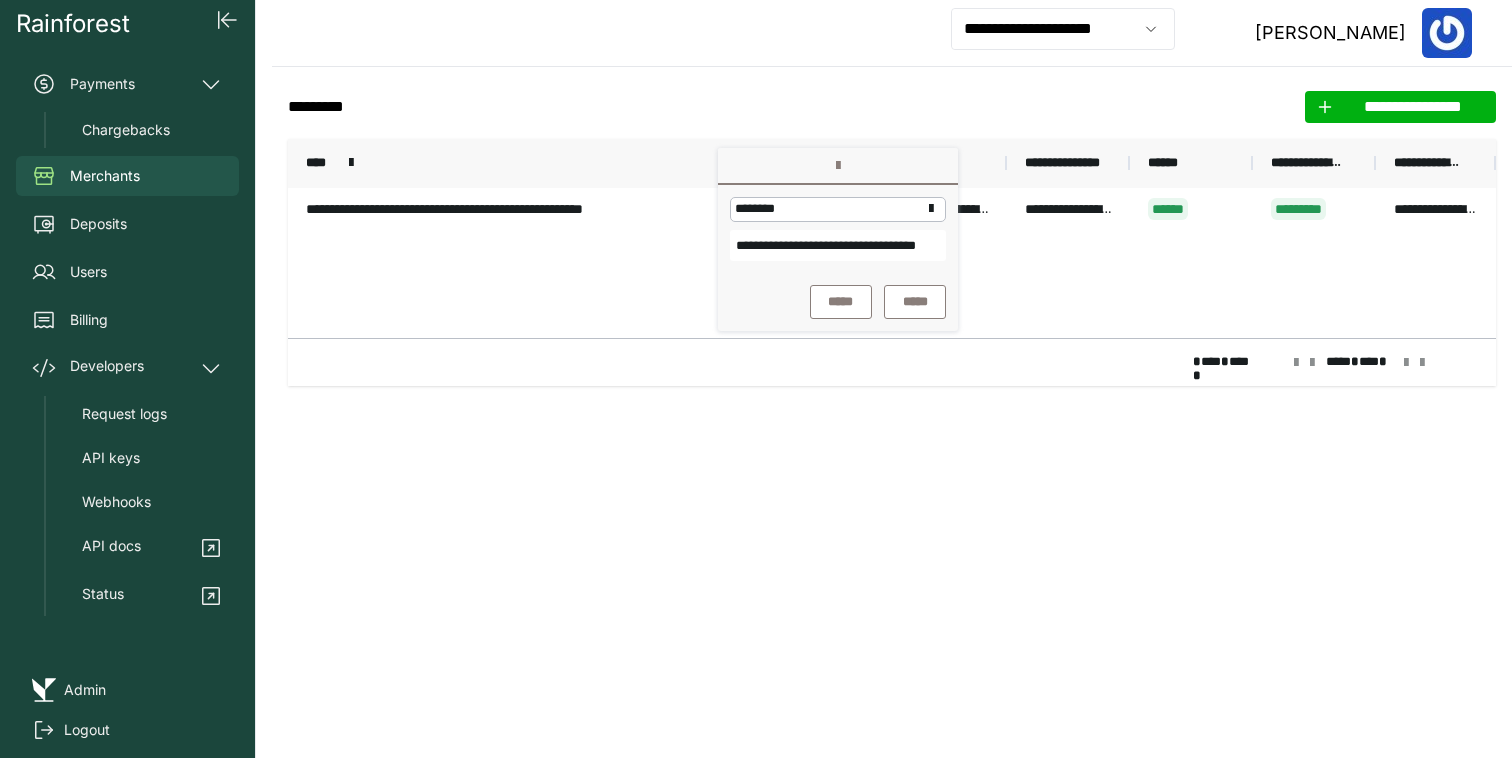 click on "**********" 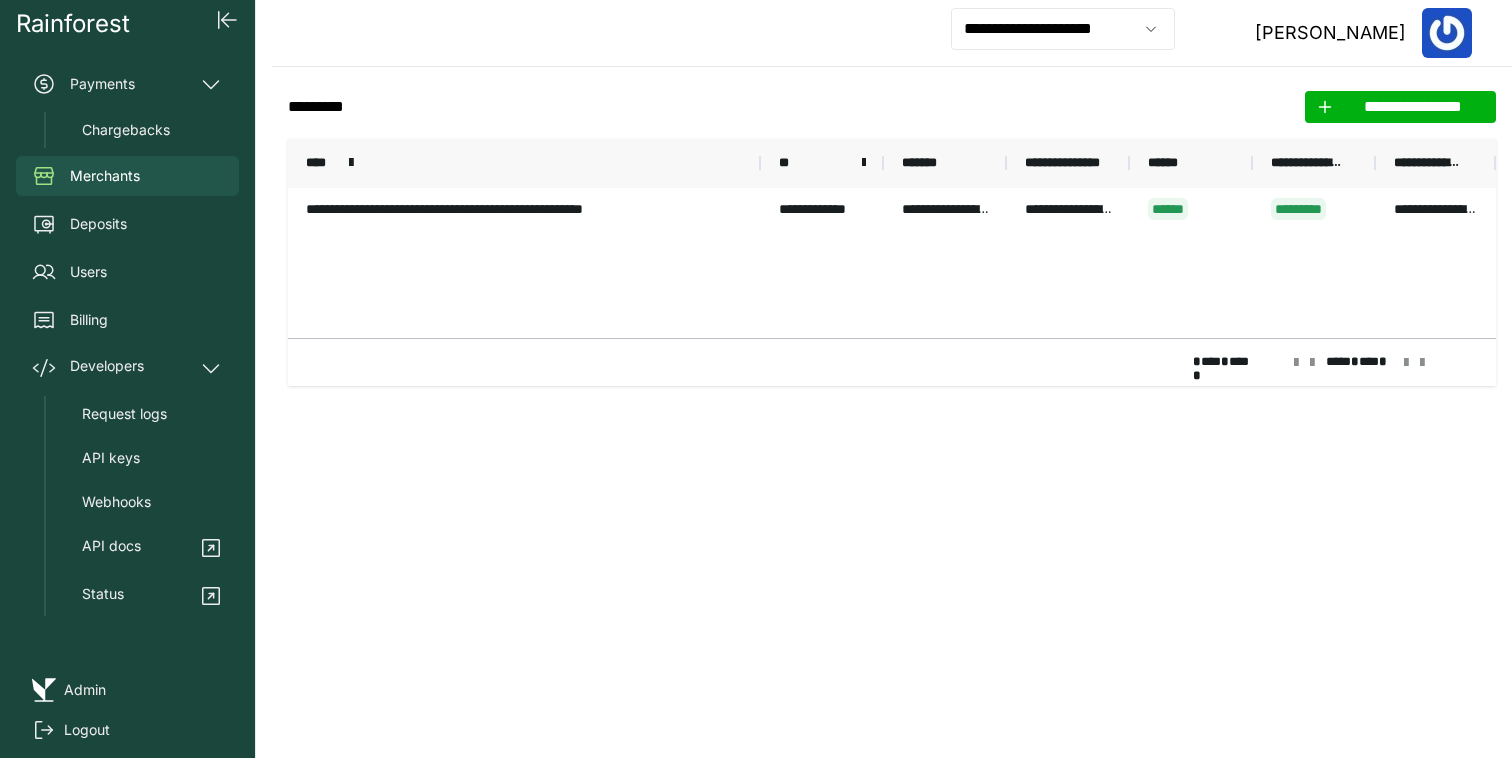 drag, startPoint x: 881, startPoint y: 162, endPoint x: 965, endPoint y: 162, distance: 84 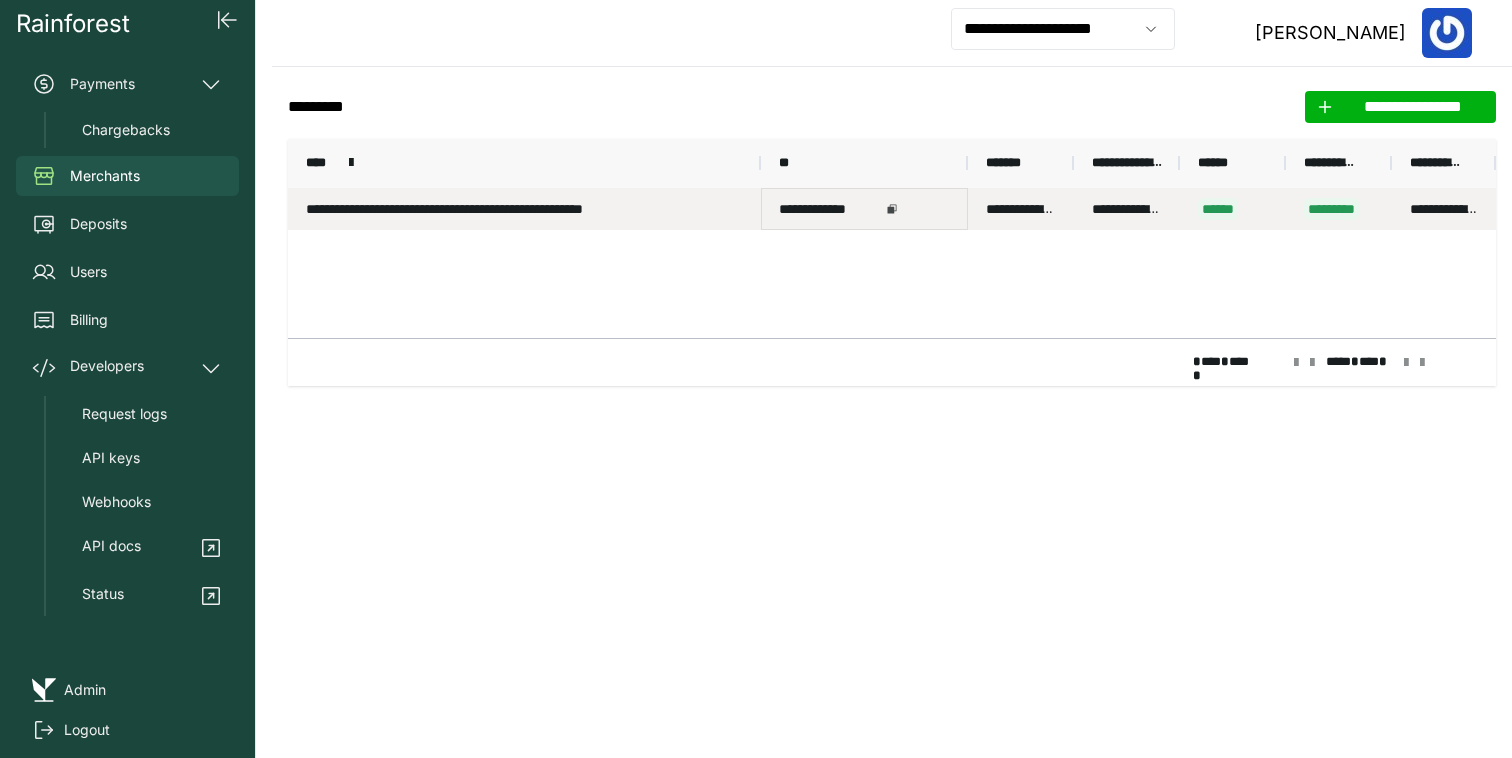 click 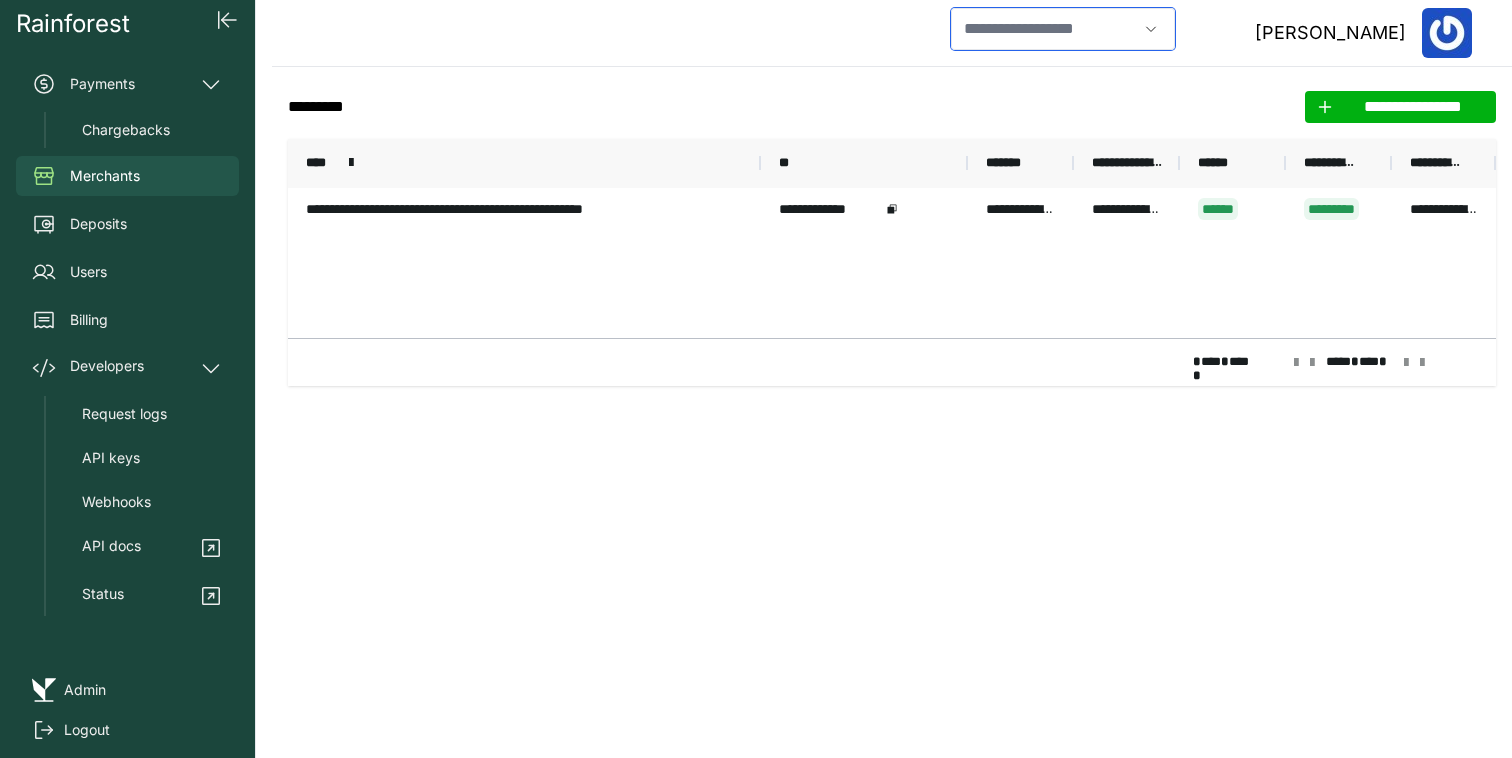 click at bounding box center (1044, 29) 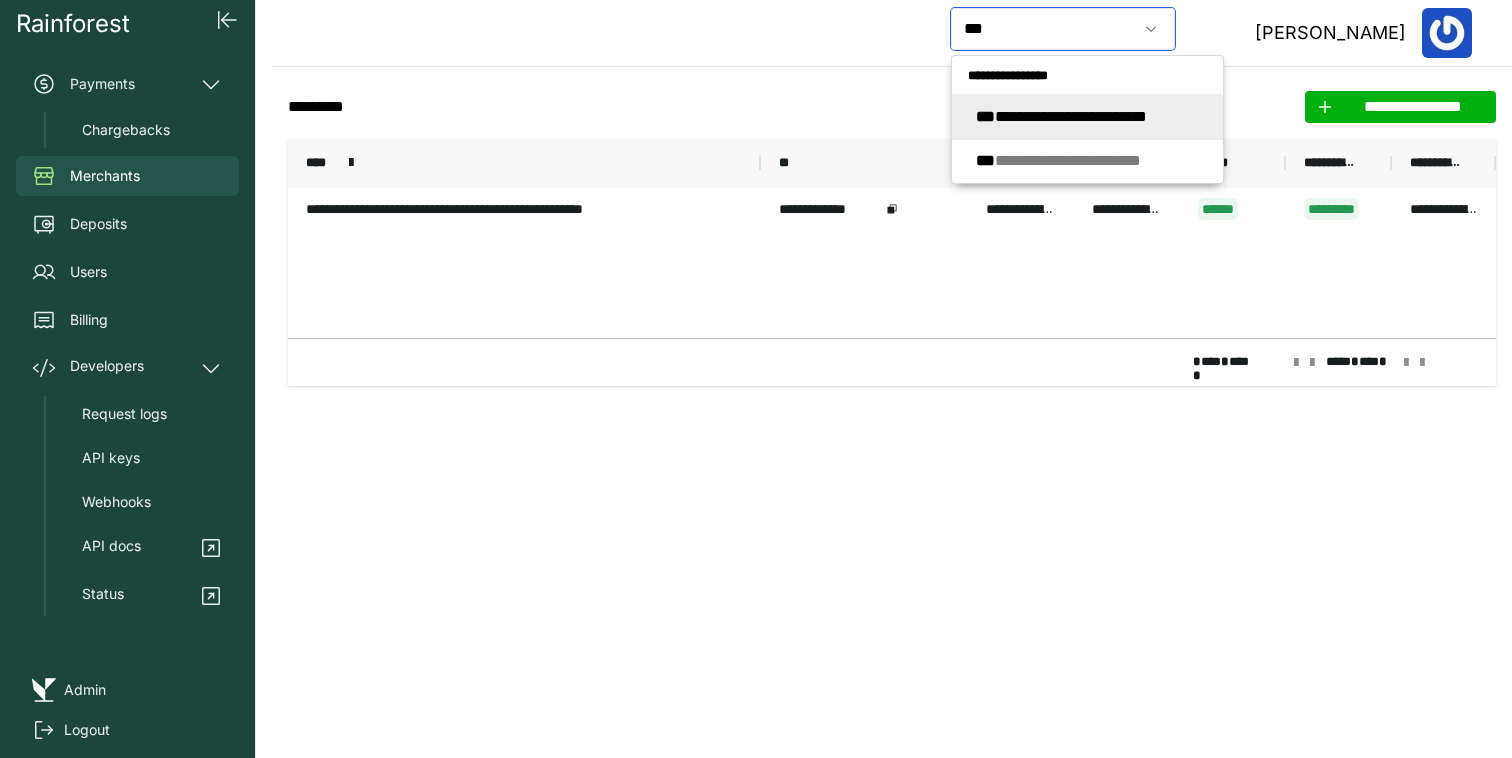 click on "**********" at bounding box center [1061, 116] 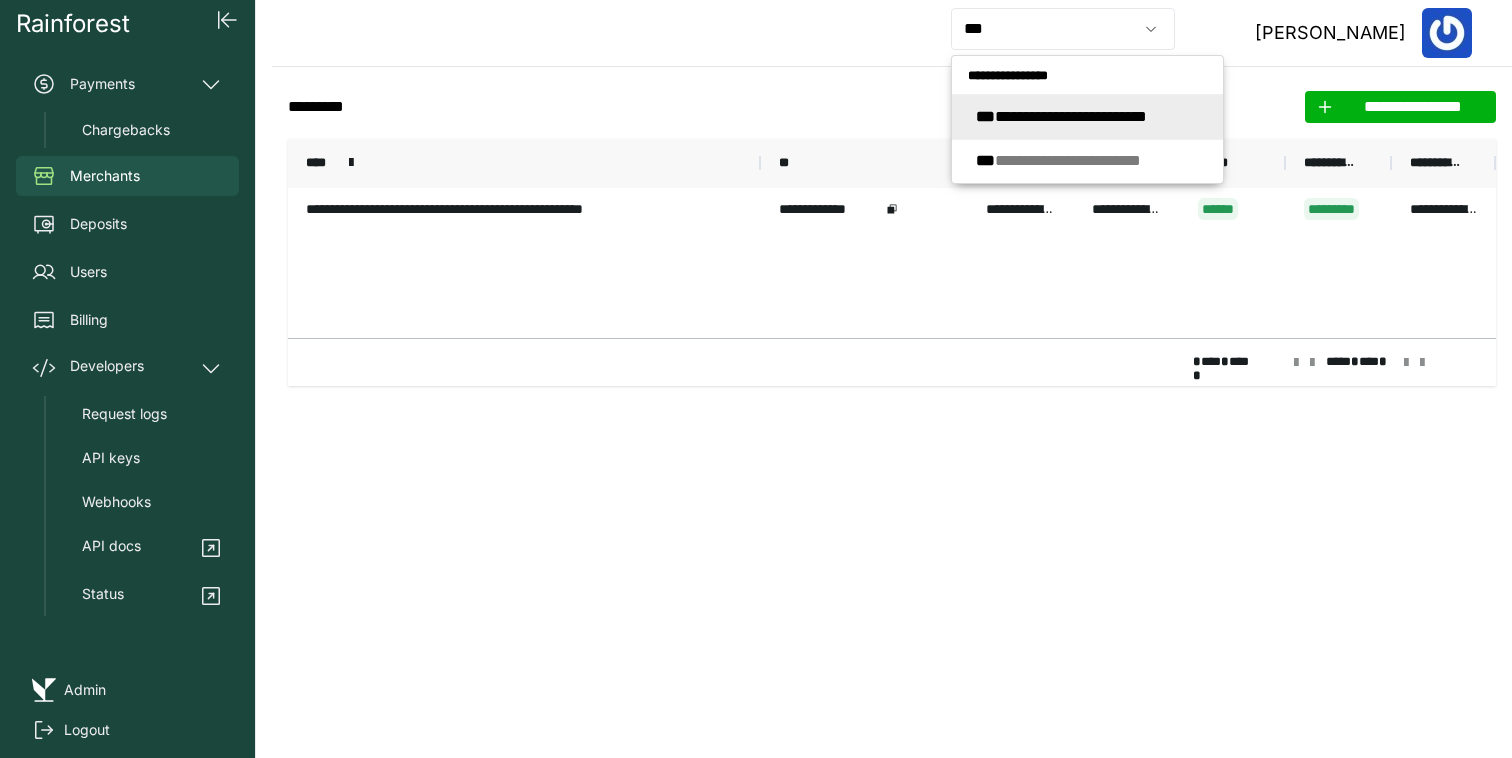 type on "**********" 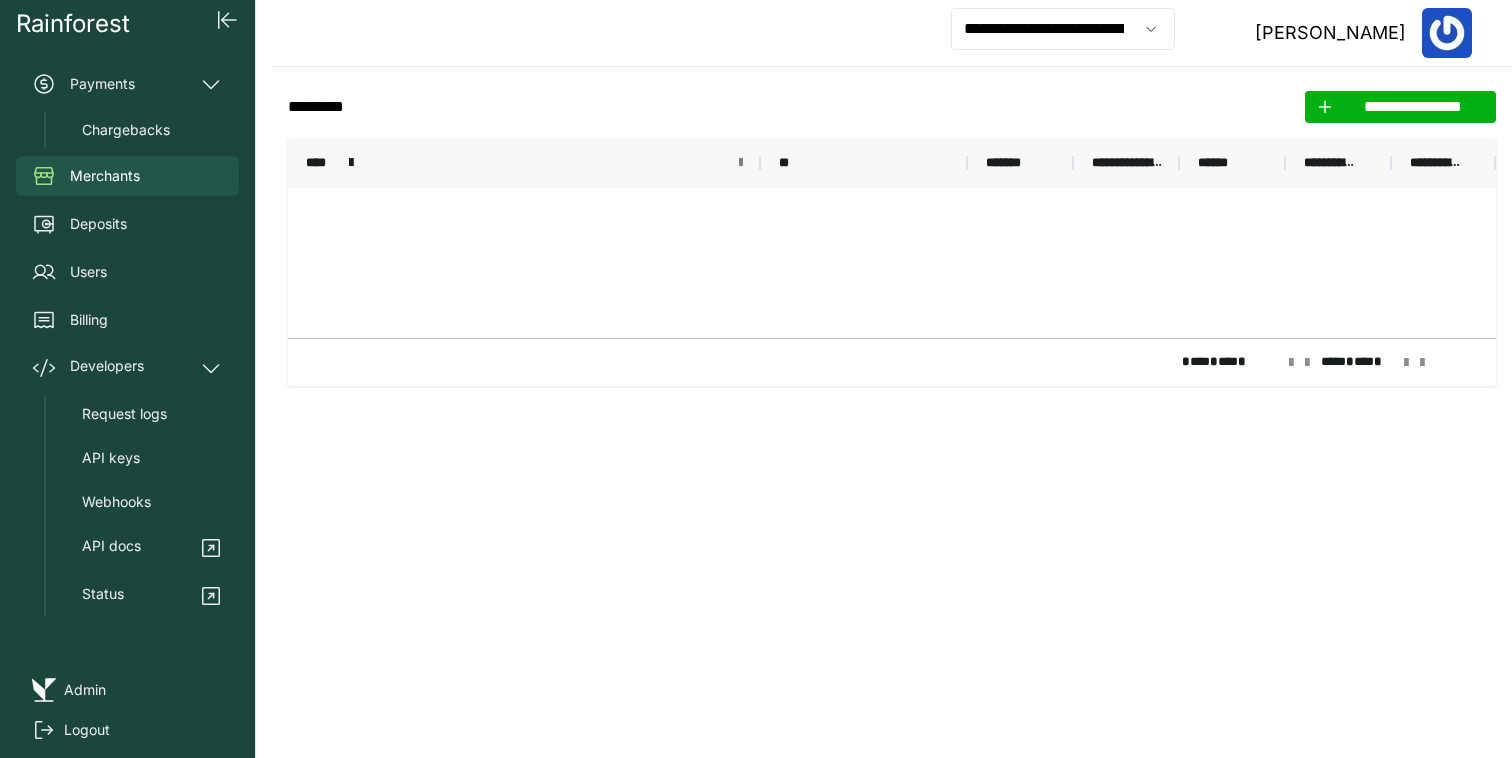 click at bounding box center [741, 163] 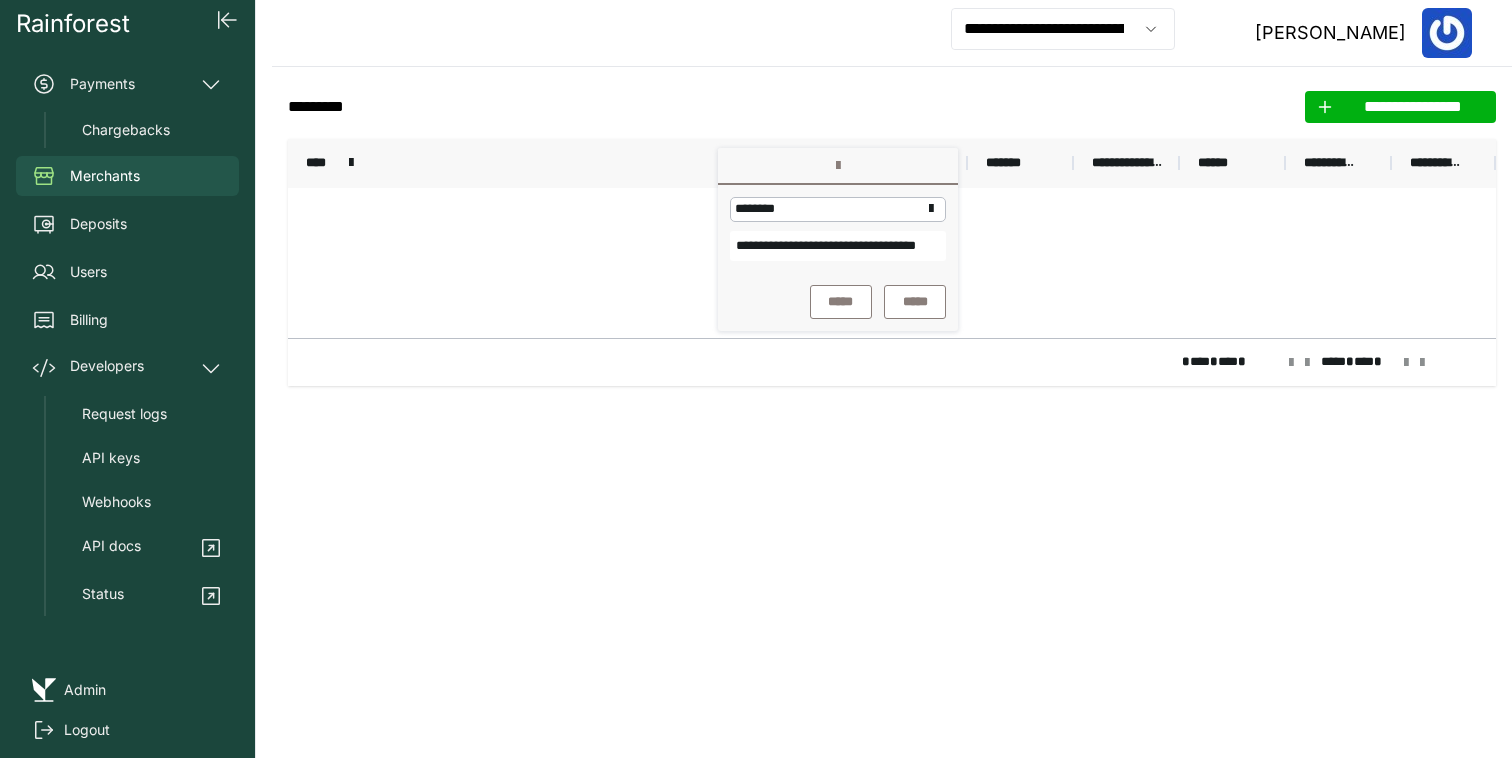 scroll, scrollTop: 0, scrollLeft: 68, axis: horizontal 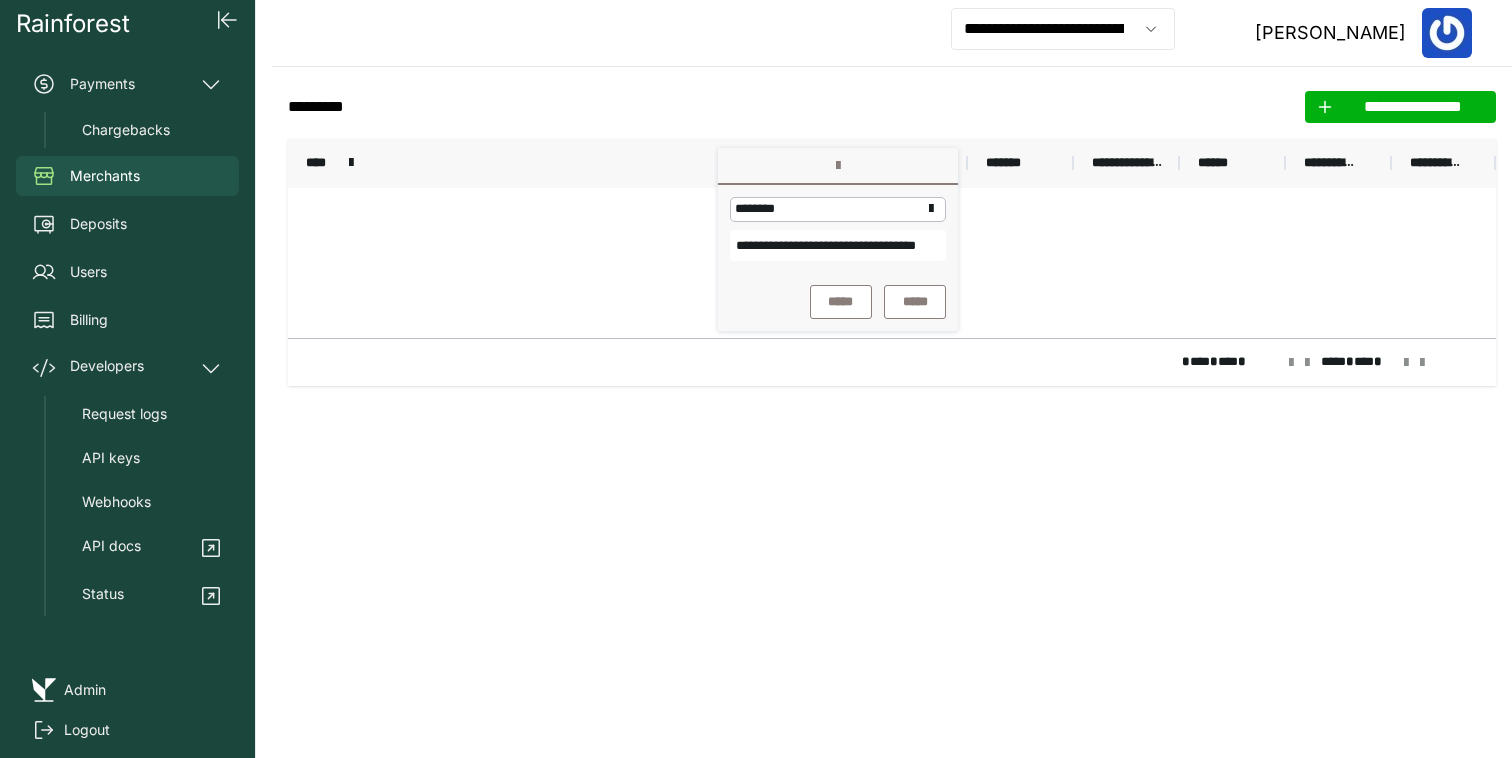 click on "**********" at bounding box center (838, 229) 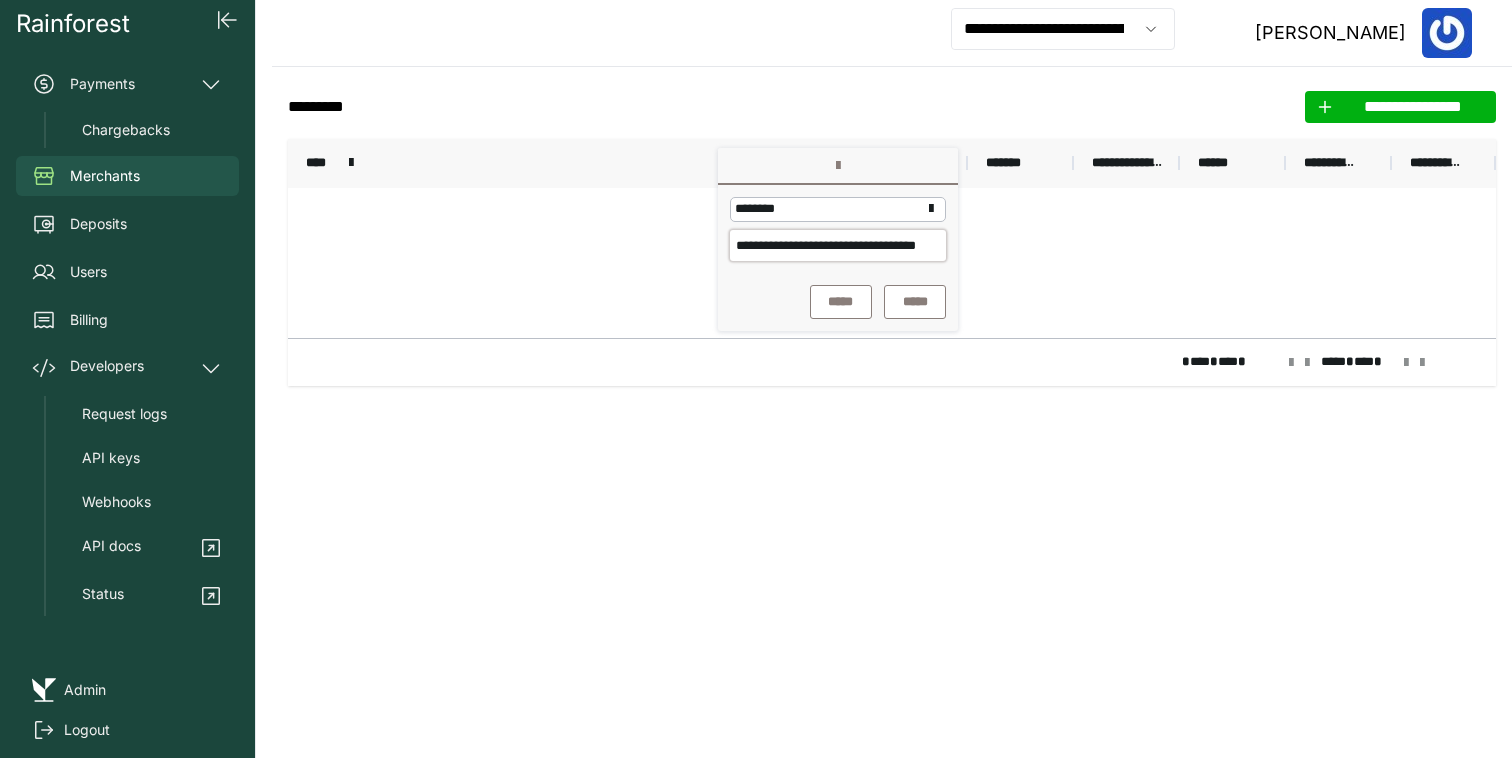 click on "**********" at bounding box center (838, 245) 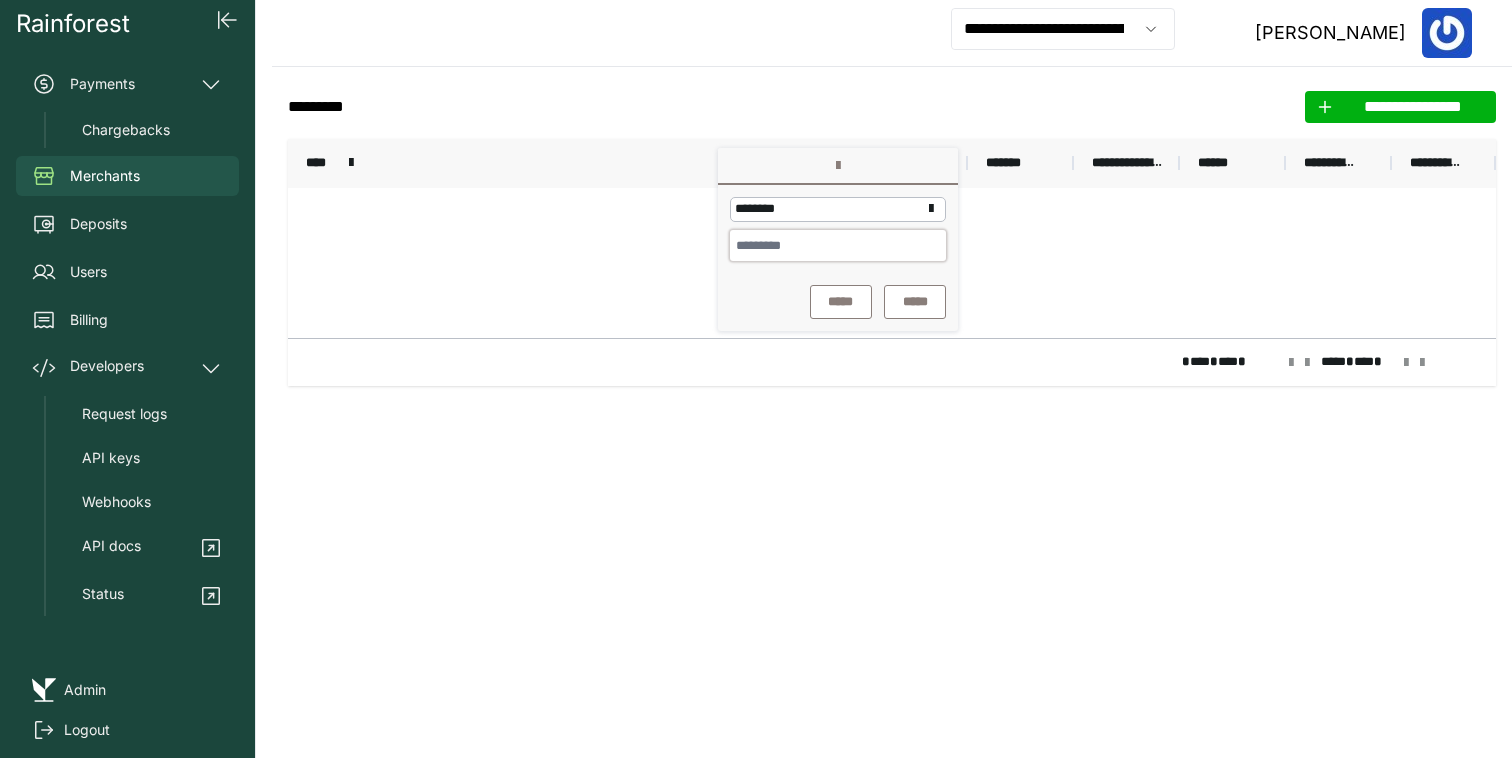 paste on "******" 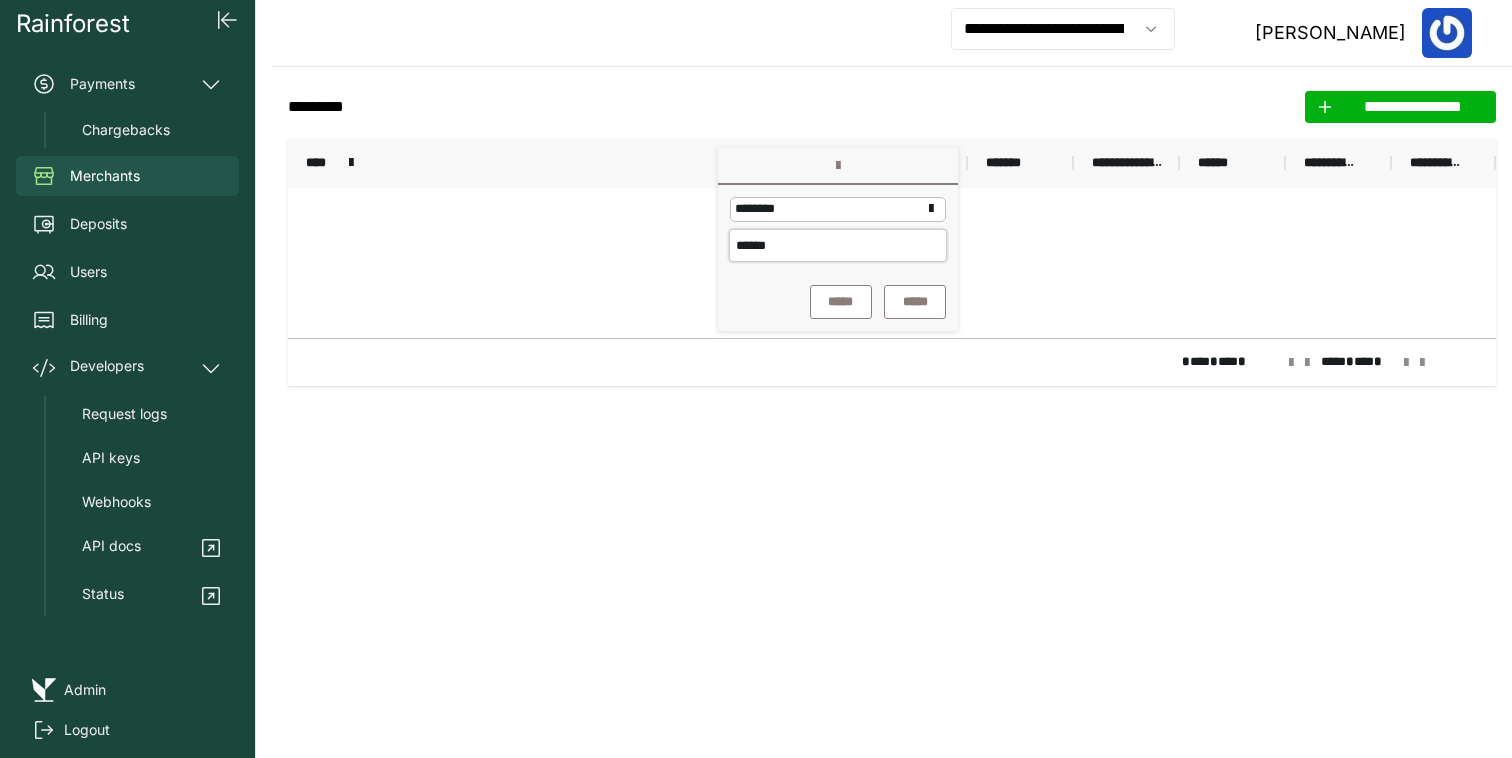 type on "******" 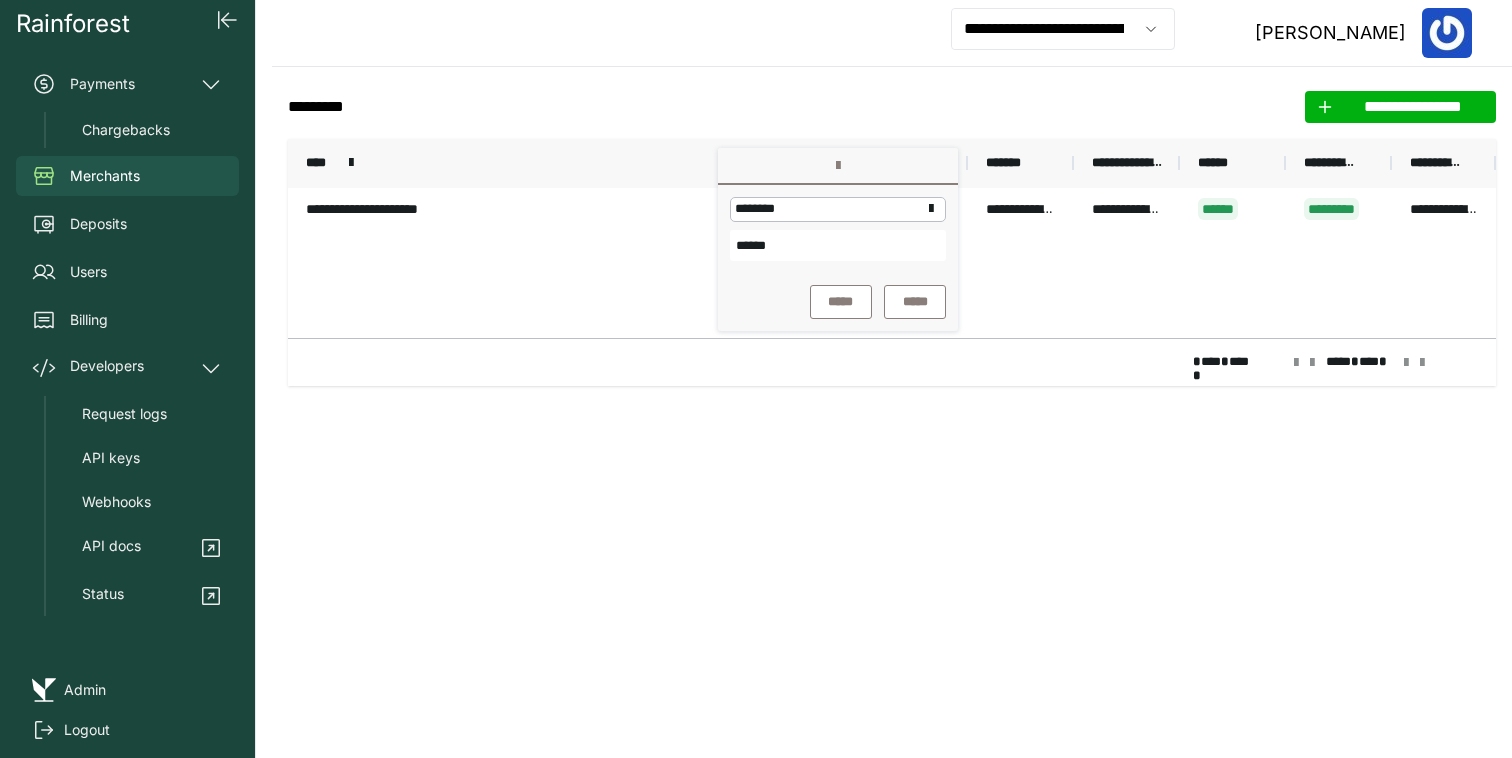 click on "**********" 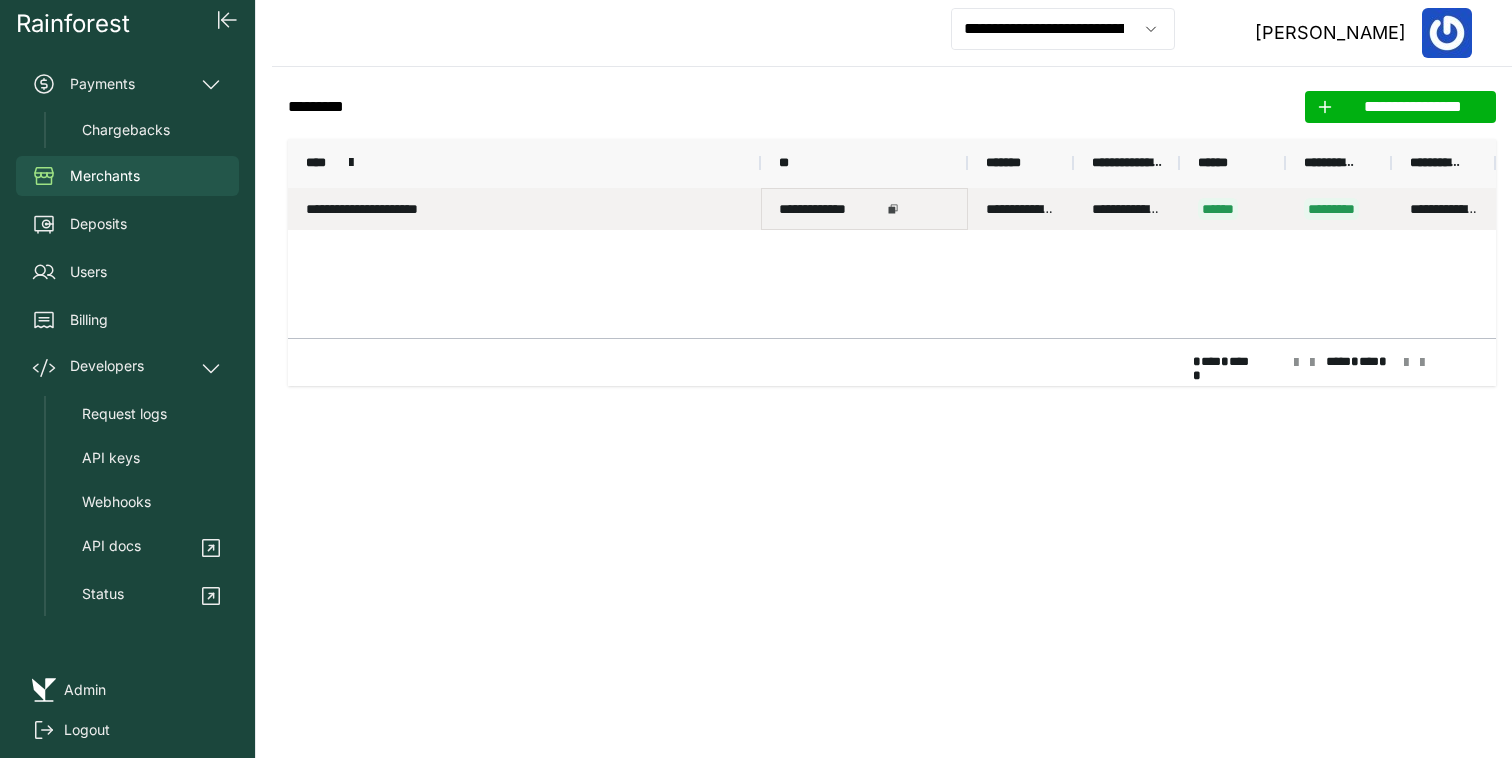 click 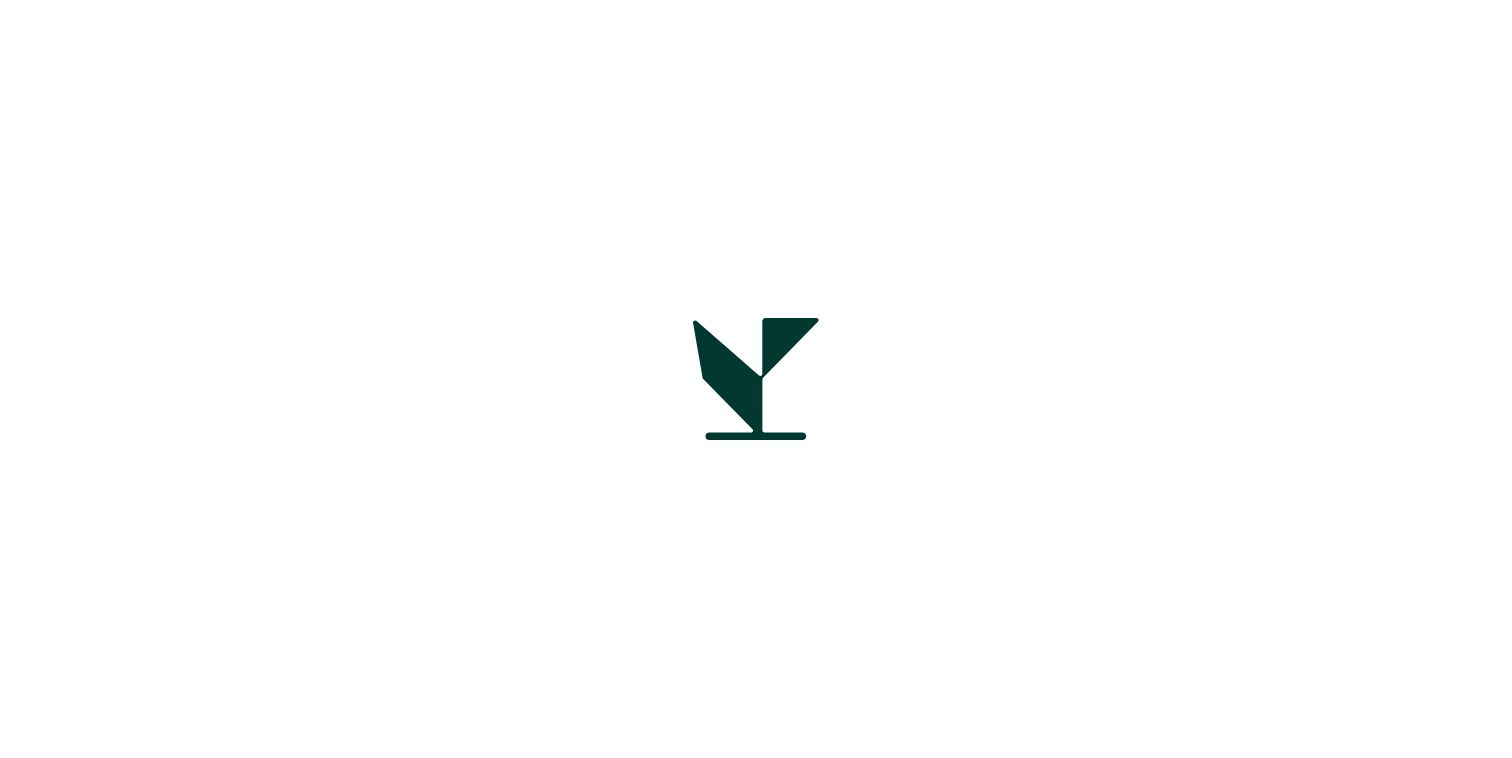 scroll, scrollTop: 0, scrollLeft: 0, axis: both 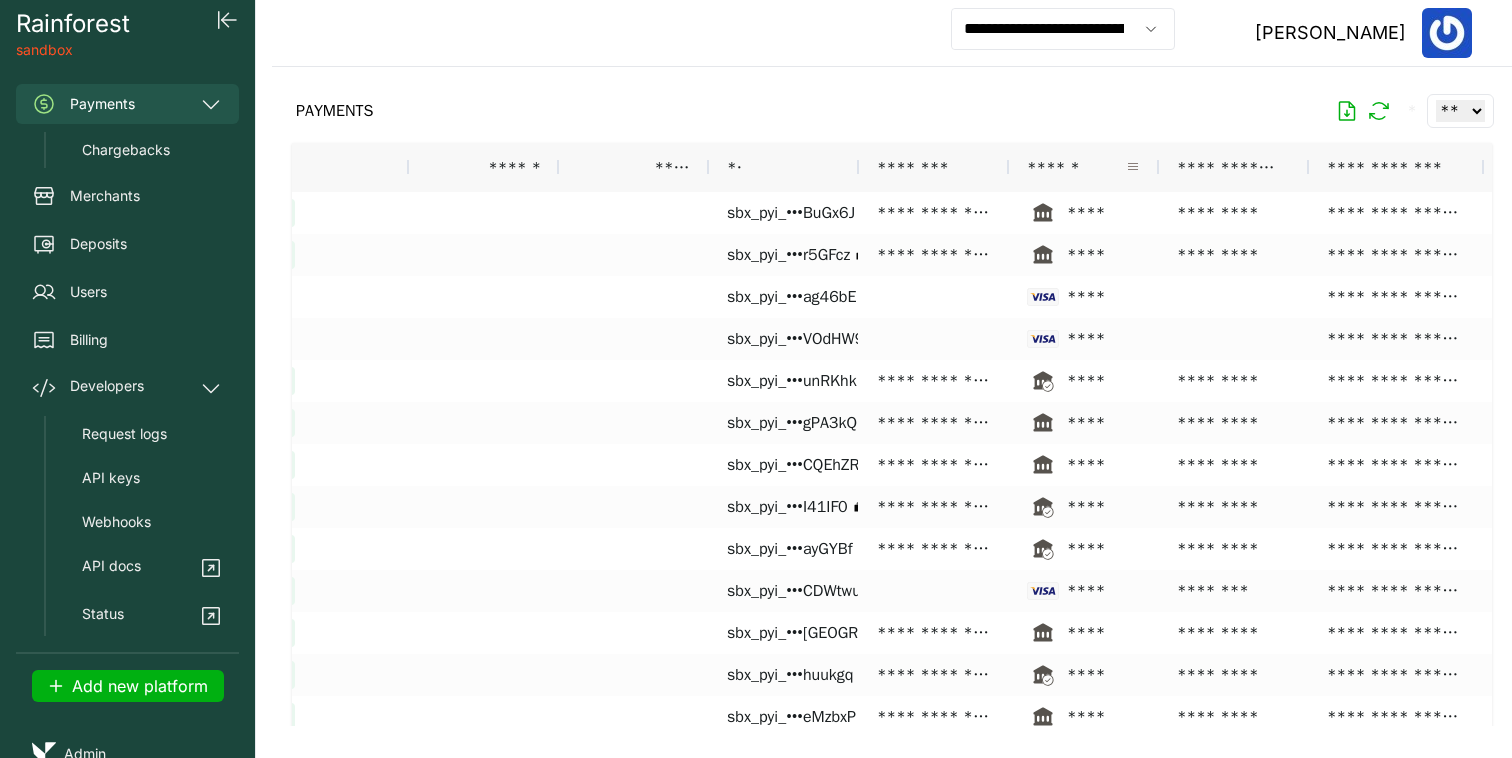 click at bounding box center [1133, 167] 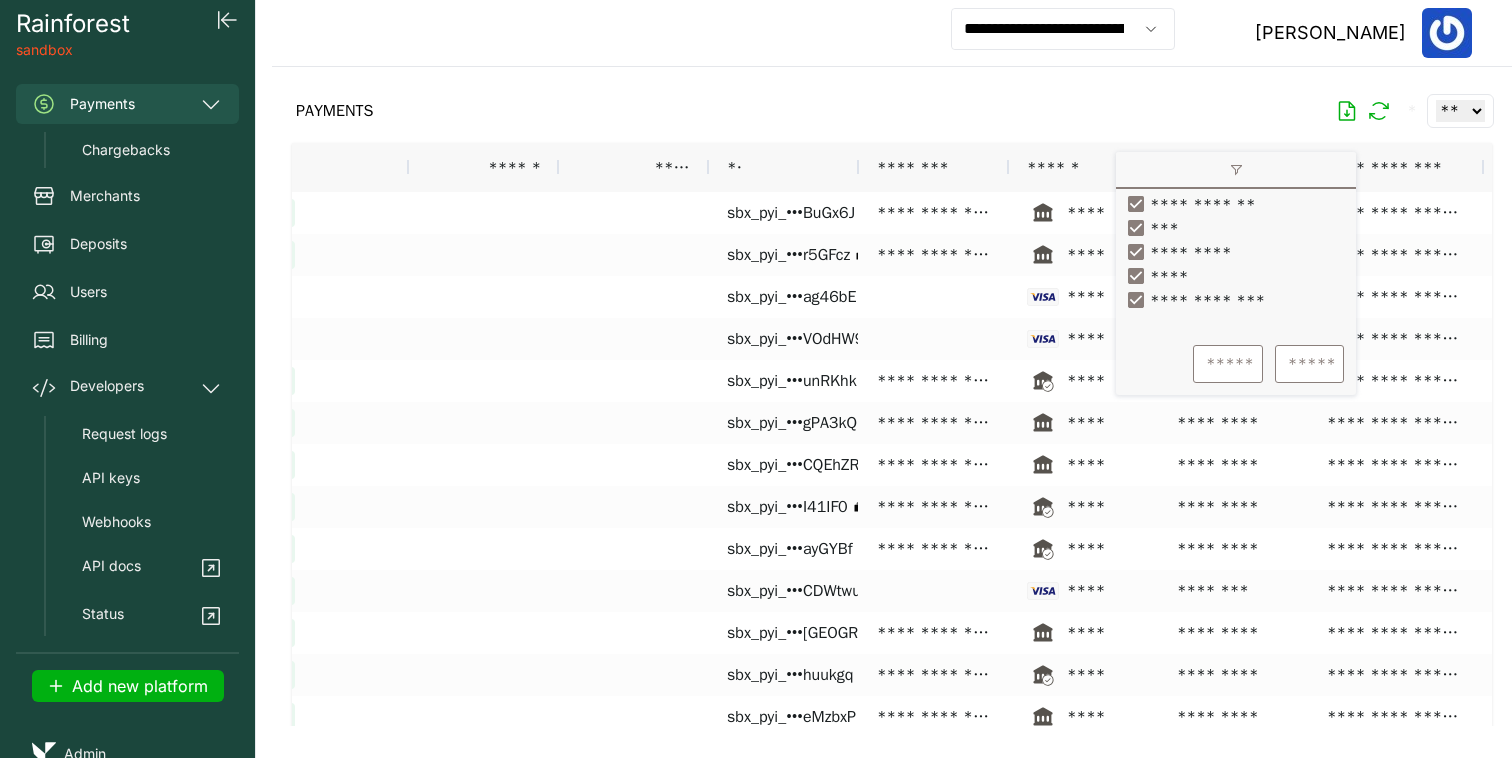 click on "**********" at bounding box center (1189, 204) 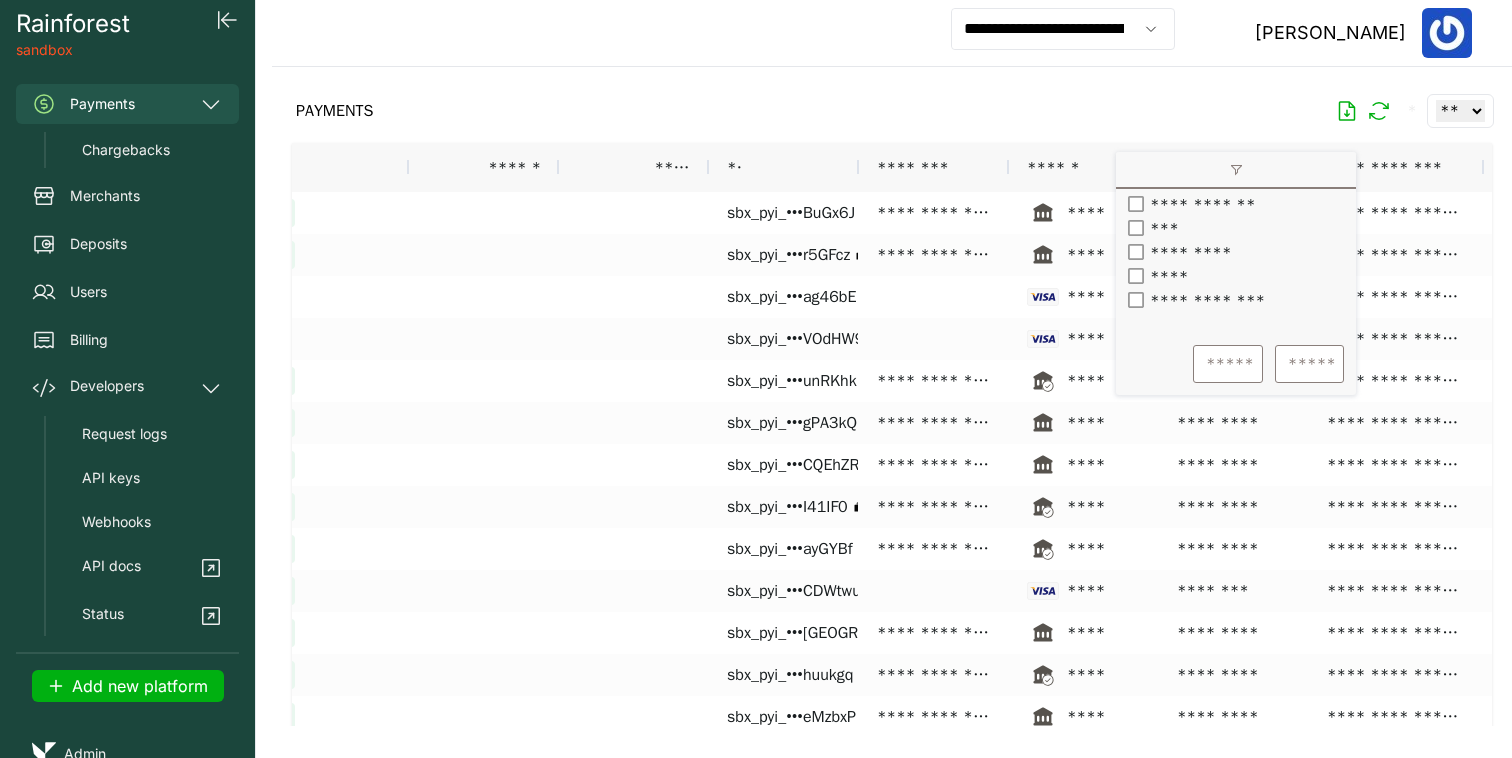 click on "**********" at bounding box center [1202, 300] 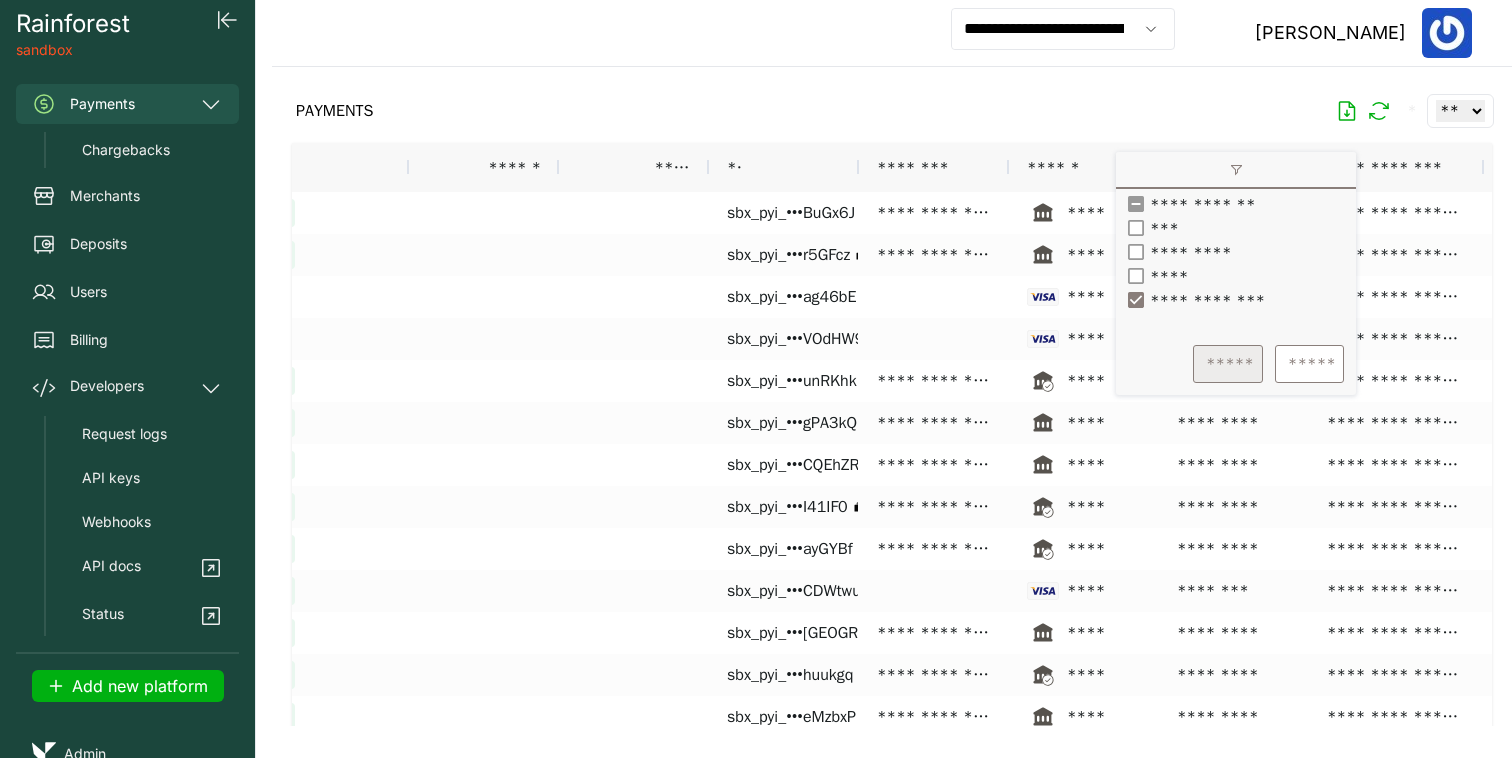 click on "*****" at bounding box center [1228, 364] 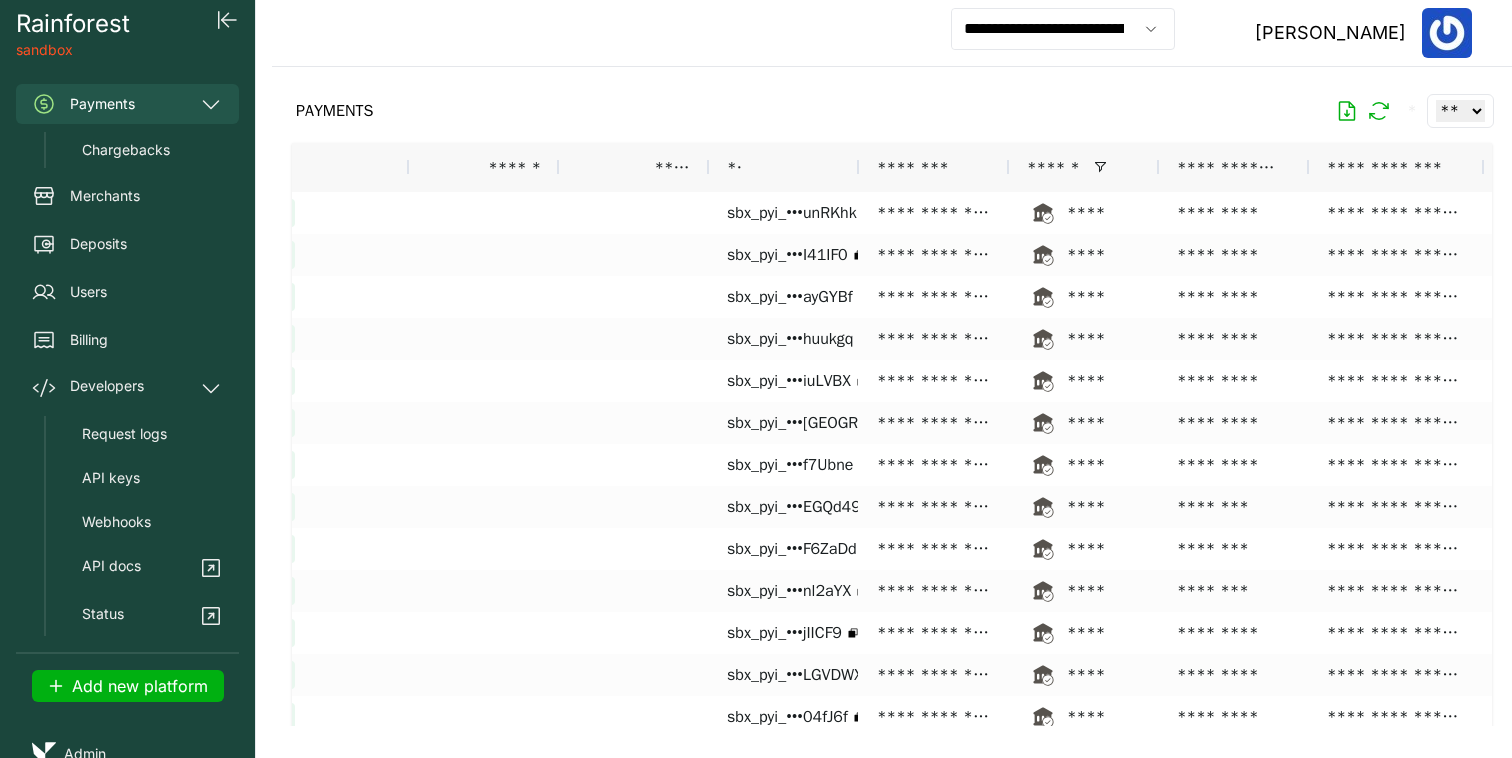 click on "PAYMENTS * ** ** ** ***" at bounding box center [892, 111] 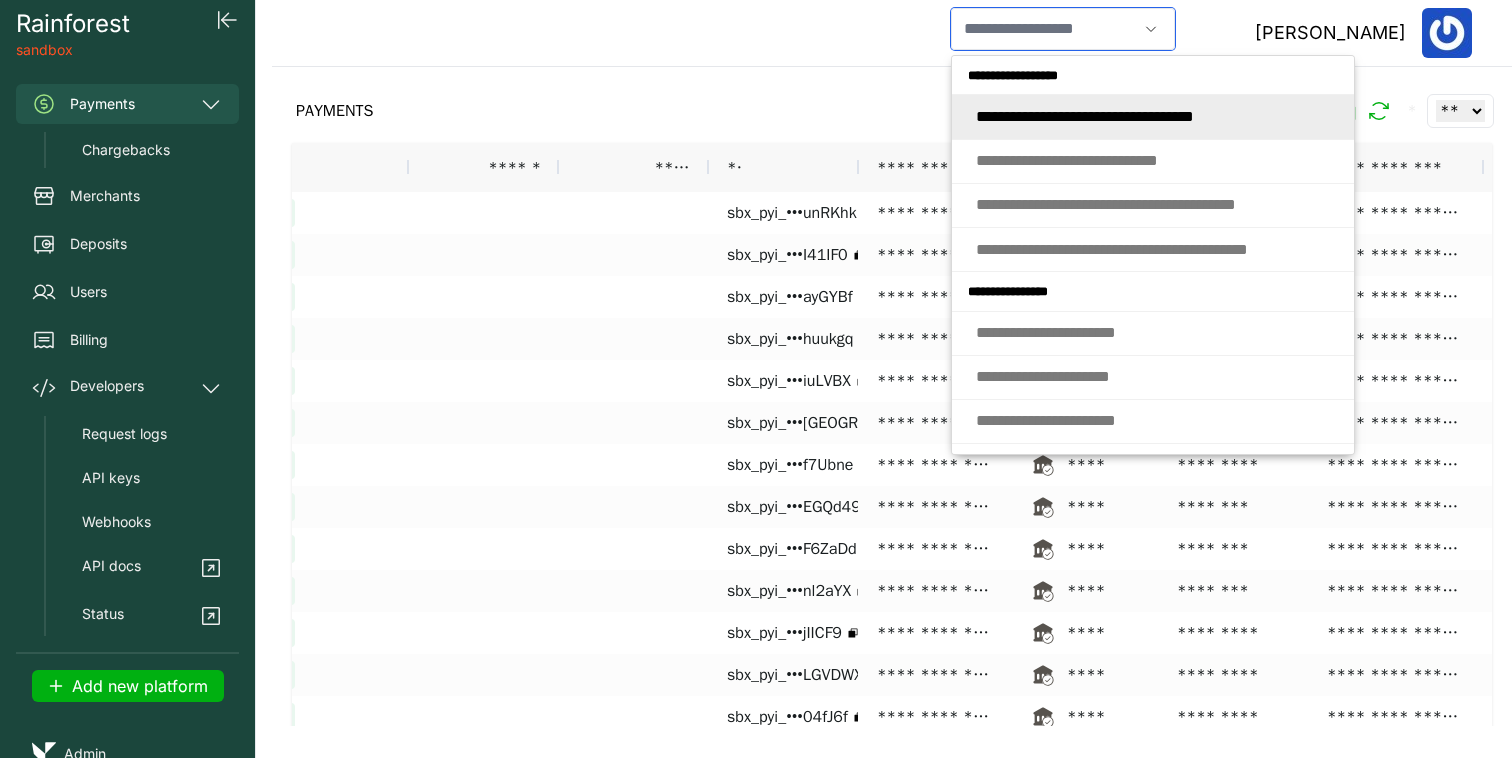 click at bounding box center (1044, 29) 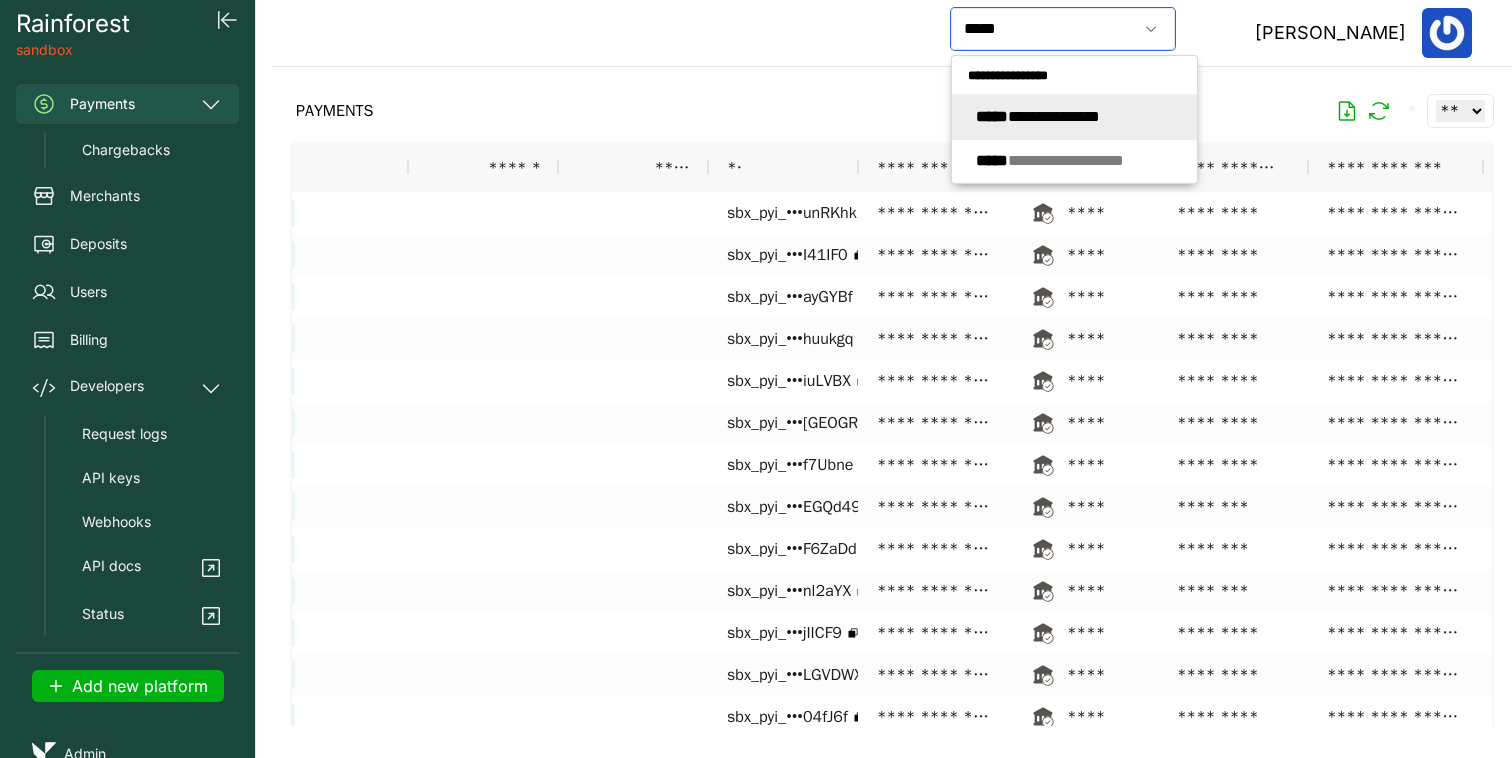 click on "**********" 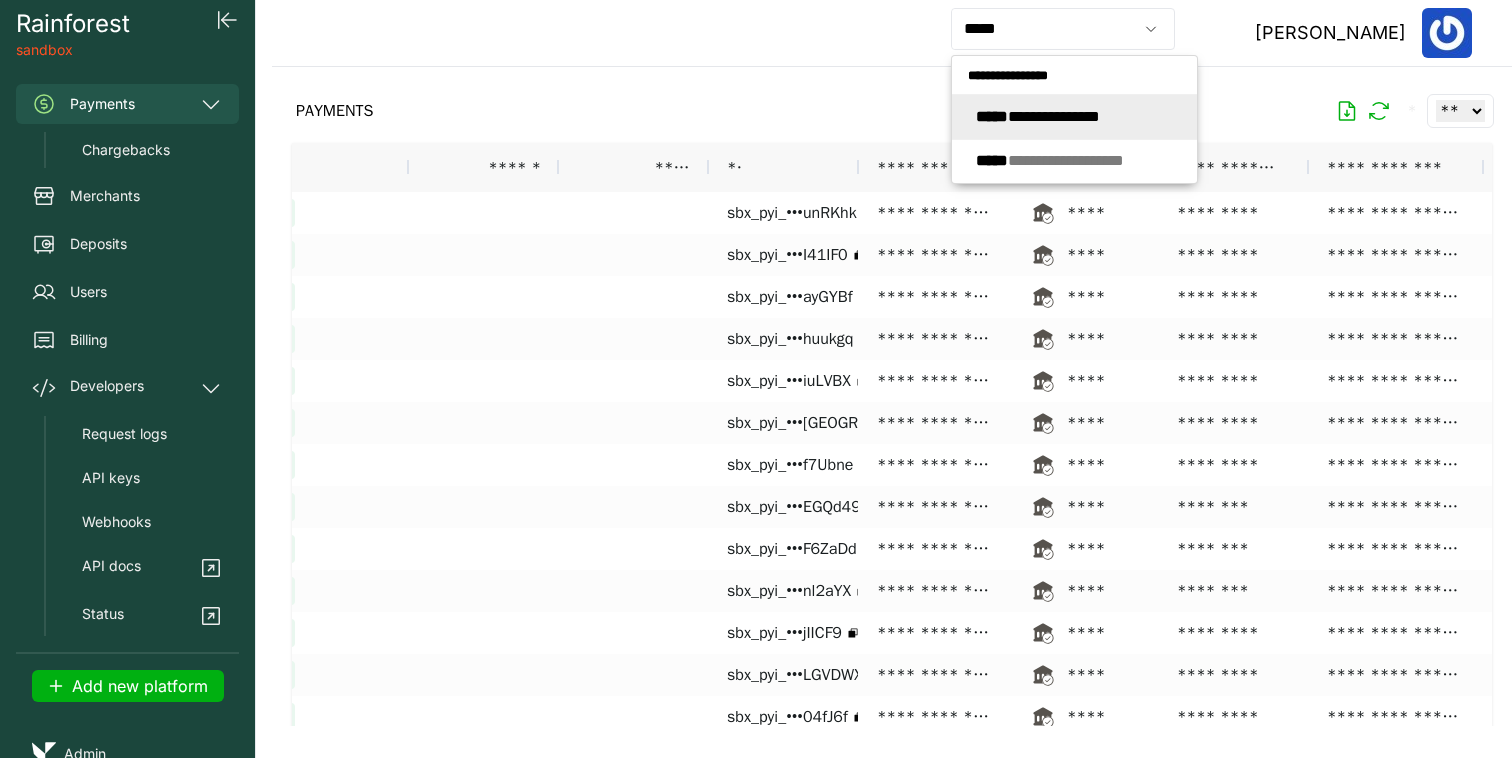 type on "**********" 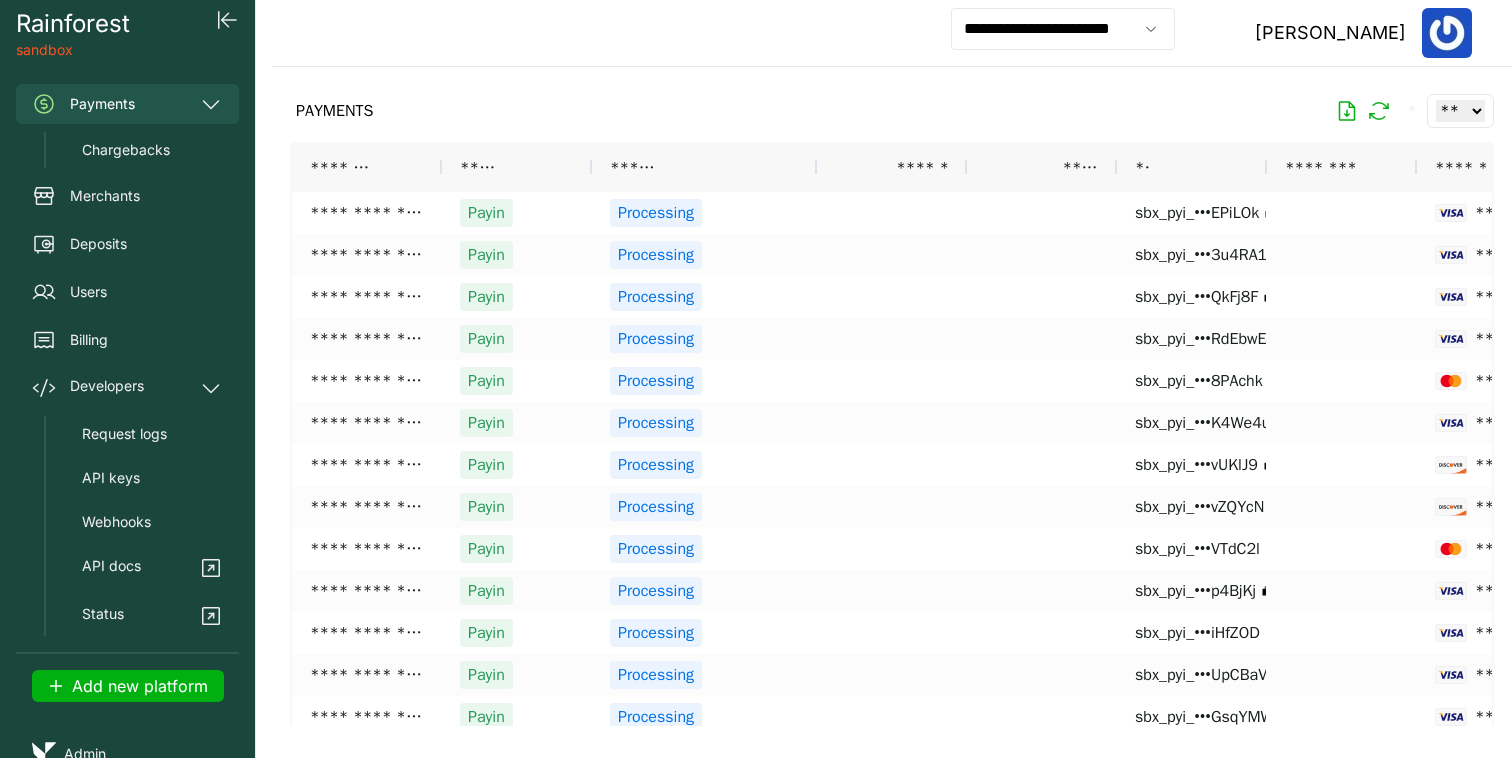 click at bounding box center (892, 396) 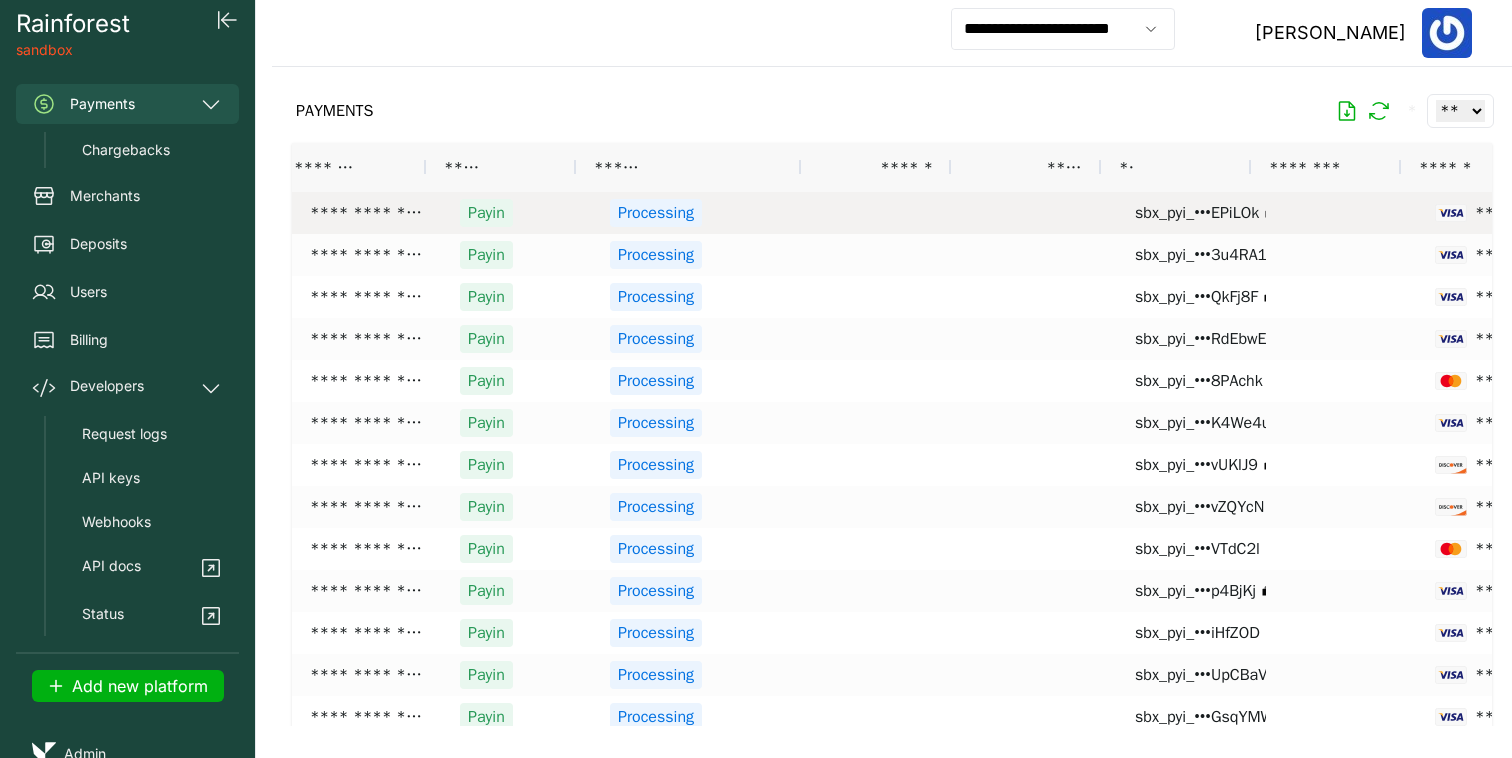 scroll, scrollTop: 0, scrollLeft: 114, axis: horizontal 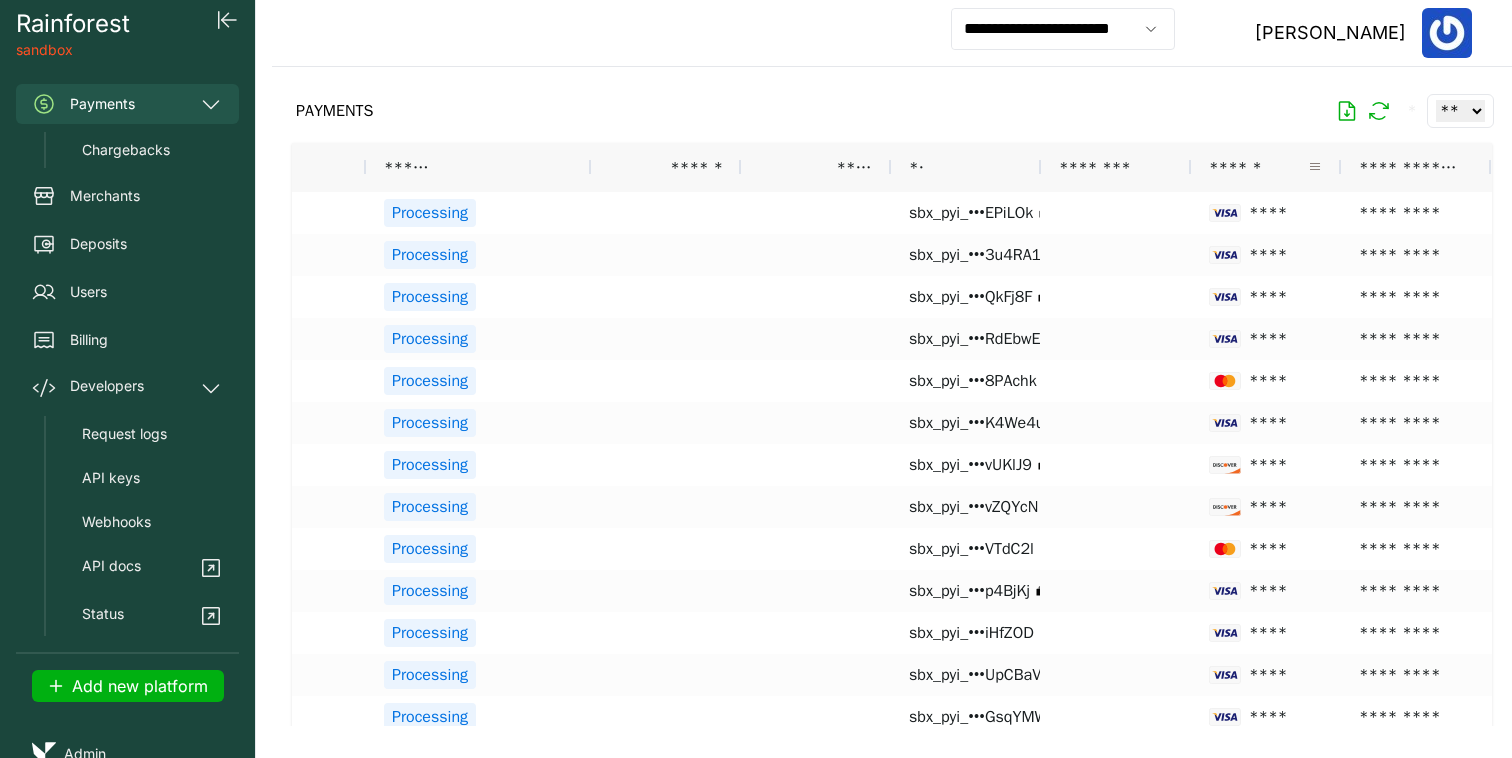 click at bounding box center (1315, 167) 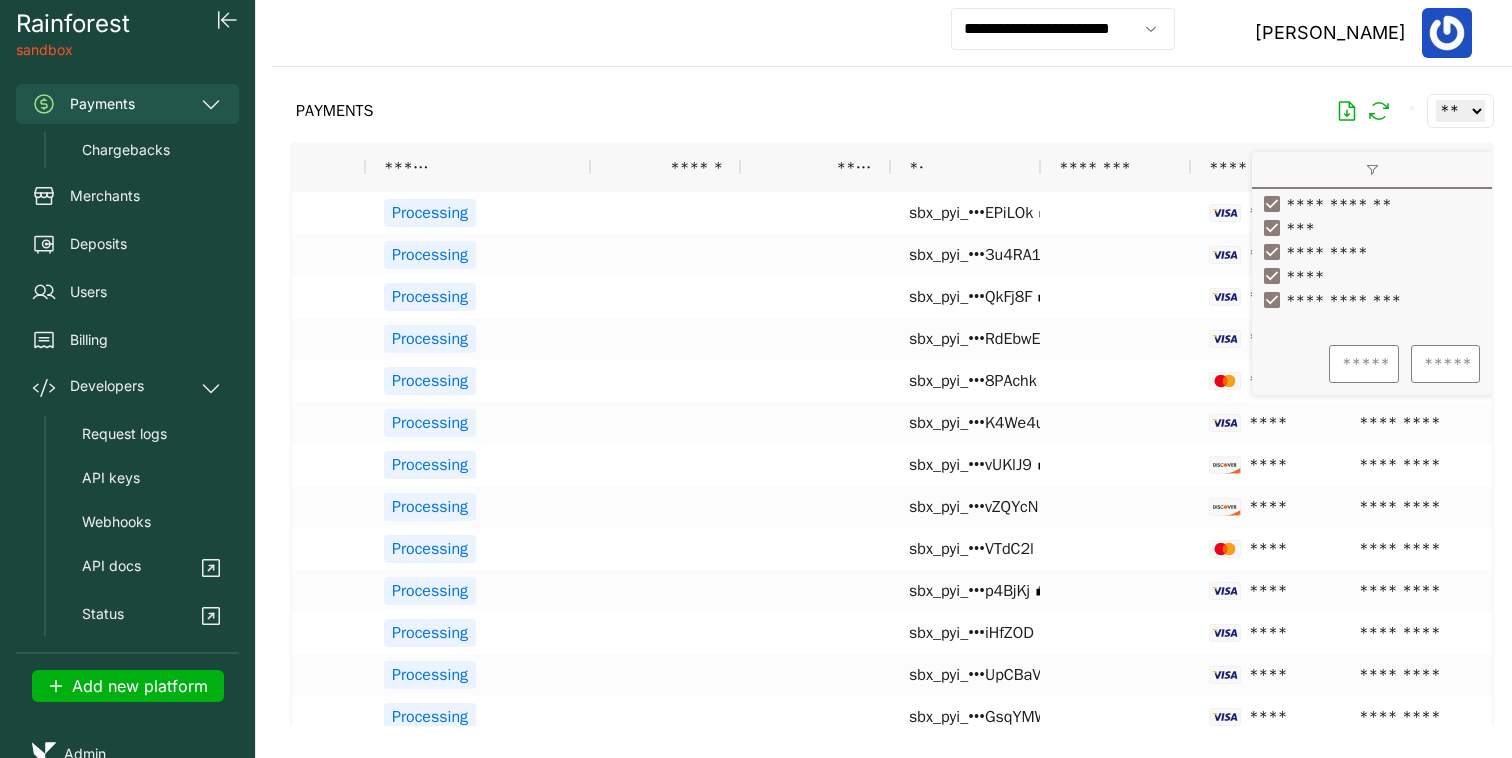 click on "**********" at bounding box center (1325, 204) 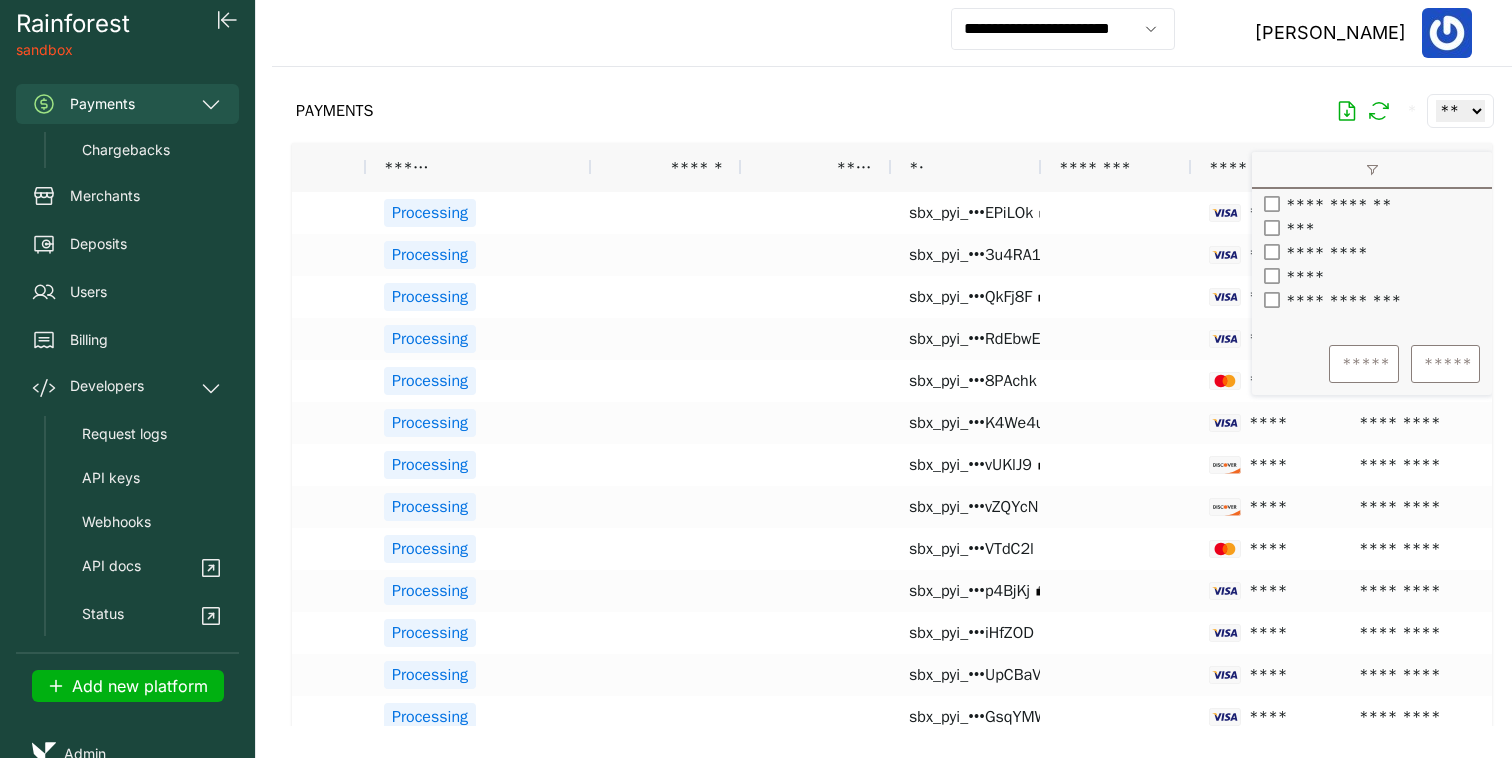 click on "**********" at bounding box center [1338, 300] 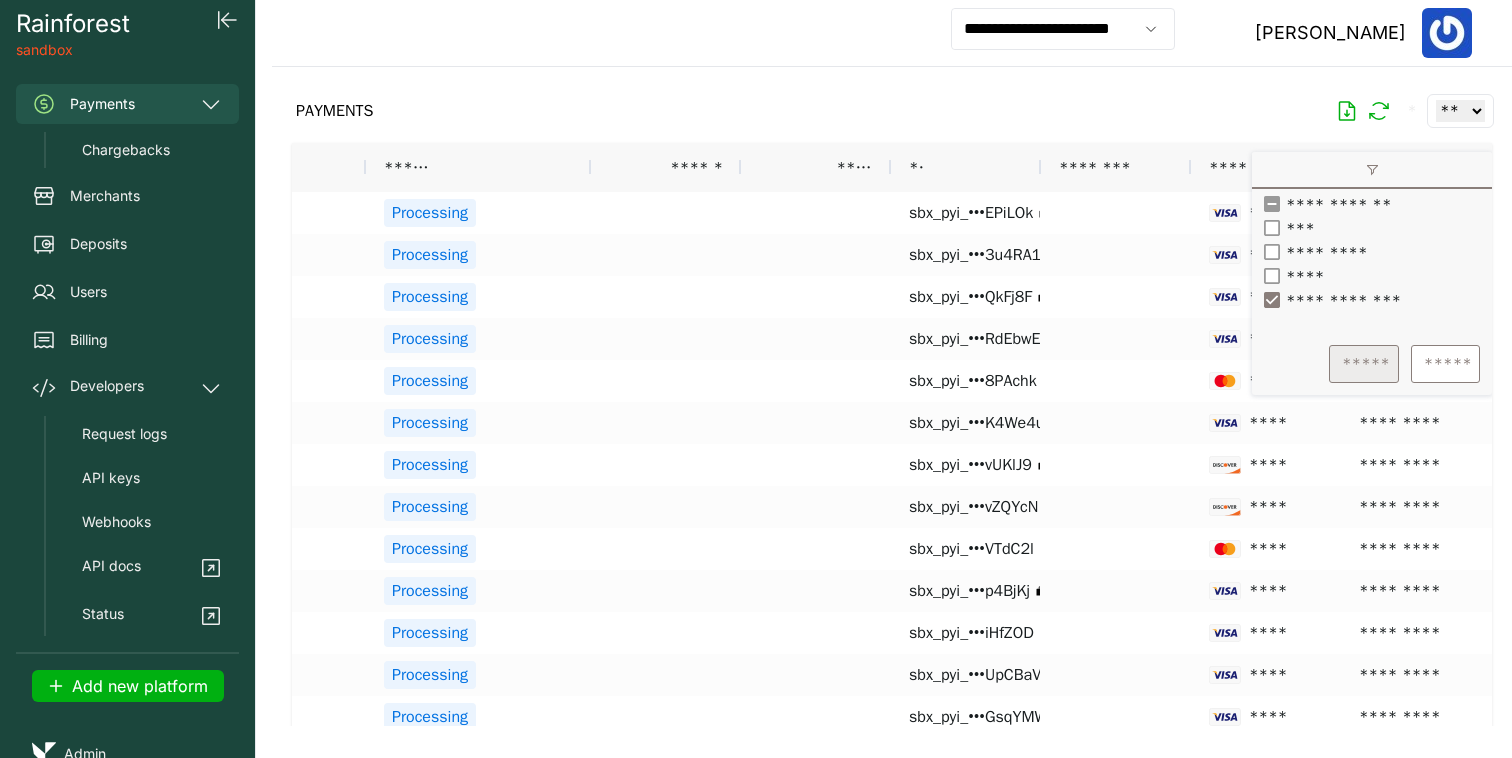 click on "*****" at bounding box center [1364, 364] 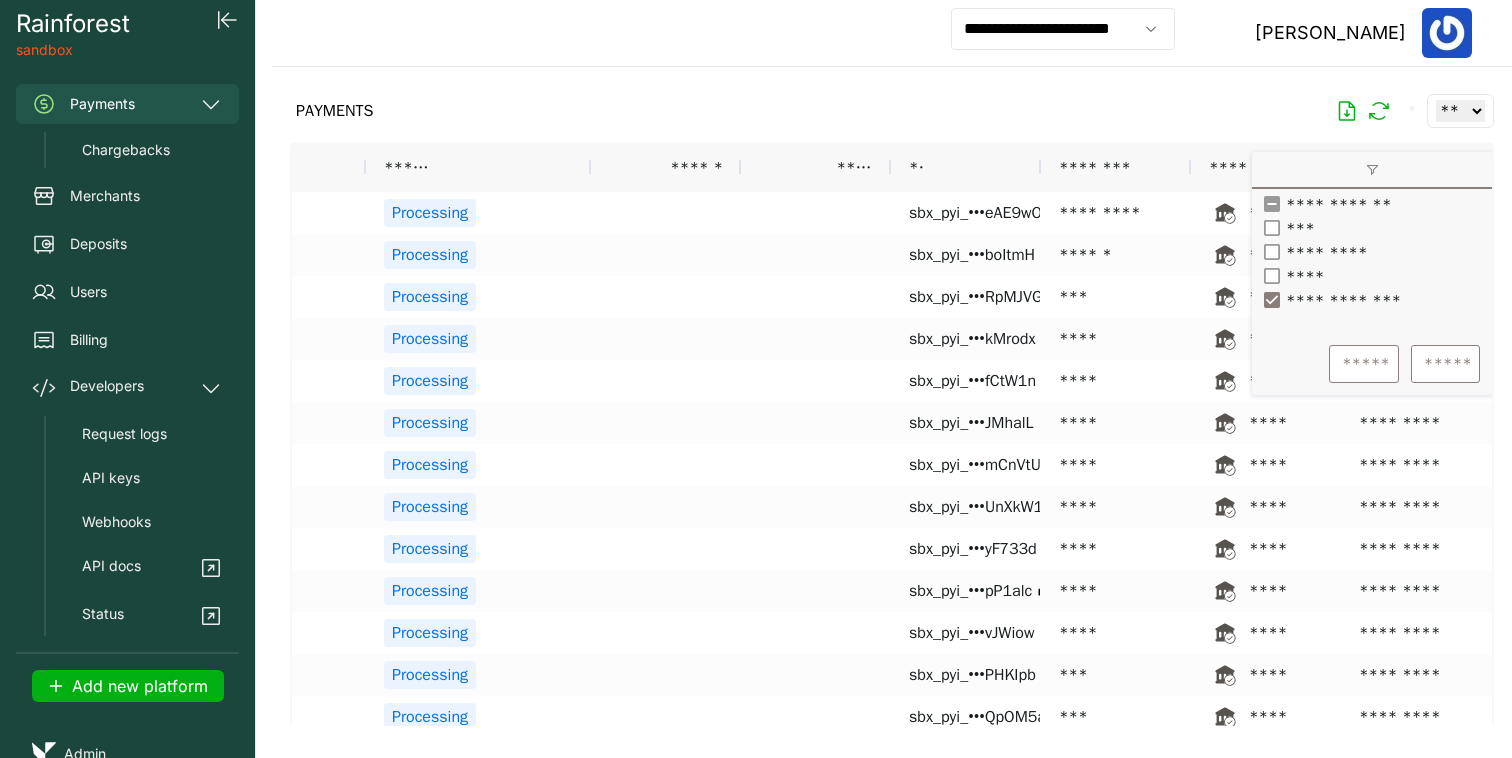 click at bounding box center (892, 396) 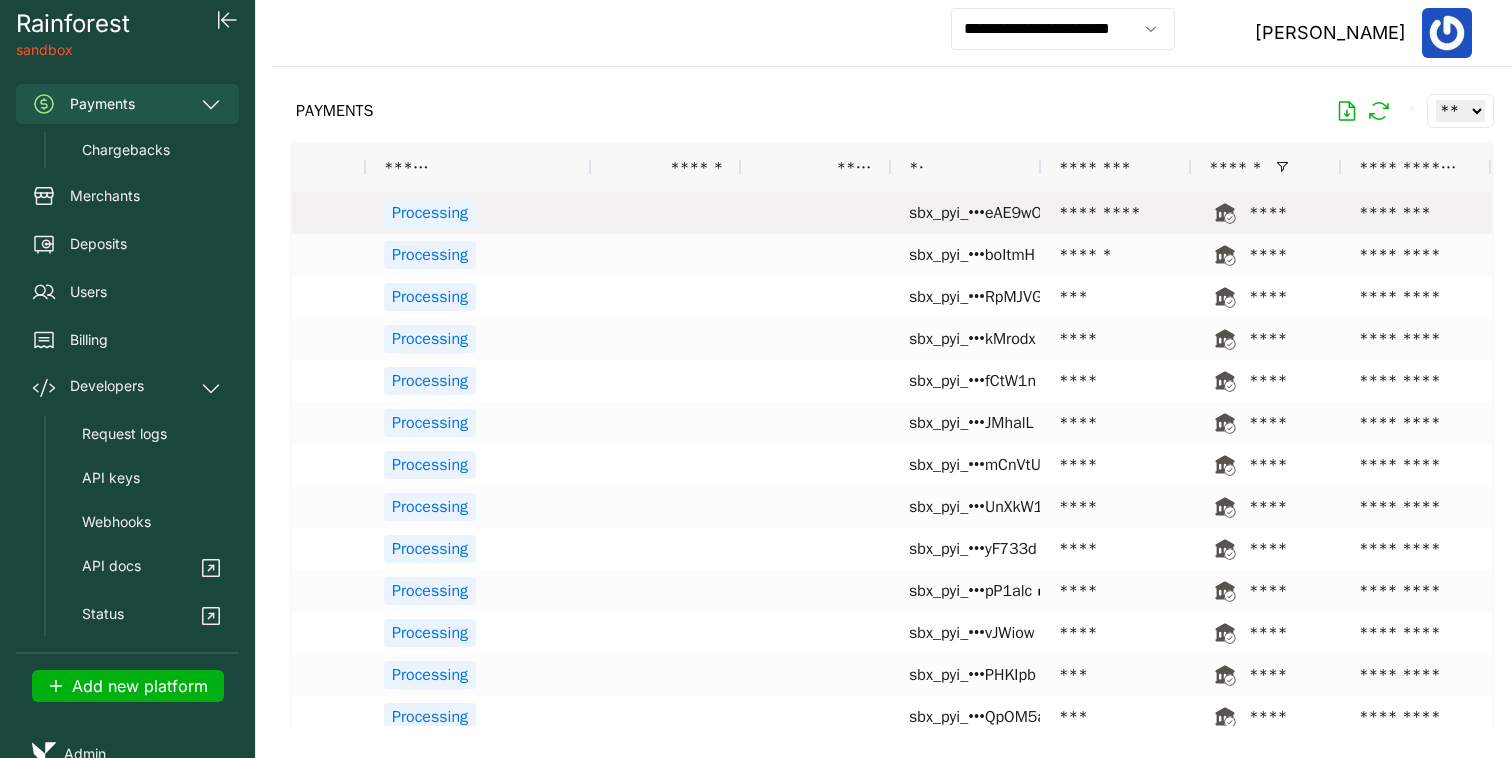 scroll, scrollTop: 0, scrollLeft: 162, axis: horizontal 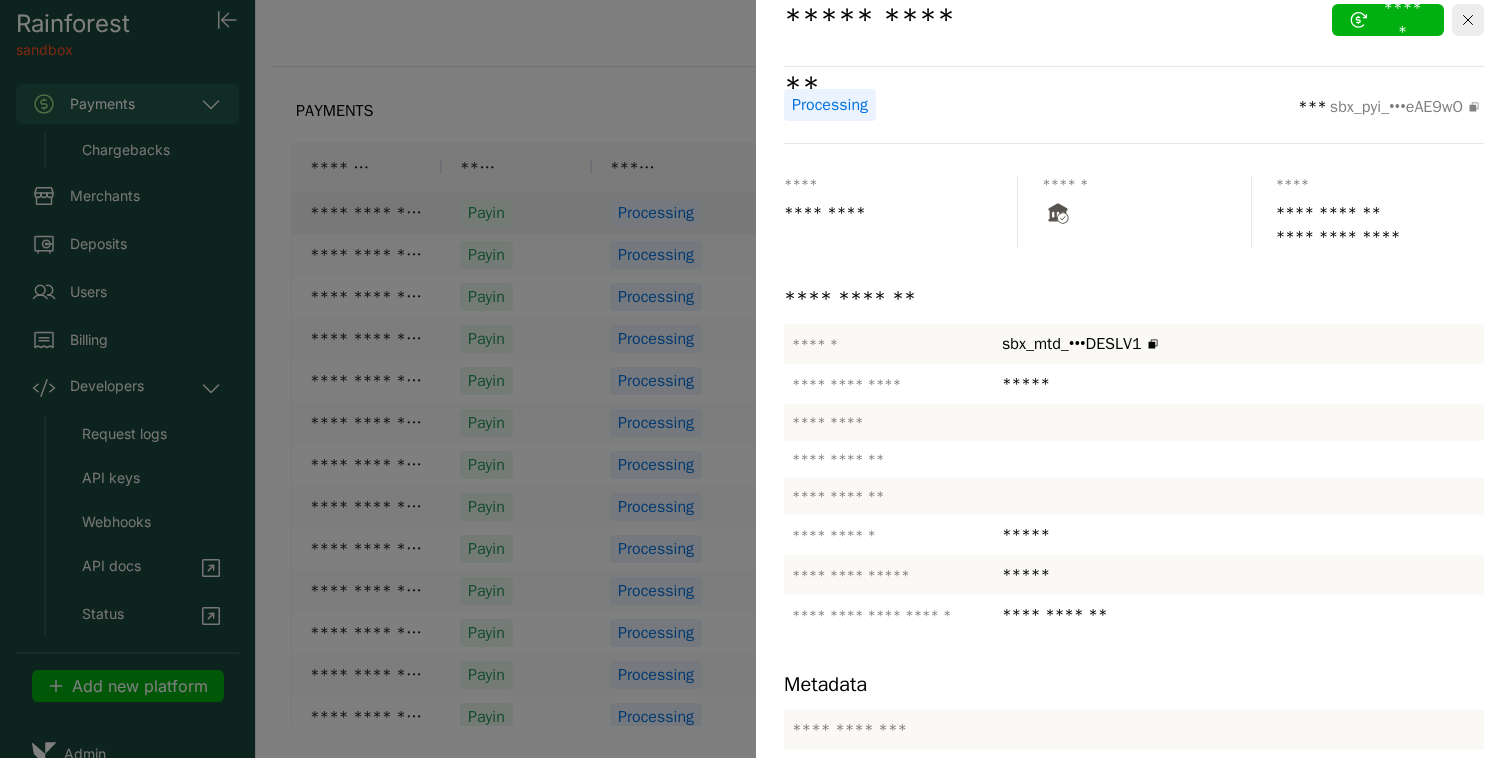 click at bounding box center (756, 379) 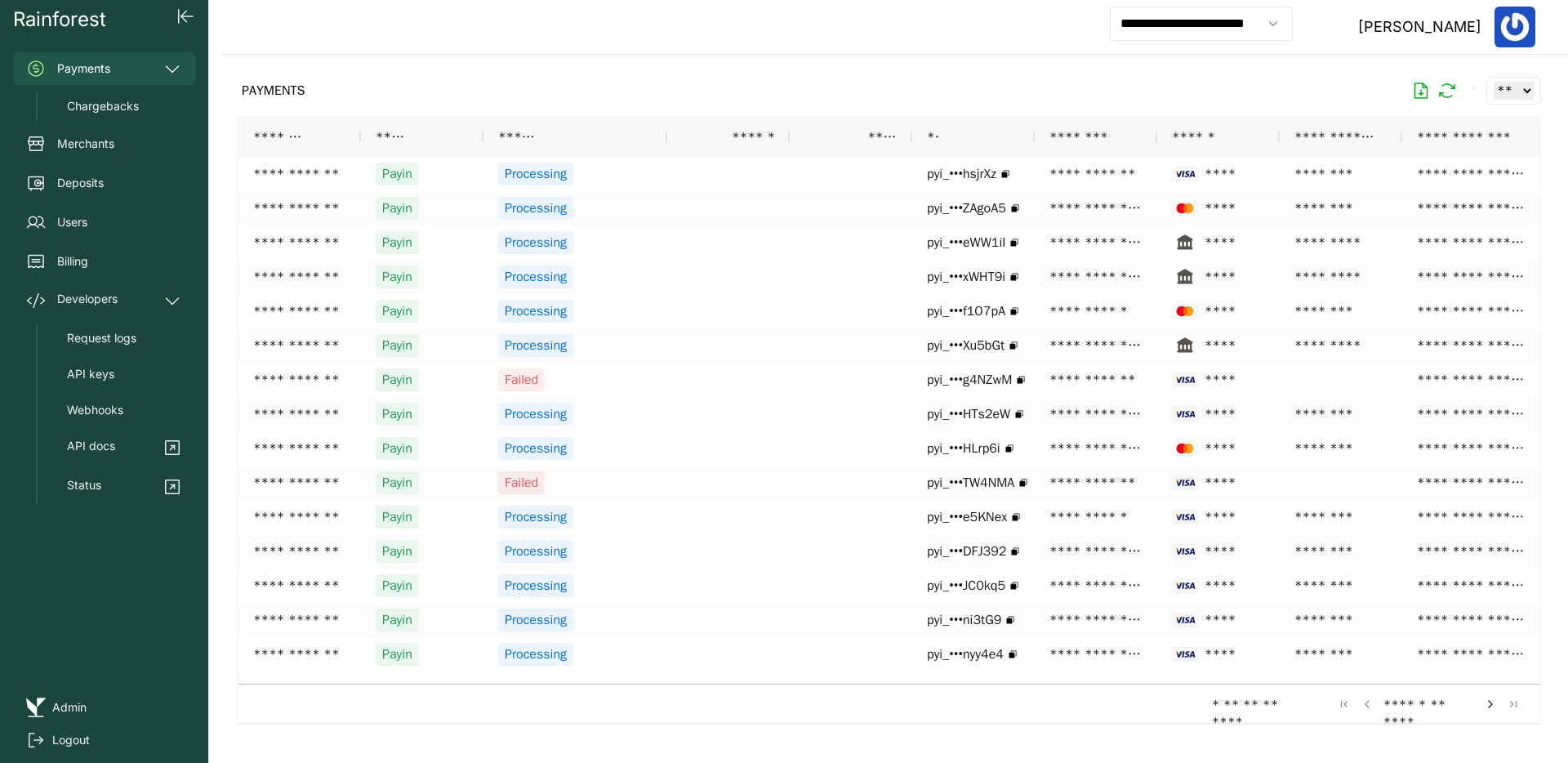 scroll, scrollTop: 0, scrollLeft: 0, axis: both 